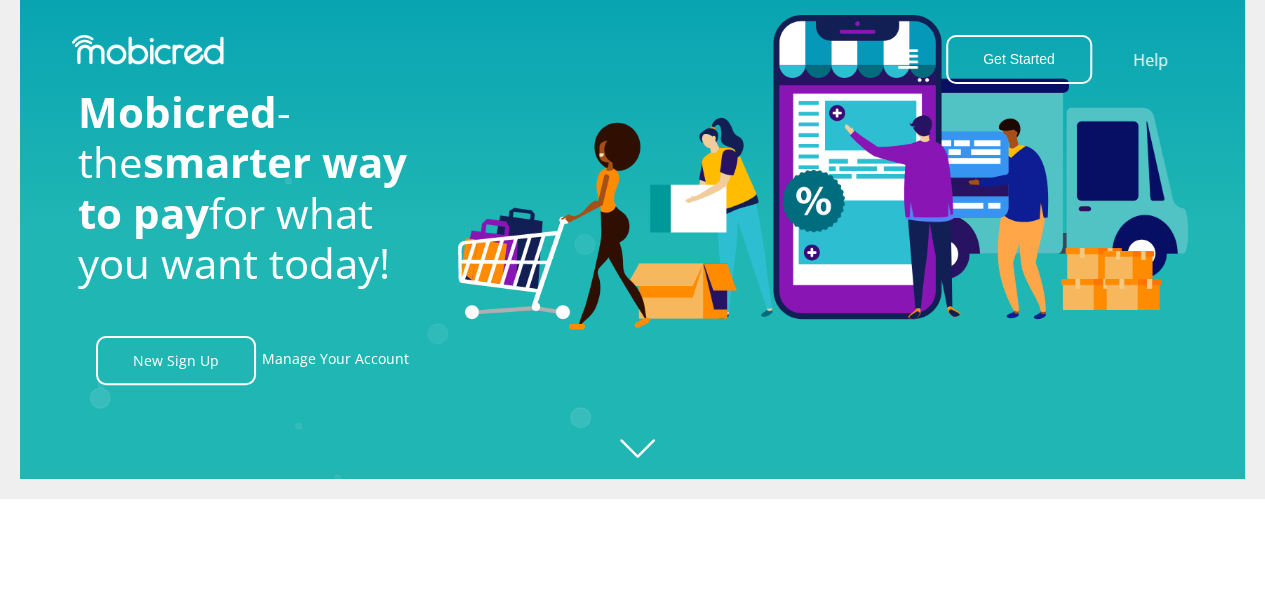 scroll, scrollTop: 0, scrollLeft: 0, axis: both 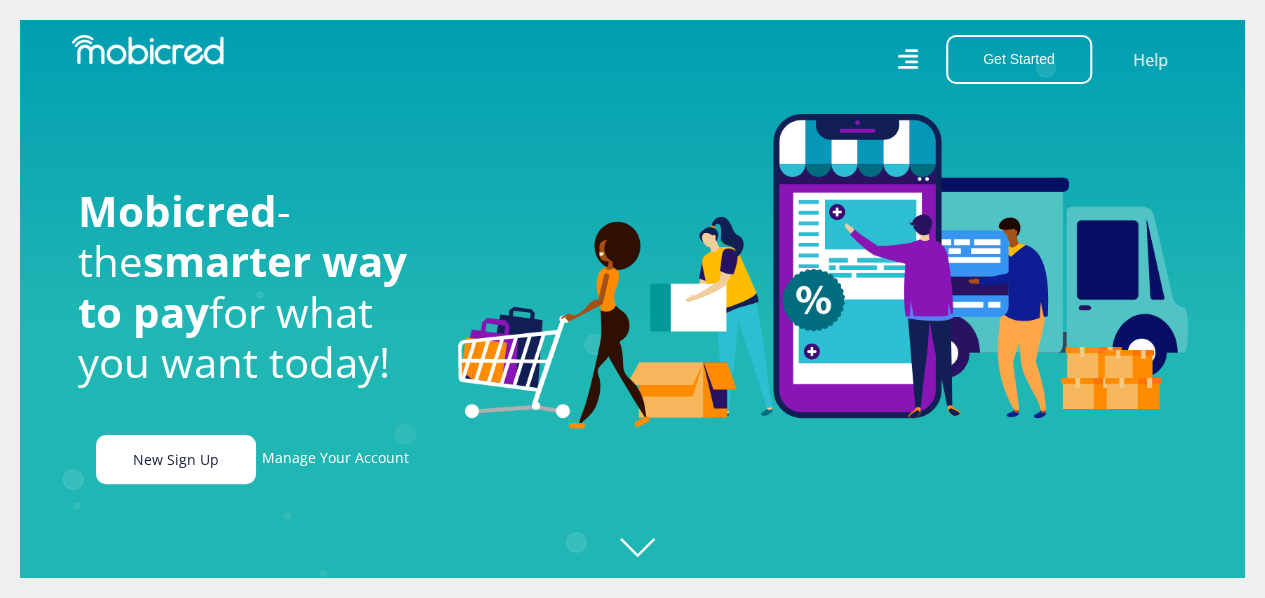 click on "New Sign Up" at bounding box center (176, 459) 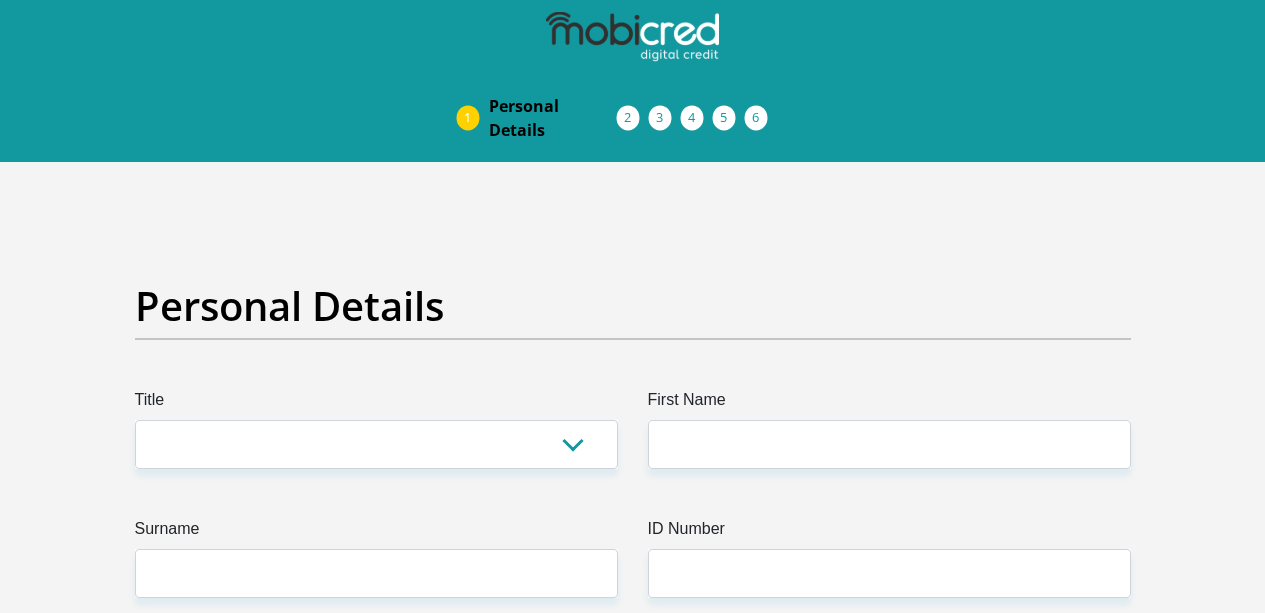 scroll, scrollTop: 0, scrollLeft: 0, axis: both 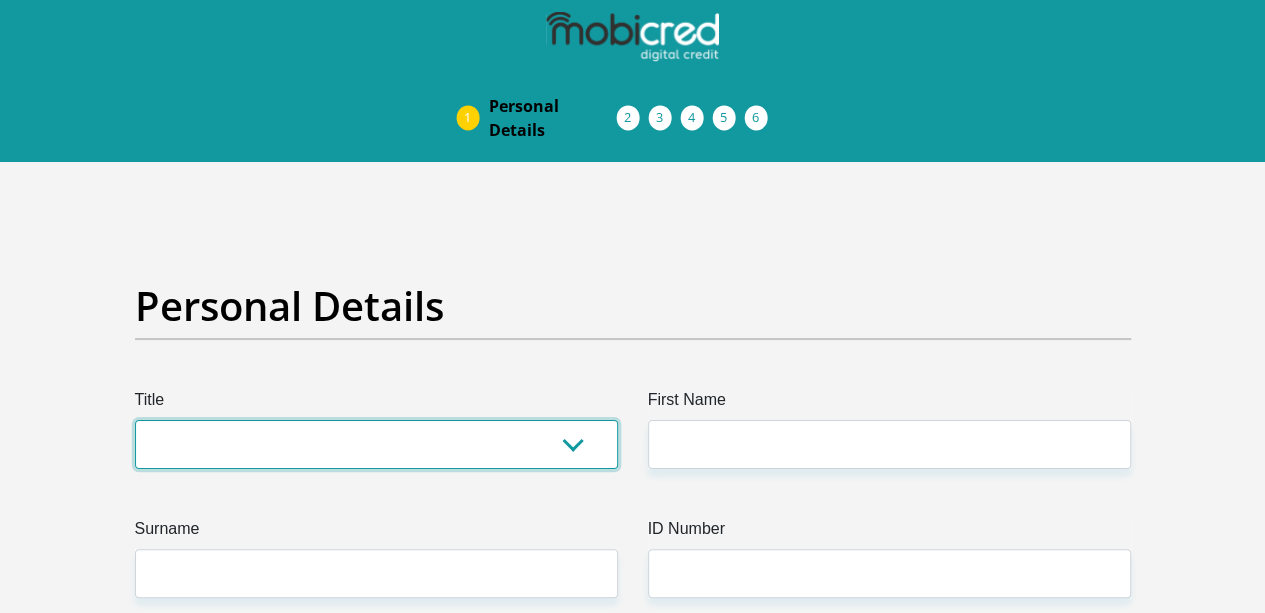 click on "Mr
Ms
Mrs
Dr
Other" at bounding box center [376, 444] 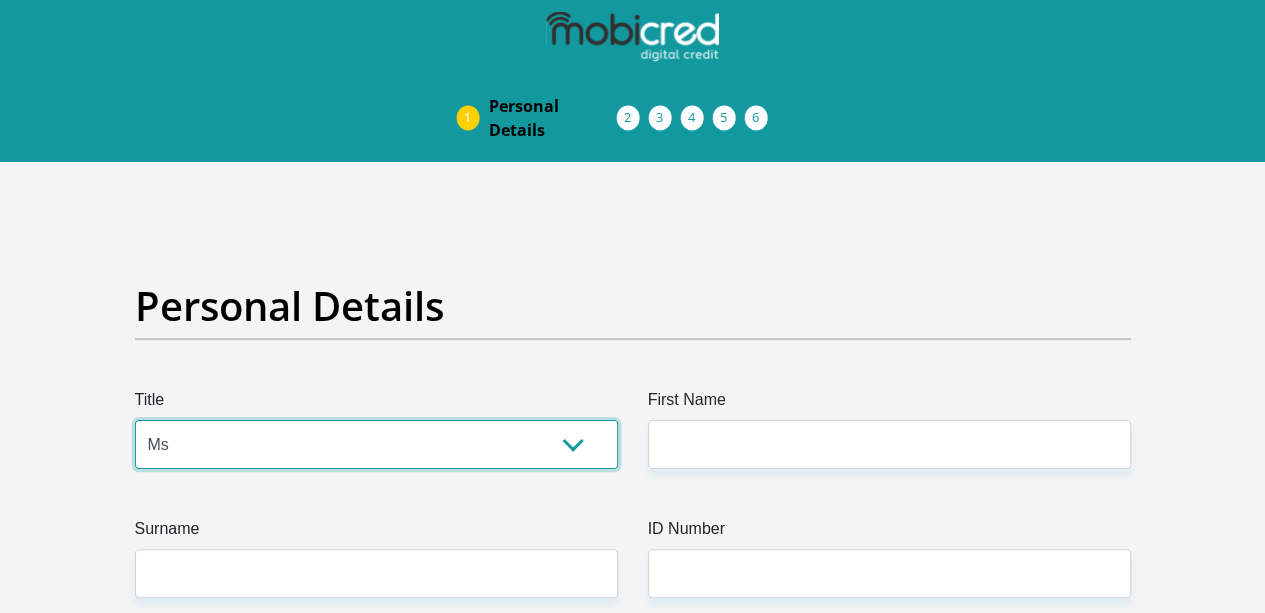 click on "Mr
Ms
Mrs
Dr
Other" at bounding box center (376, 444) 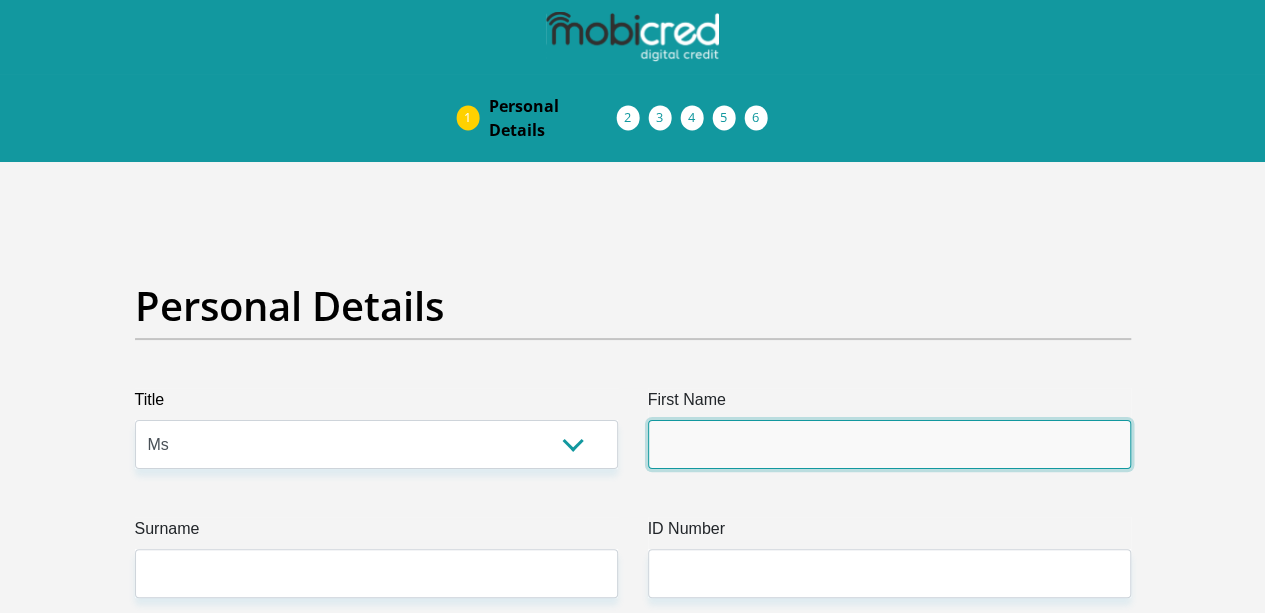 click on "First Name" at bounding box center (889, 444) 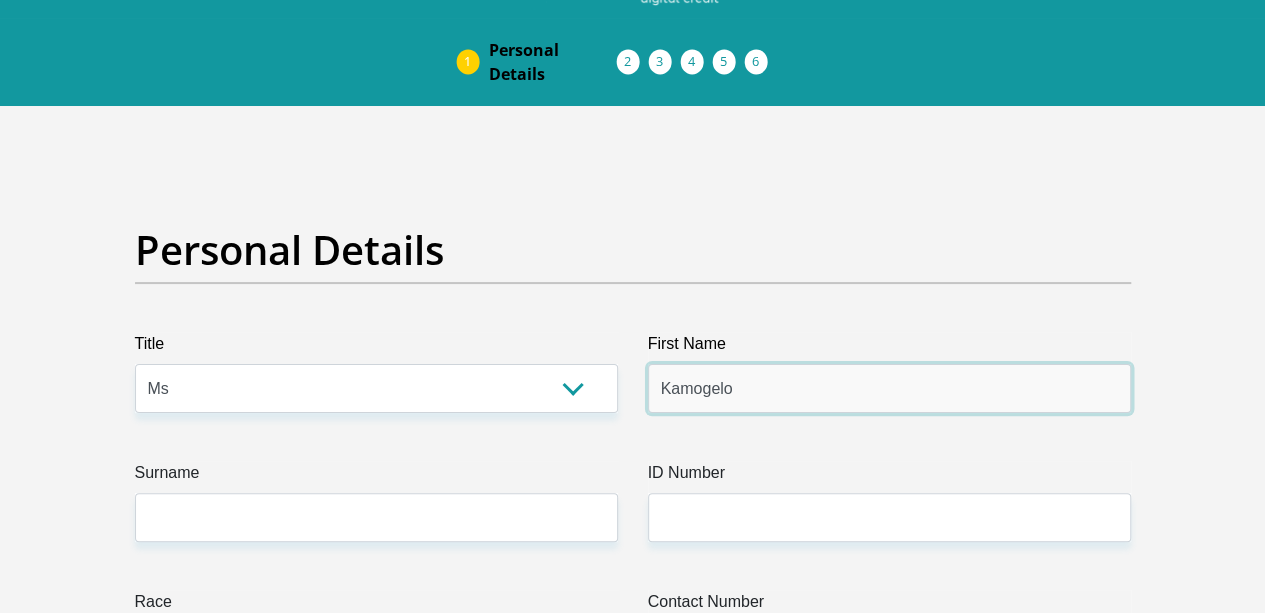 scroll, scrollTop: 200, scrollLeft: 0, axis: vertical 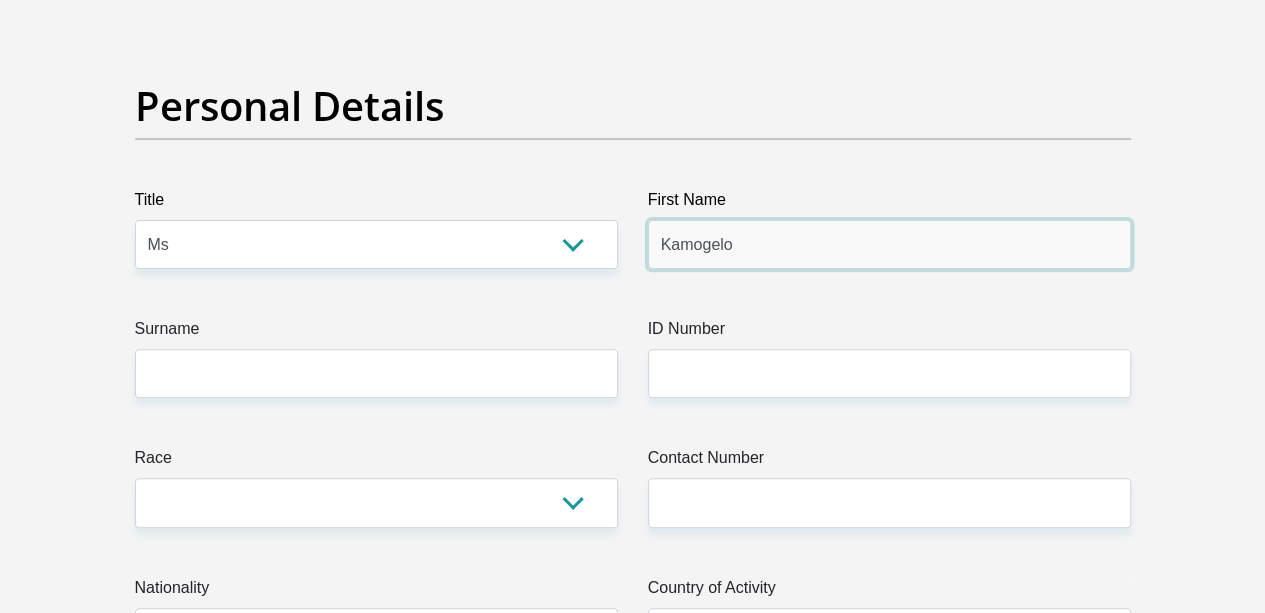 type on "Kamogelo" 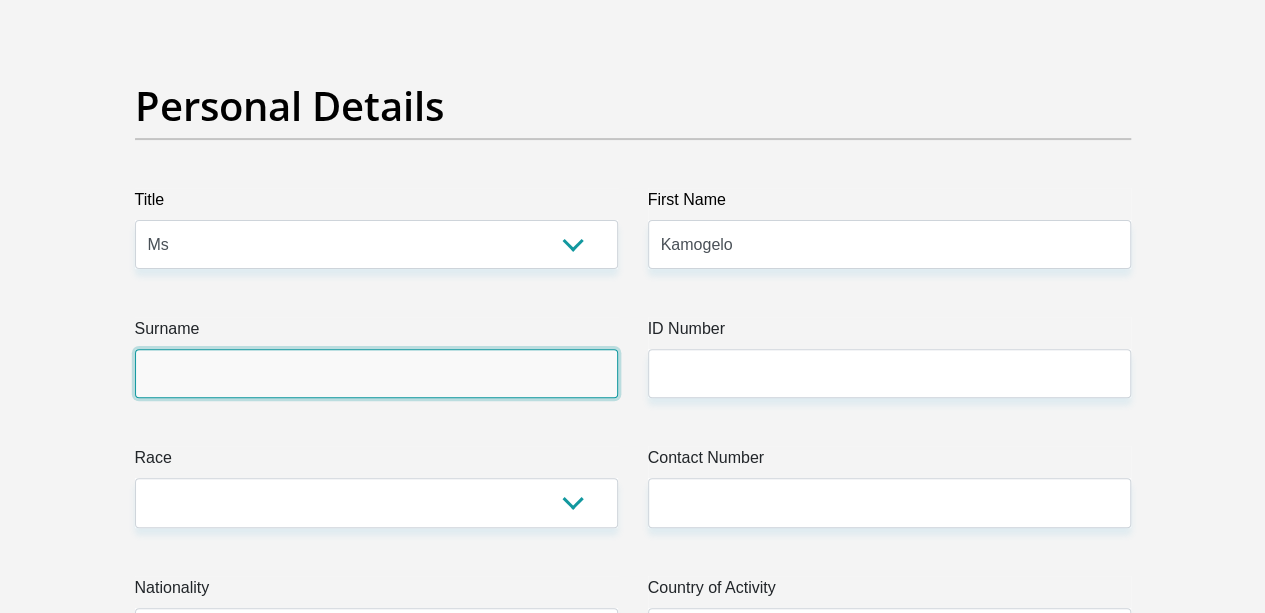 click on "Surname" at bounding box center (376, 373) 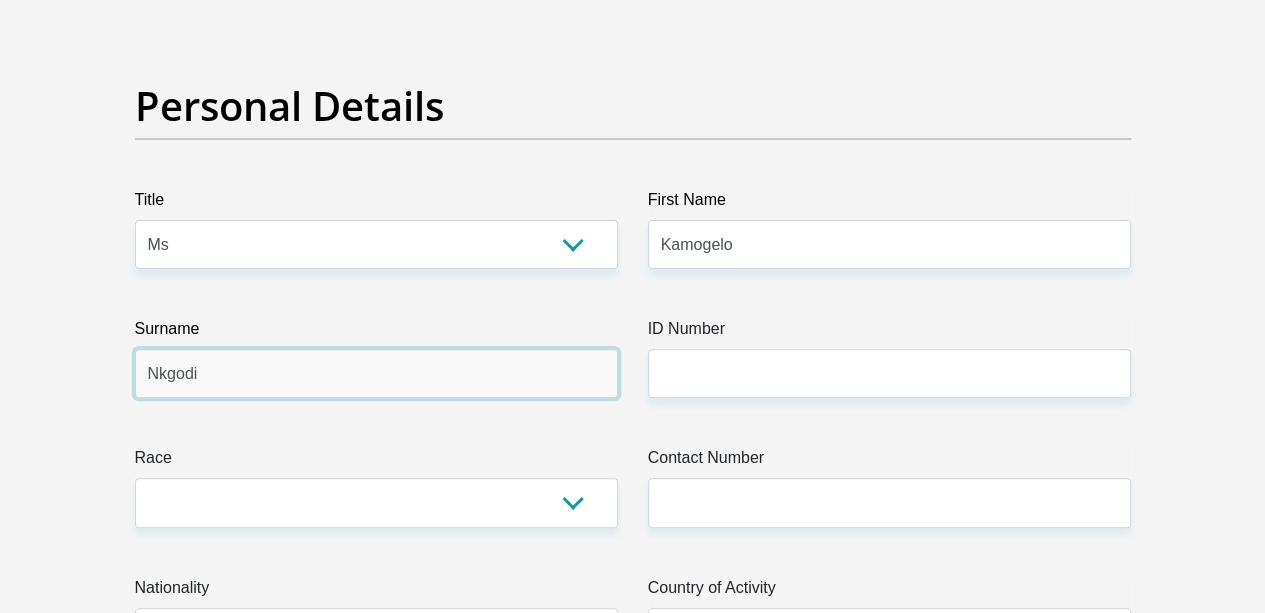 type on "Nkgodi" 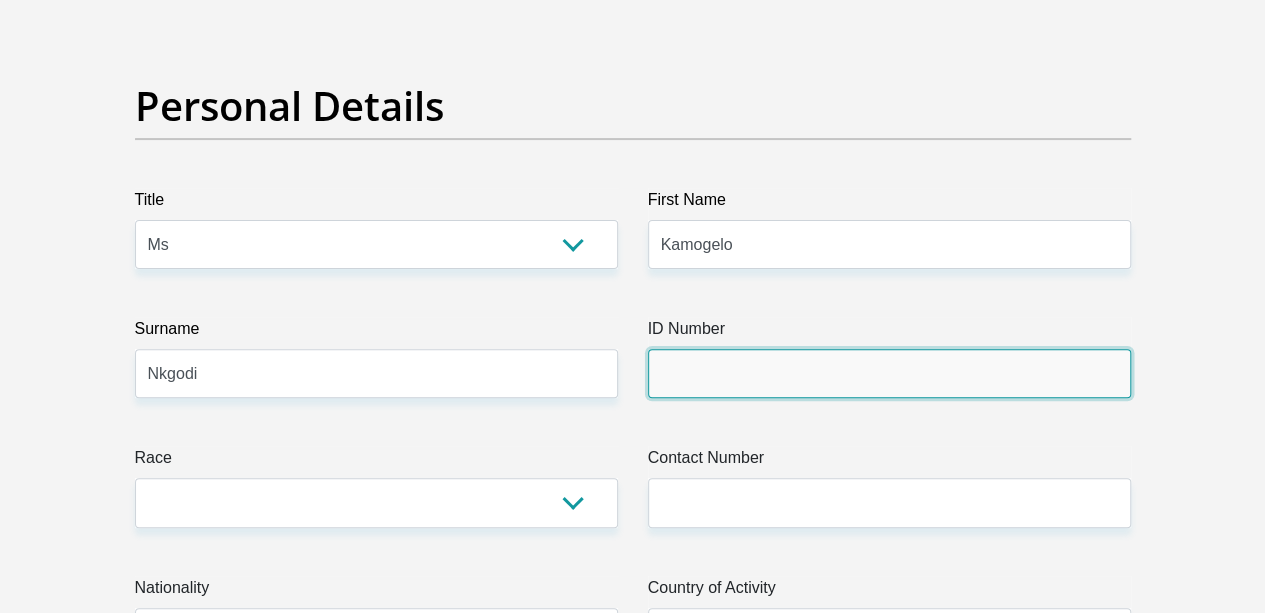 click on "ID Number" at bounding box center (889, 373) 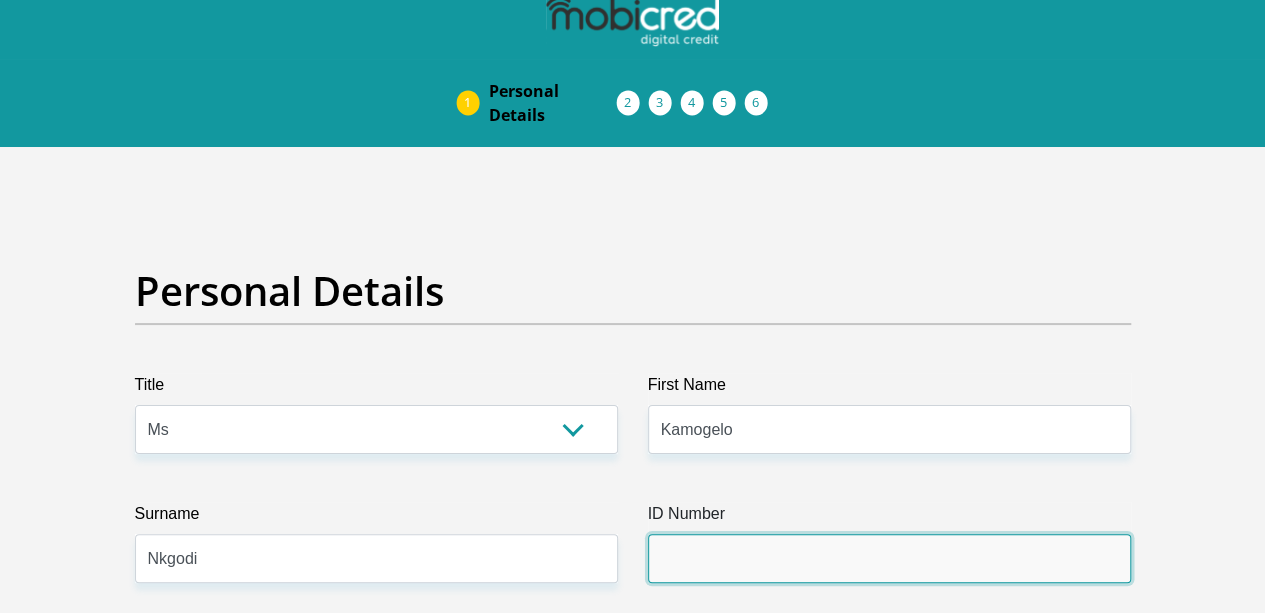 scroll, scrollTop: 0, scrollLeft: 0, axis: both 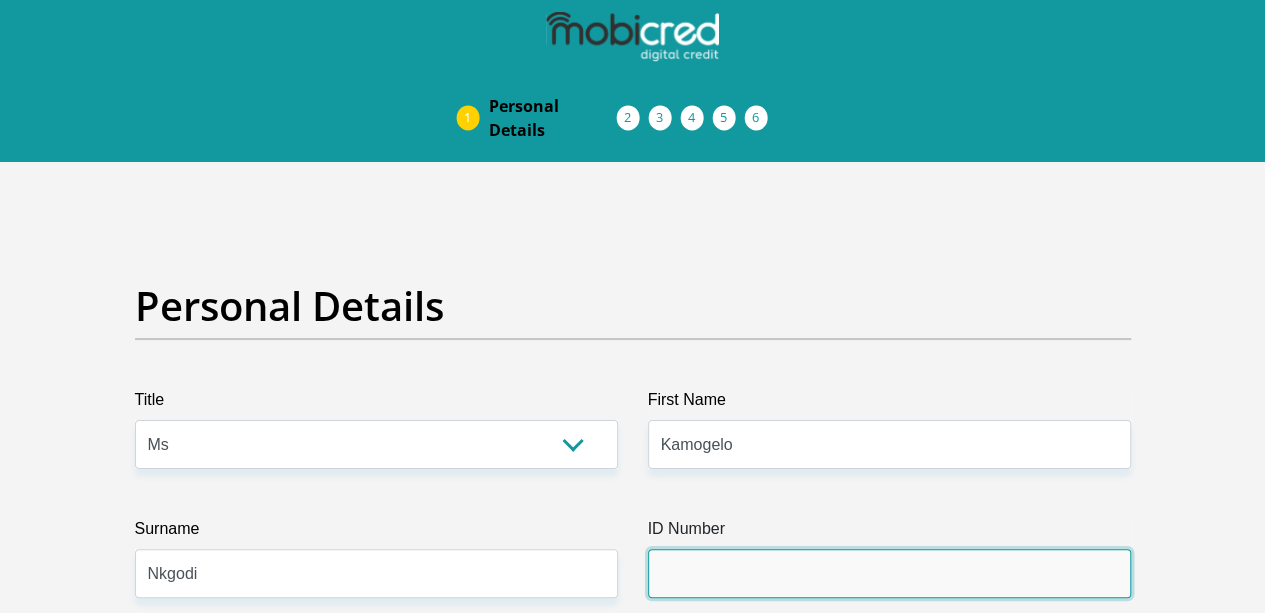 click on "ID Number" at bounding box center [889, 573] 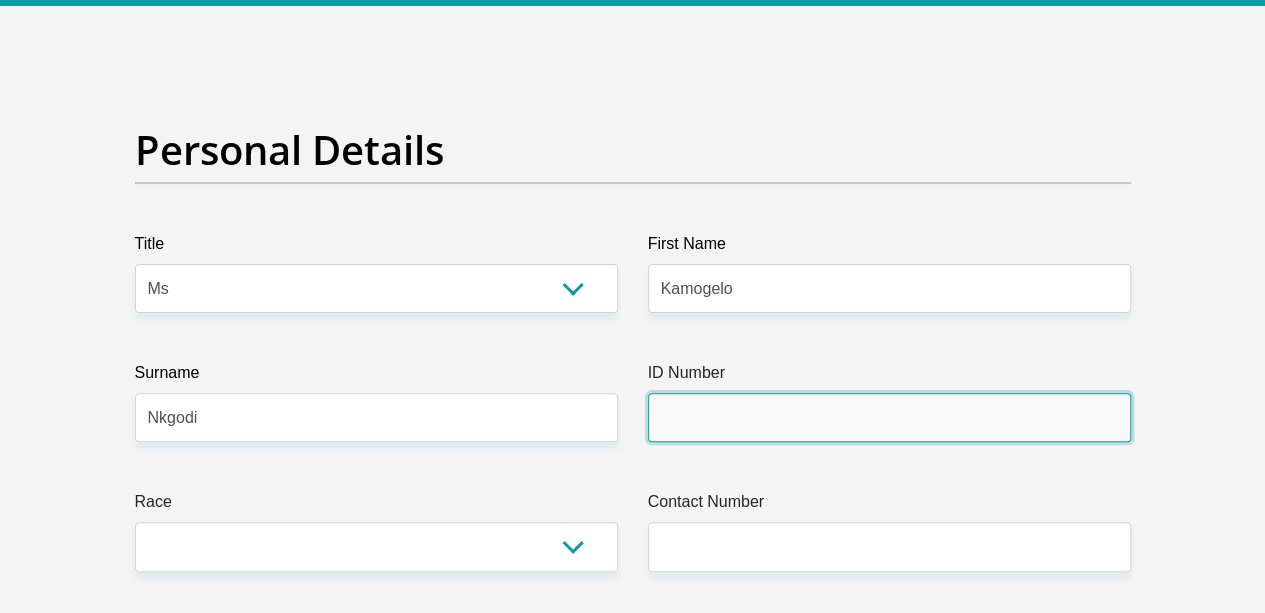 scroll, scrollTop: 300, scrollLeft: 0, axis: vertical 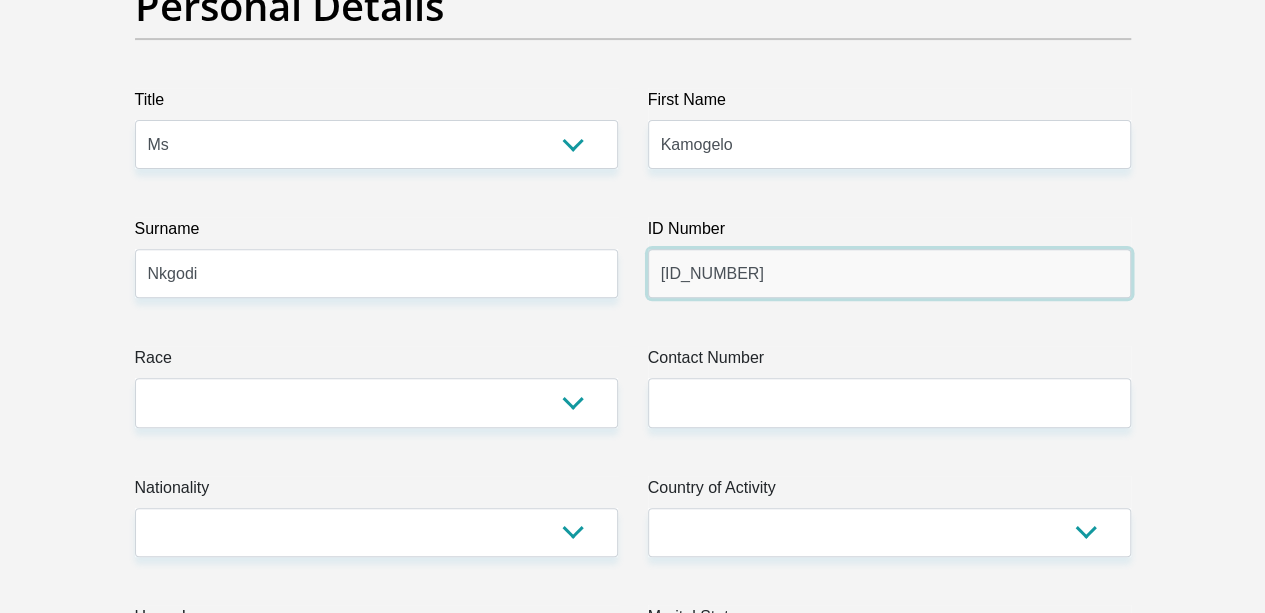 type on "9512100225080" 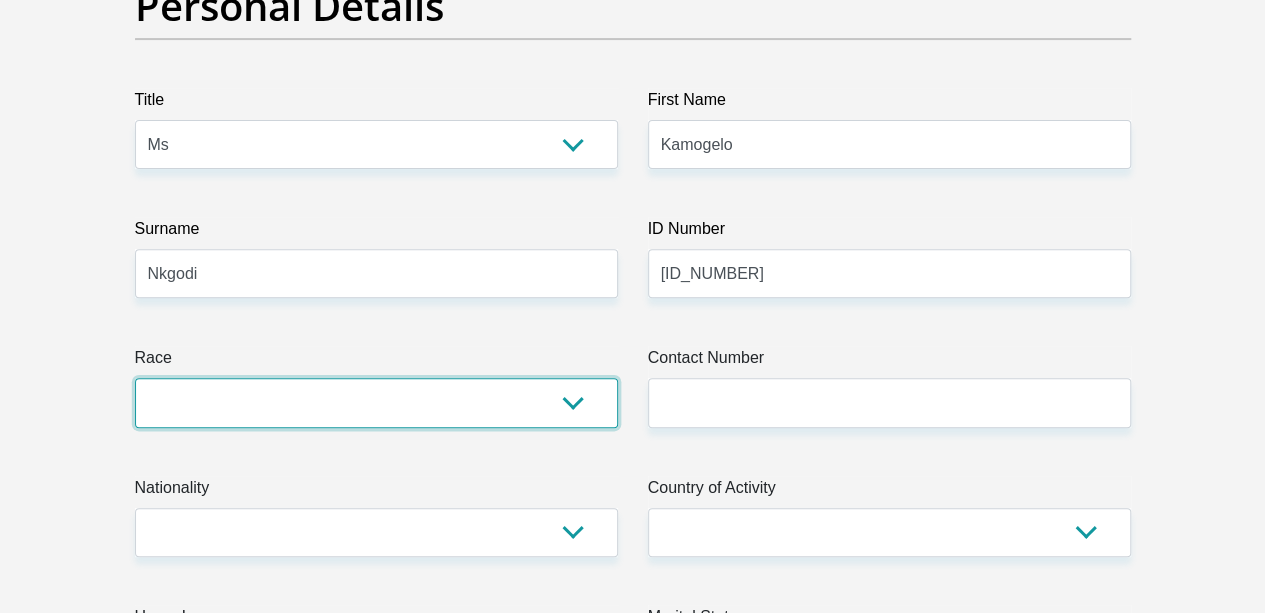 click on "Black
Coloured
Indian
White
Other" at bounding box center (376, 402) 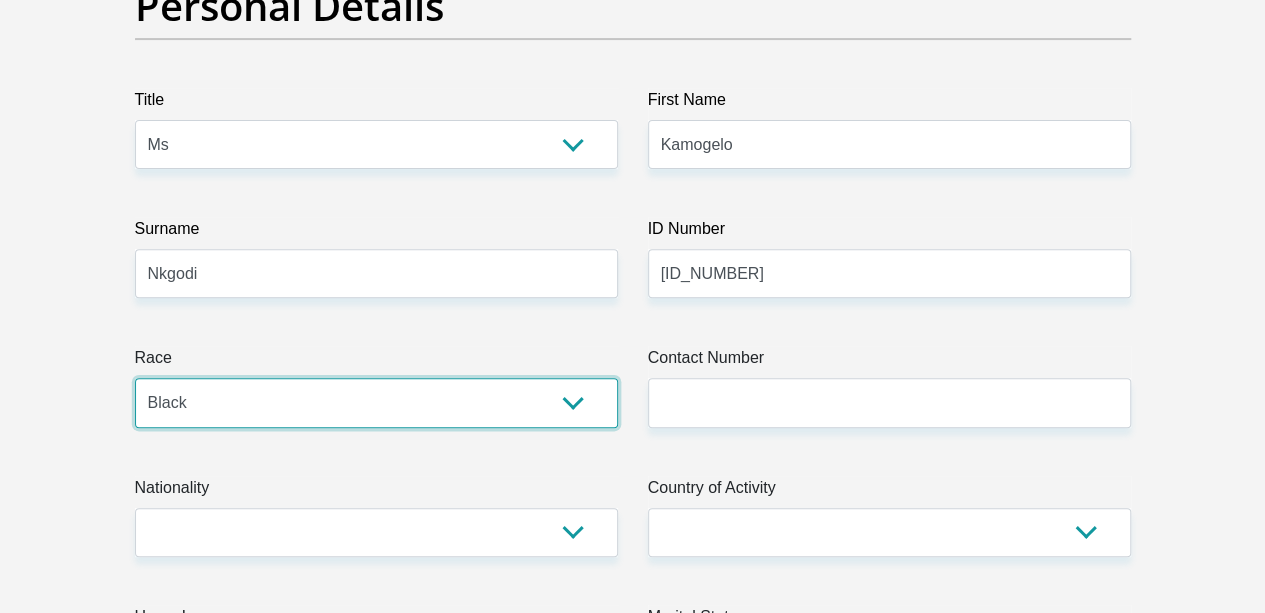 click on "Black
Coloured
Indian
White
Other" at bounding box center [376, 402] 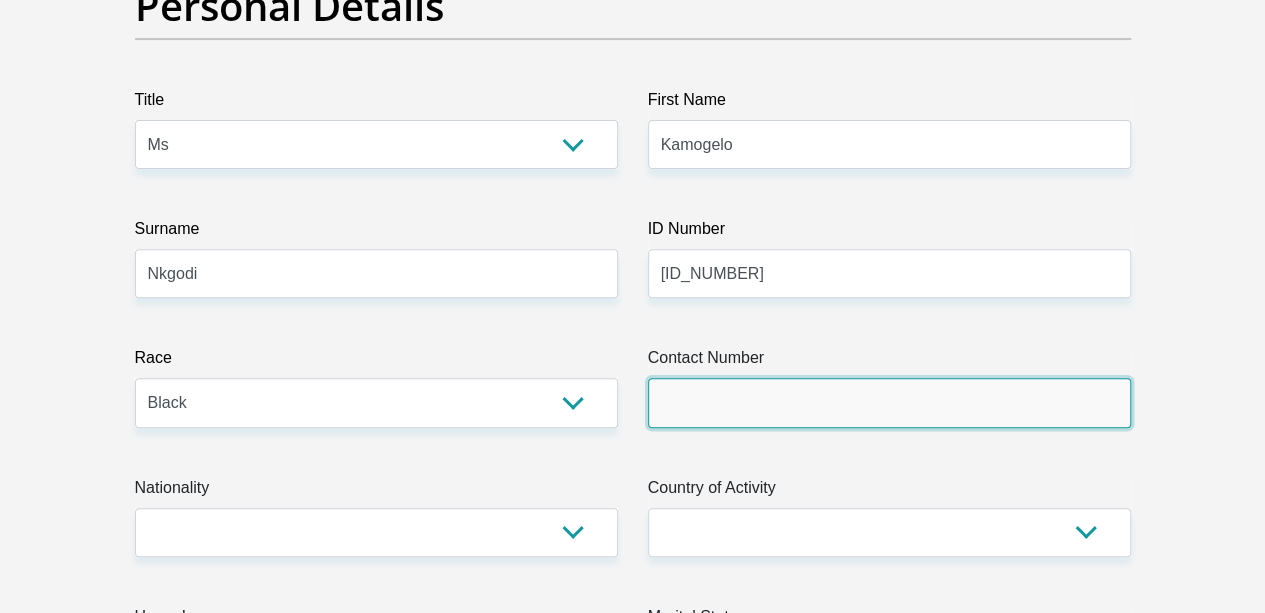 click on "Contact Number" at bounding box center [889, 402] 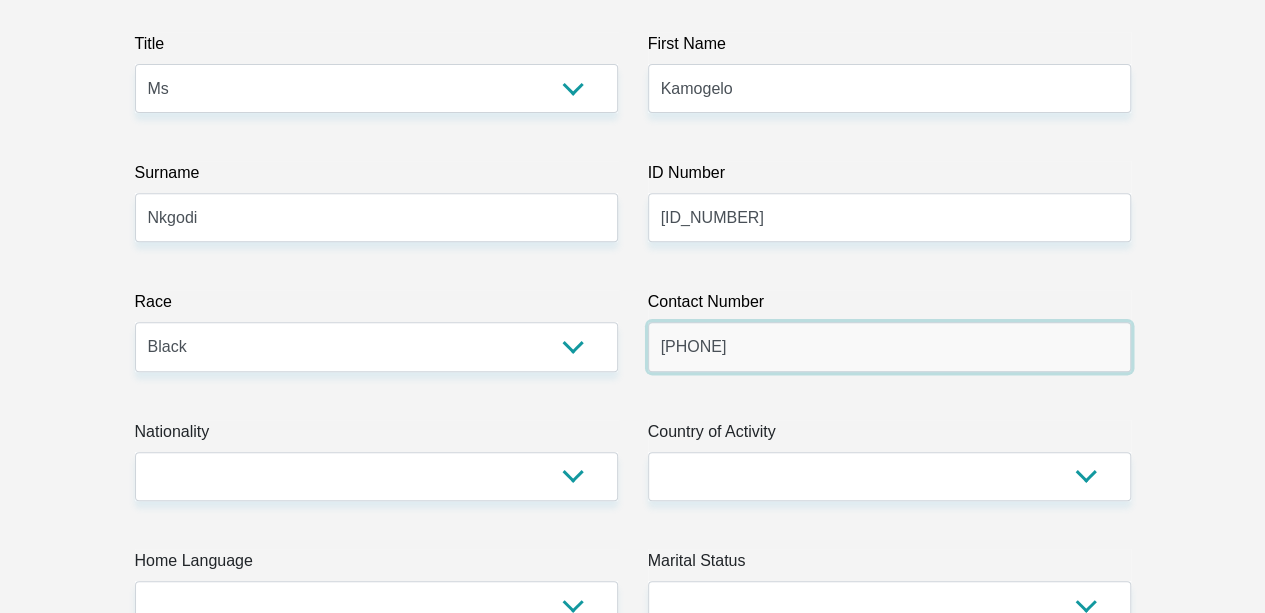 scroll, scrollTop: 400, scrollLeft: 0, axis: vertical 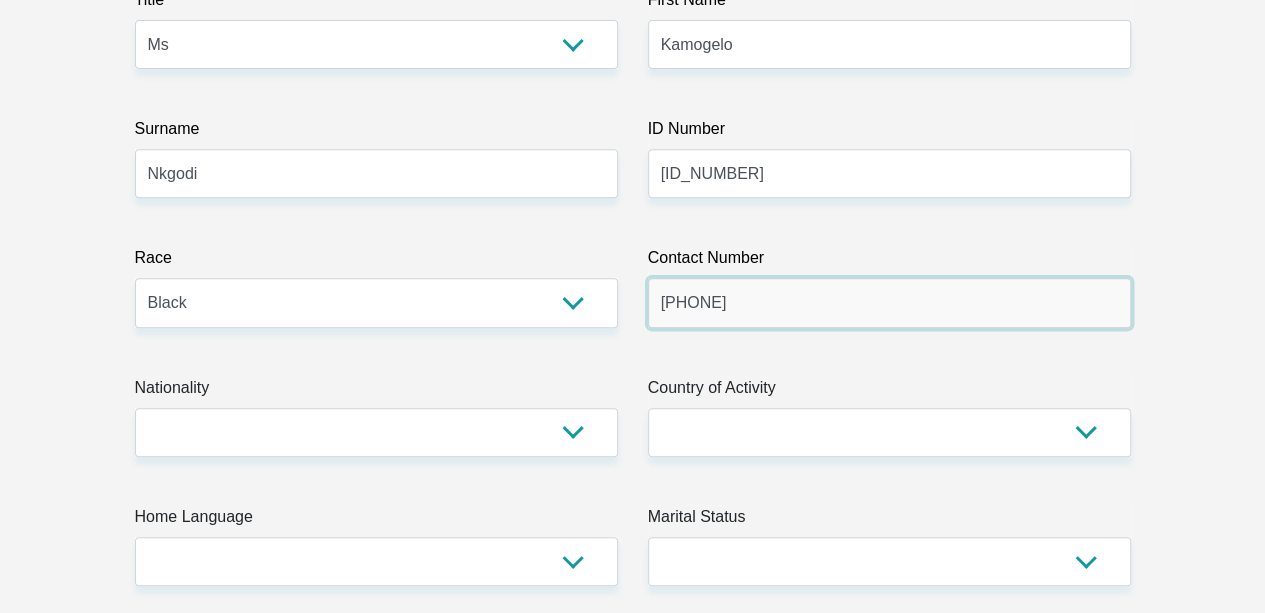 type on "0764461784" 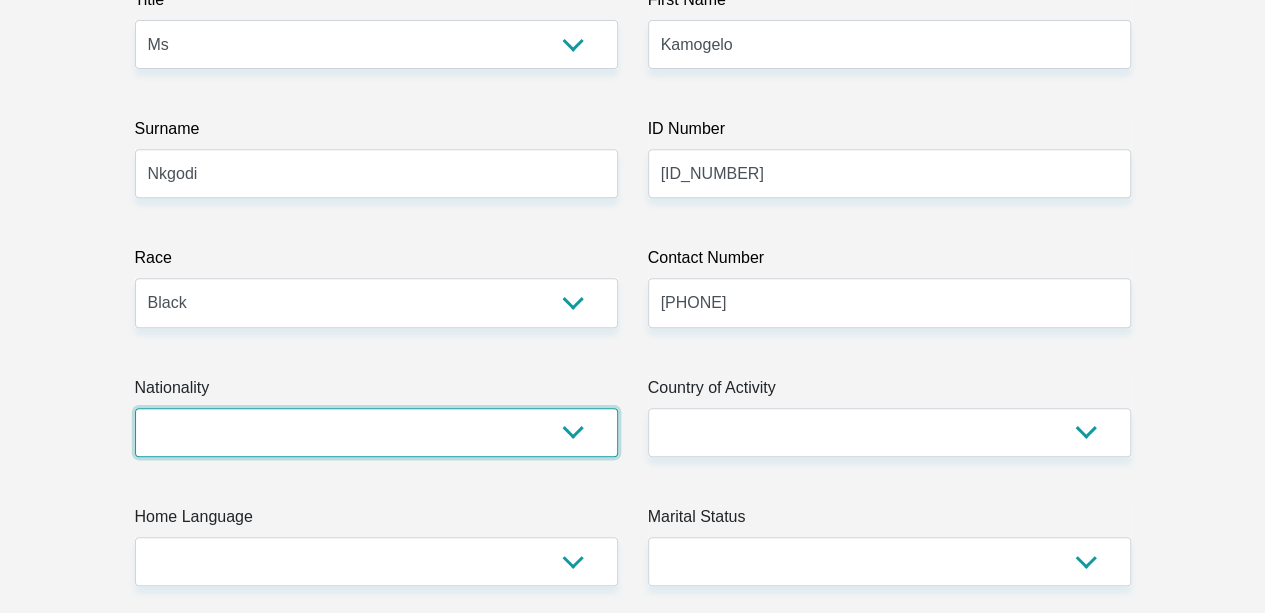 click on "South Africa
Afghanistan
Aland Islands
Albania
Algeria
America Samoa
American Virgin Islands
Andorra
Angola
Anguilla
Antarctica
Antigua and Barbuda
Argentina
Armenia
Aruba
Ascension Island
Australia
Austria
Azerbaijan
Bahamas
Bahrain
Bangladesh
Barbados
Chad" at bounding box center (376, 432) 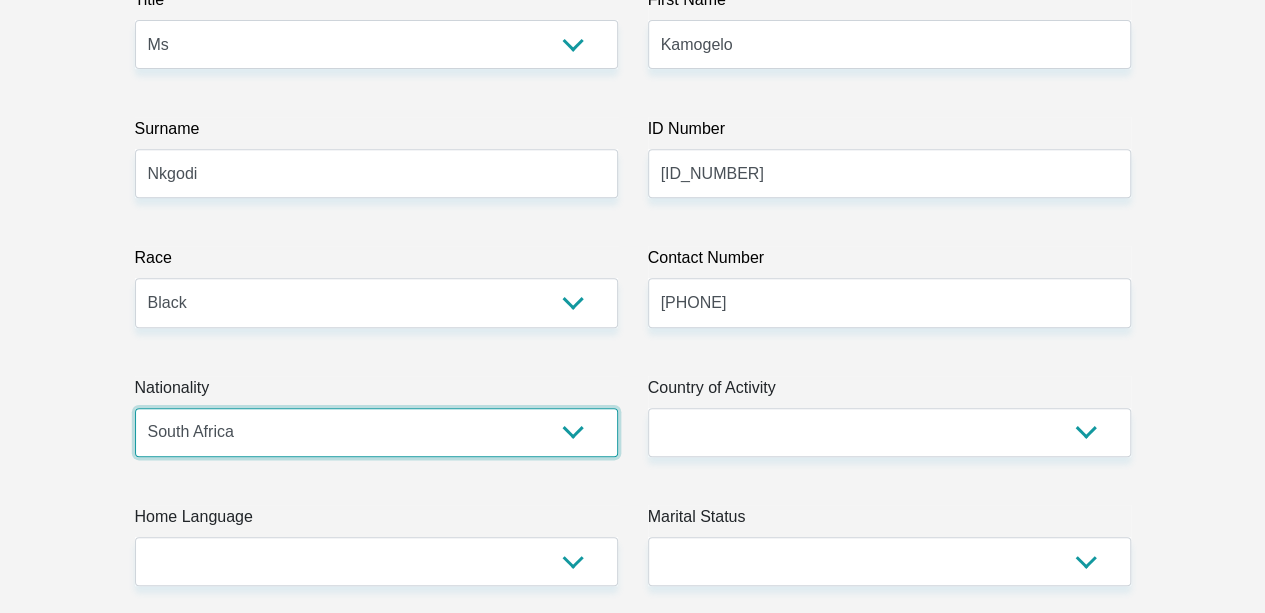 click on "South Africa
Afghanistan
Aland Islands
Albania
Algeria
America Samoa
American Virgin Islands
Andorra
Angola
Anguilla
Antarctica
Antigua and Barbuda
Argentina
Armenia
Aruba
Ascension Island
Australia
Austria
Azerbaijan
Bahamas
Bahrain
Bangladesh
Barbados
Chad" at bounding box center (376, 432) 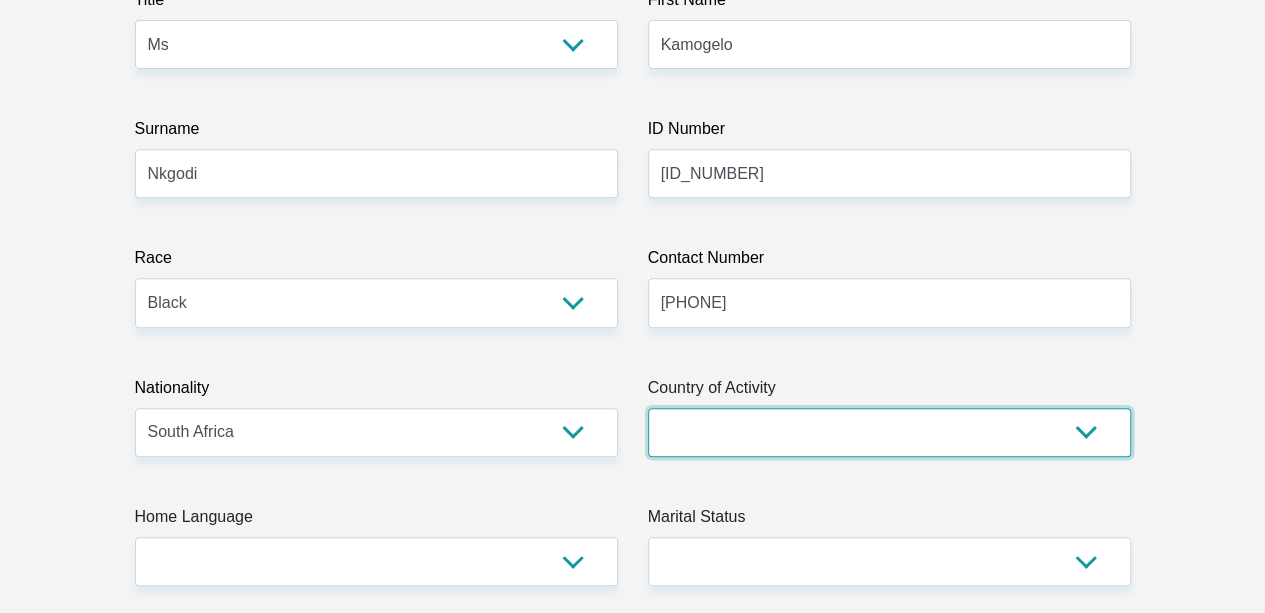 click on "South Africa
Afghanistan
Aland Islands
Albania
Algeria
America Samoa
American Virgin Islands
Andorra
Angola
Anguilla
Antarctica
Antigua and Barbuda
Argentina
Armenia
Aruba
Ascension Island
Australia
Austria
Azerbaijan
Chad" at bounding box center [889, 432] 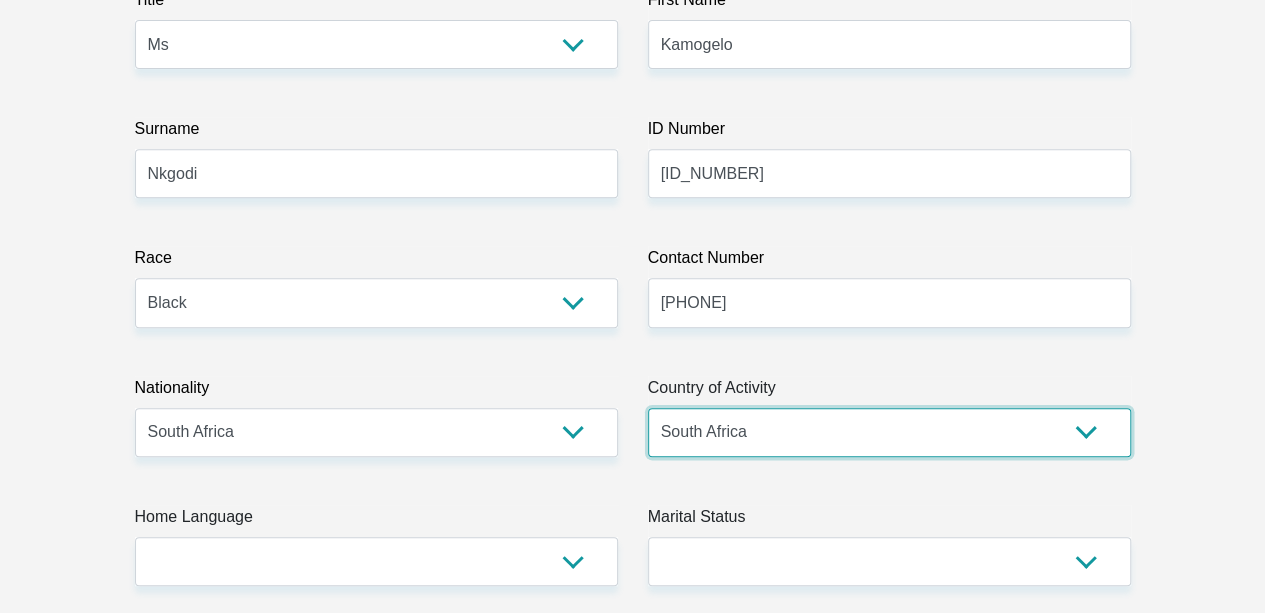 click on "South Africa
Afghanistan
Aland Islands
Albania
Algeria
America Samoa
American Virgin Islands
Andorra
Angola
Anguilla
Antarctica
Antigua and Barbuda
Argentina
Armenia
Aruba
Ascension Island
Australia
Austria
Azerbaijan
Chad" at bounding box center (889, 432) 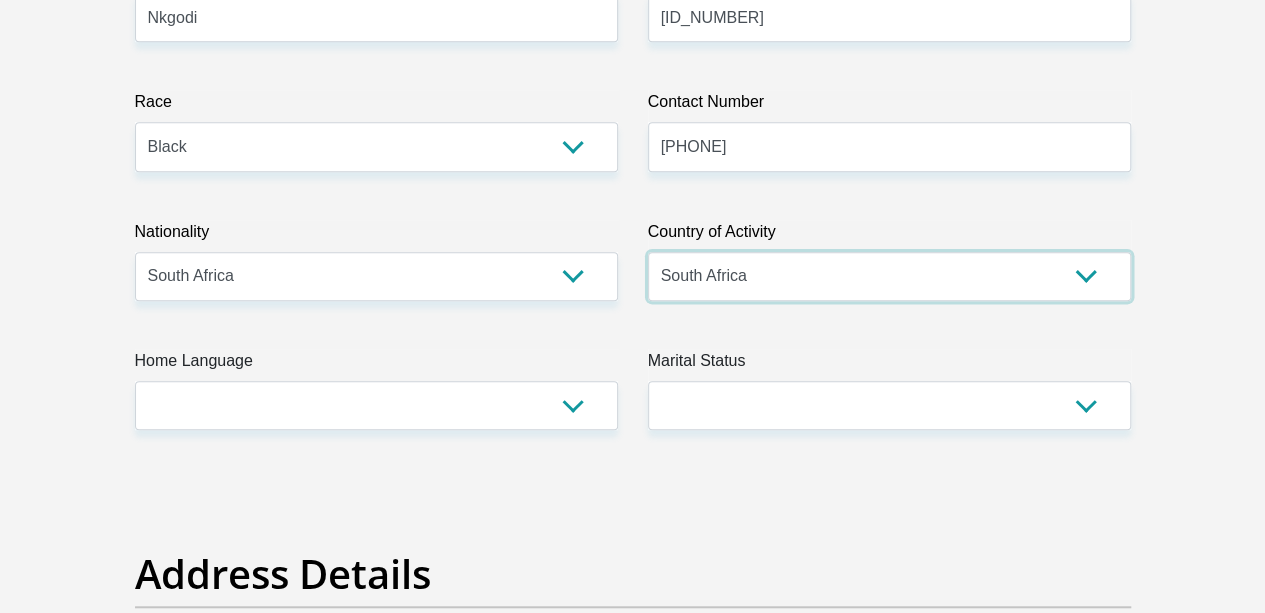 scroll, scrollTop: 700, scrollLeft: 0, axis: vertical 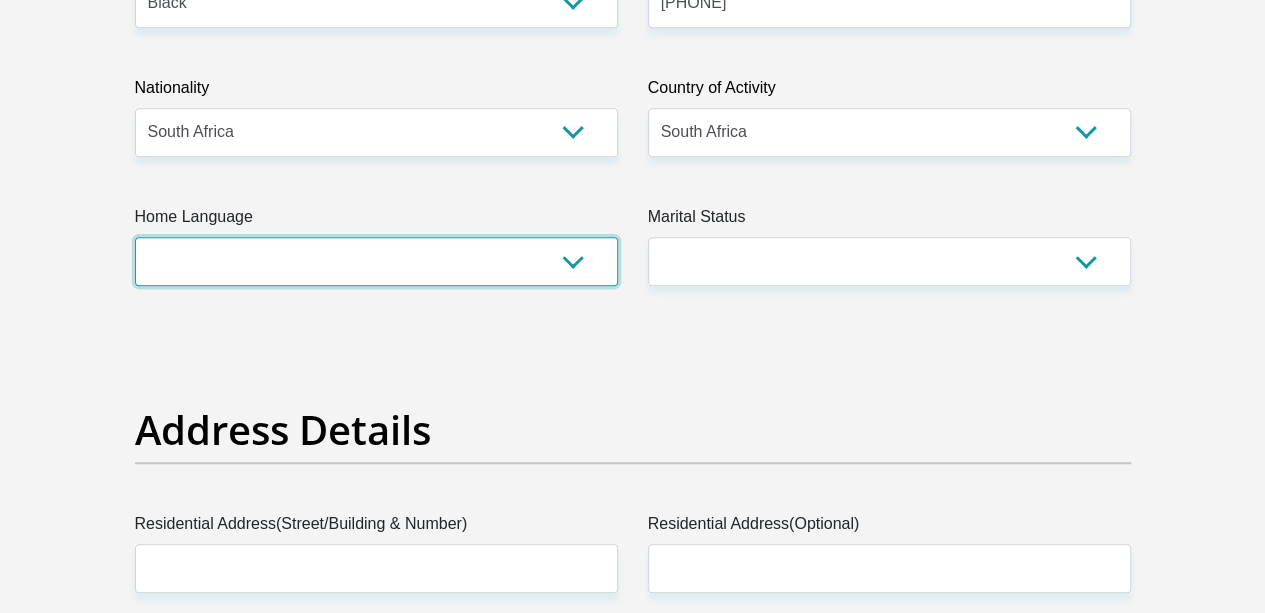click on "Afrikaans
English
Sepedi
South Ndebele
Southern Sotho
Swati
Tsonga
Tswana
Venda
Xhosa
Zulu
Other" at bounding box center [376, 261] 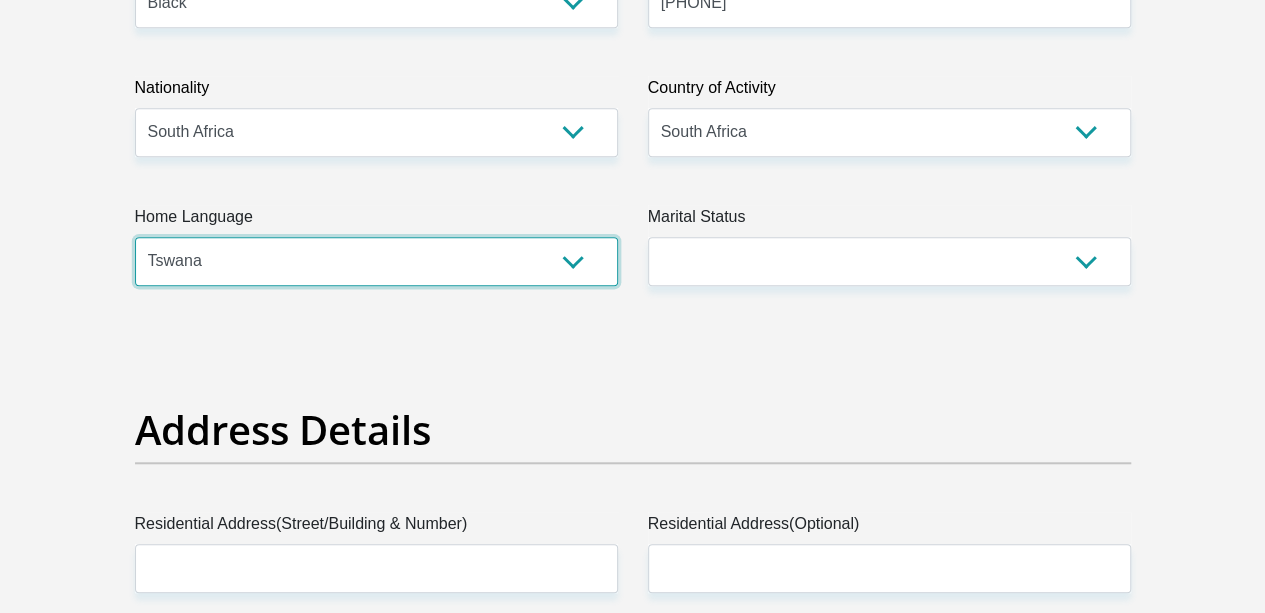 click on "Afrikaans
English
Sepedi
South Ndebele
Southern Sotho
Swati
Tsonga
Tswana
Venda
Xhosa
Zulu
Other" at bounding box center [376, 261] 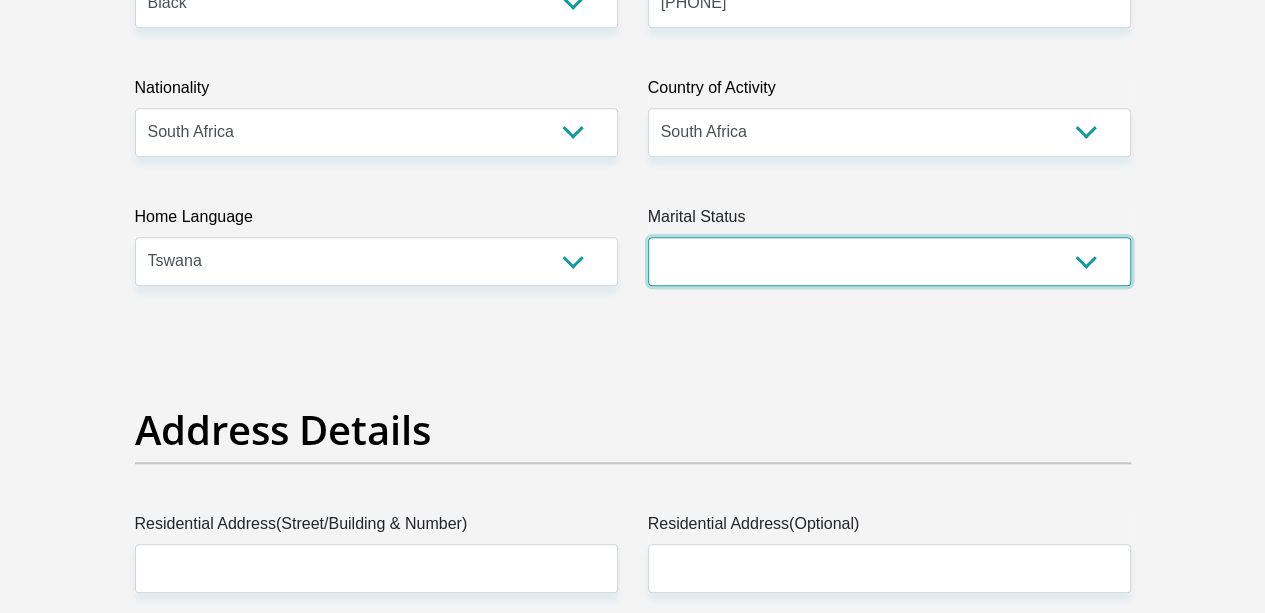 click on "Married ANC
Single
Divorced
Widowed
Married COP or Customary Law" at bounding box center [889, 261] 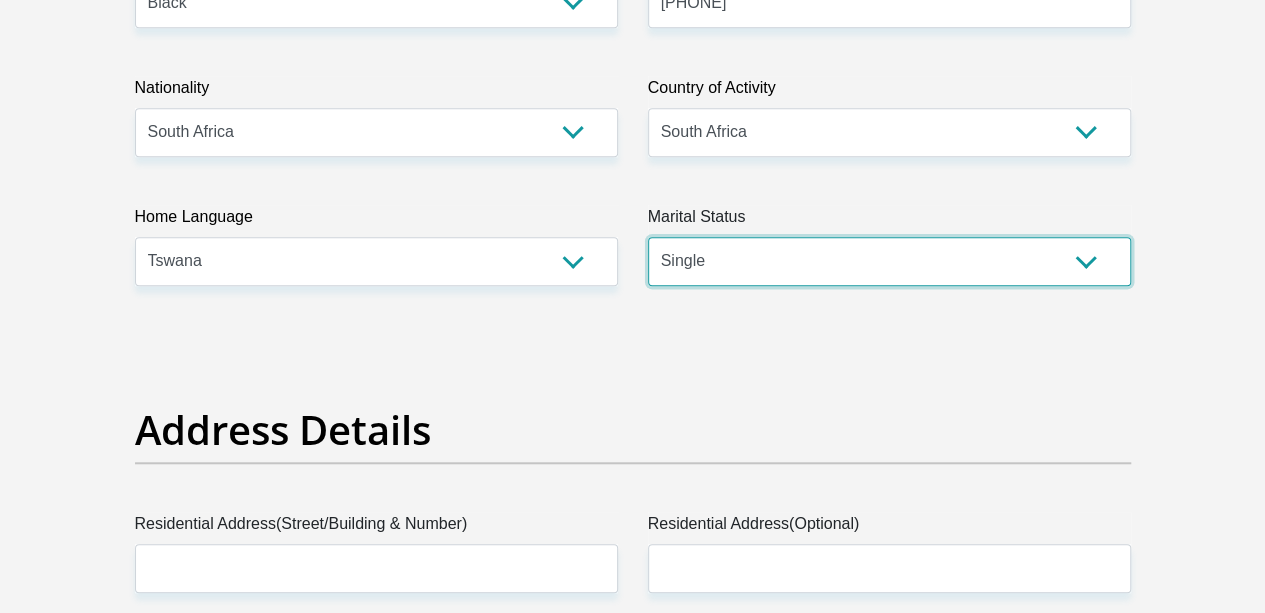 click on "Married ANC
Single
Divorced
Widowed
Married COP or Customary Law" at bounding box center [889, 261] 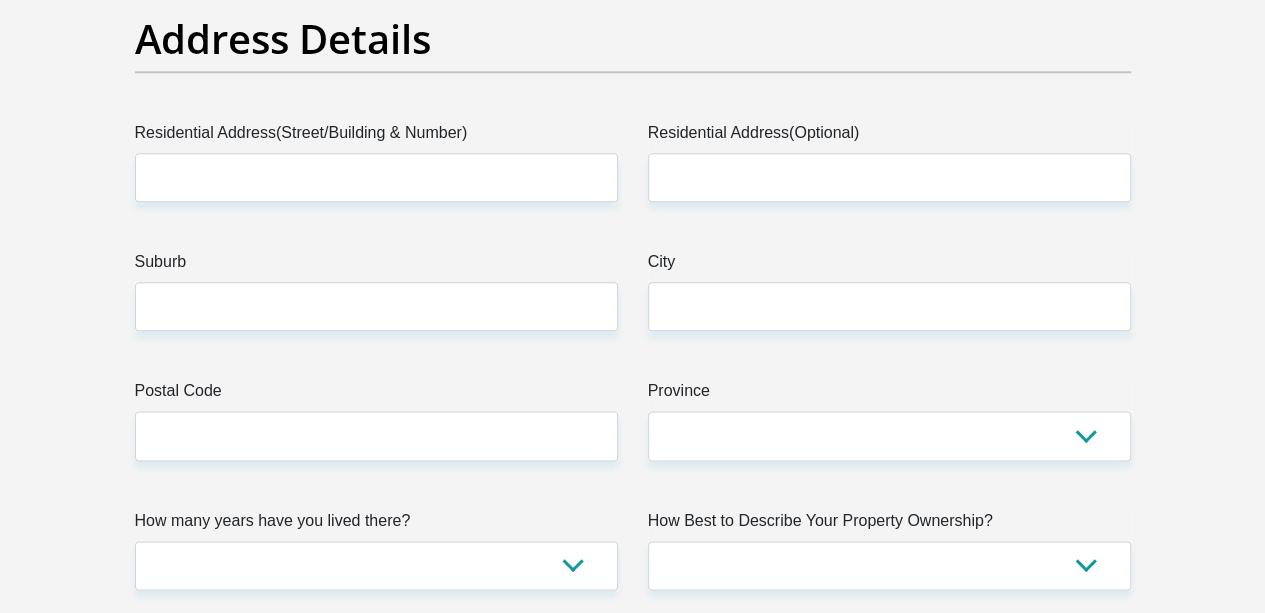 scroll, scrollTop: 1100, scrollLeft: 0, axis: vertical 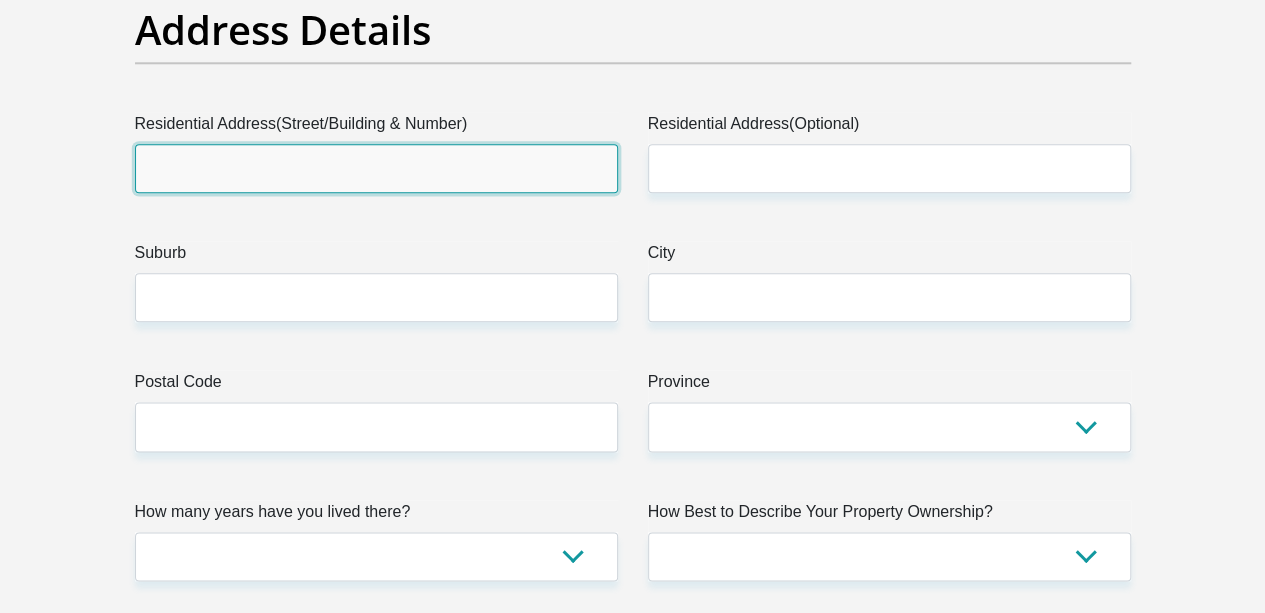 click on "Residential Address(Street/Building & Number)" at bounding box center (376, 168) 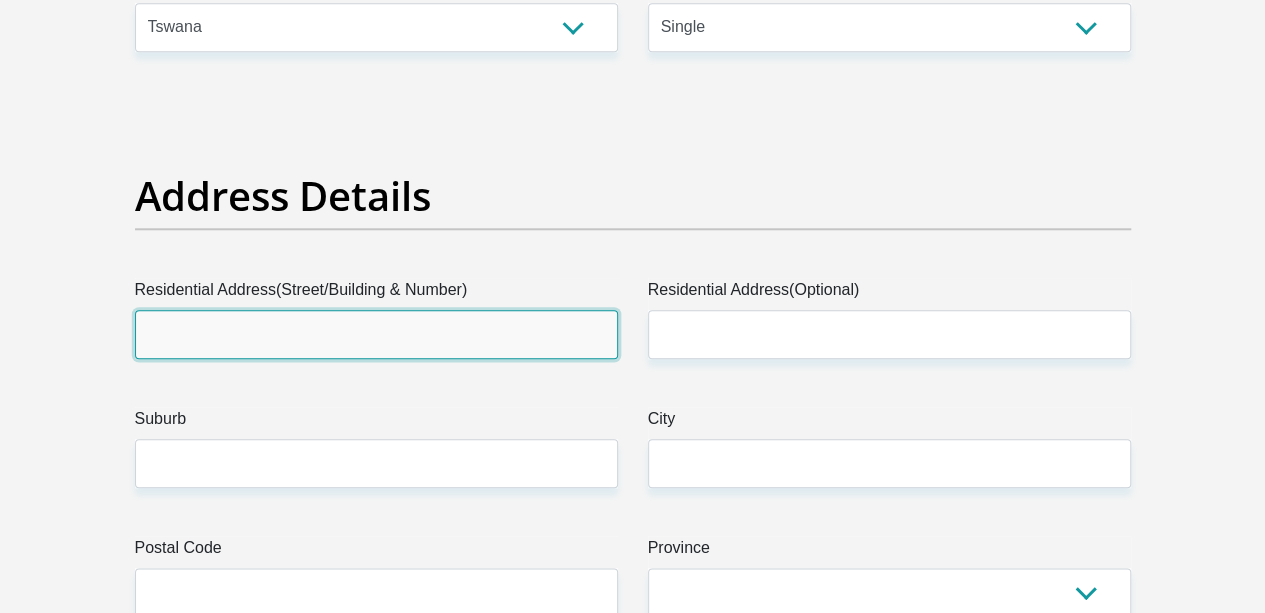 scroll, scrollTop: 1100, scrollLeft: 0, axis: vertical 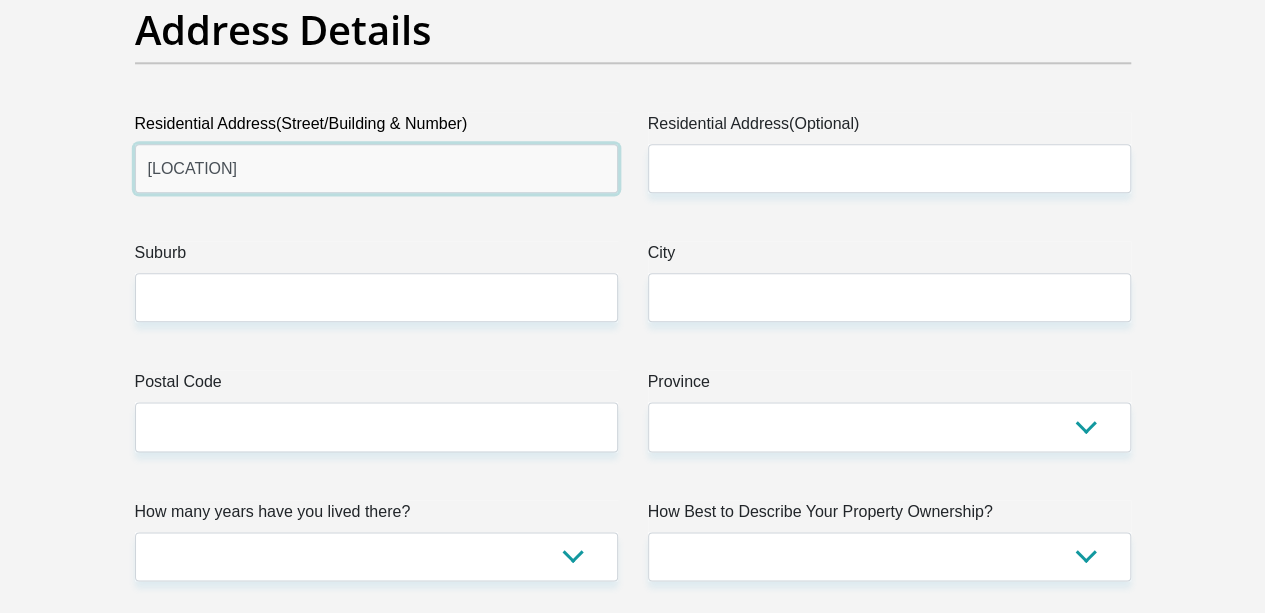 type on "Big Tree Estate" 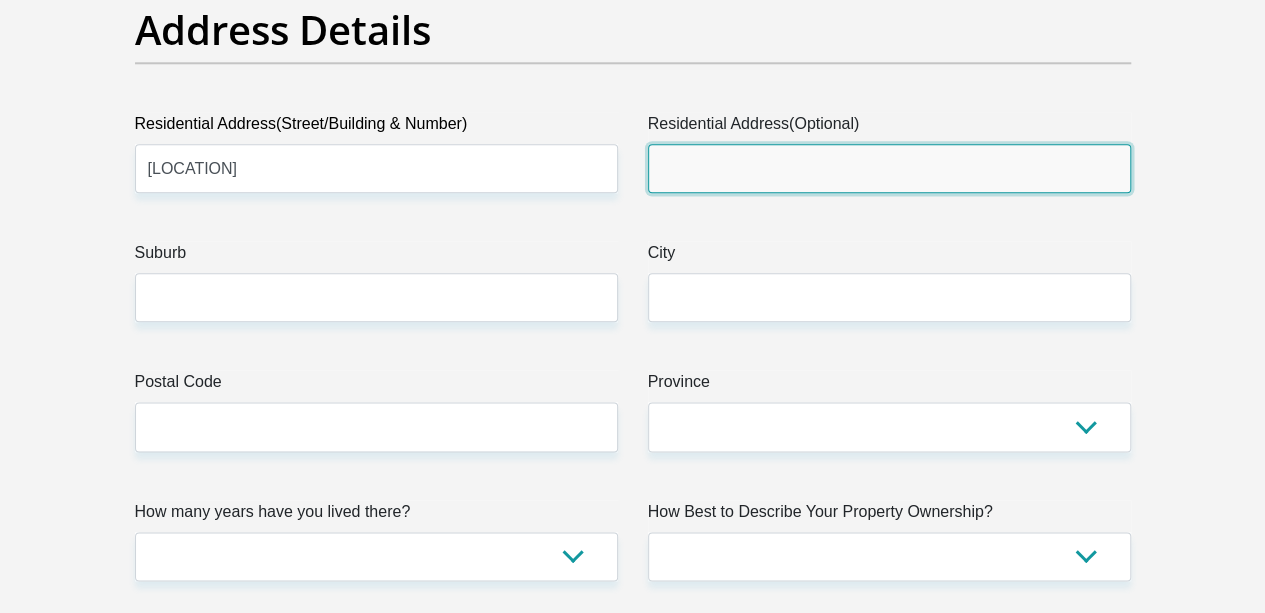 click on "Residential Address(Optional)" at bounding box center (889, 168) 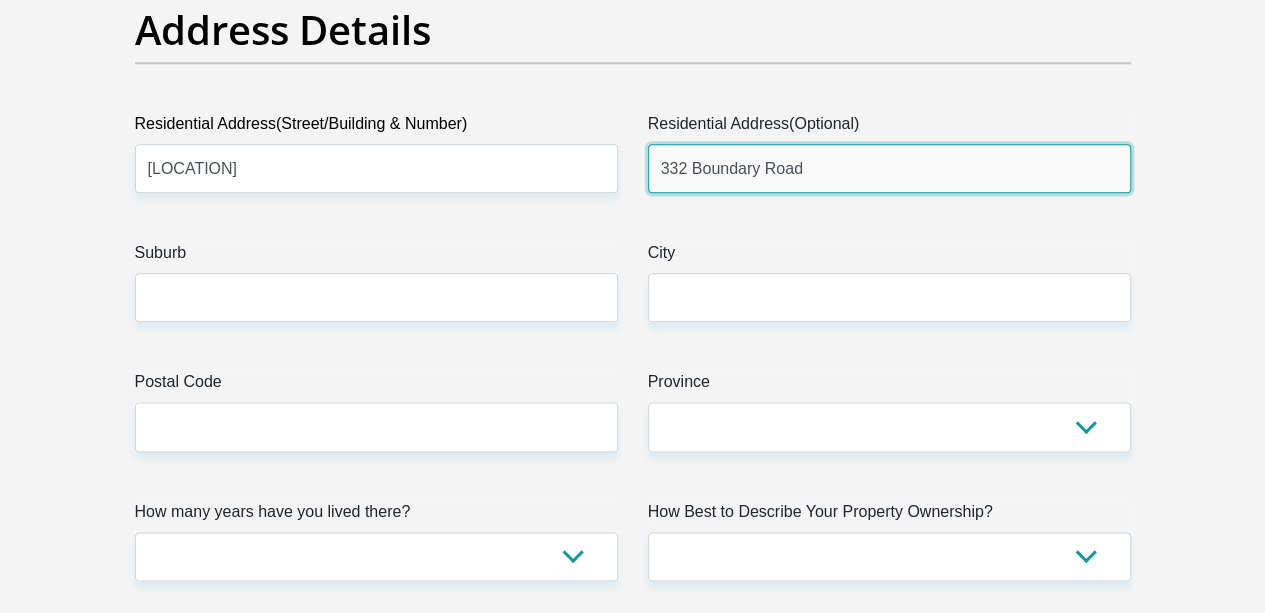 type on "332 Boundary Road" 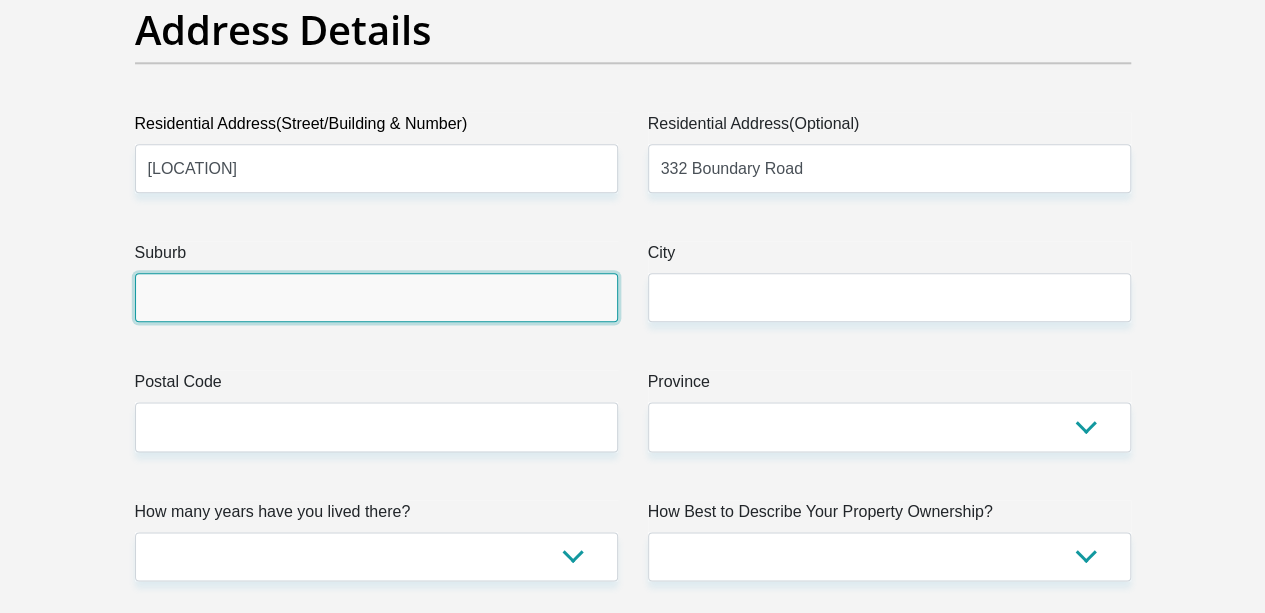 click on "Suburb" at bounding box center [376, 297] 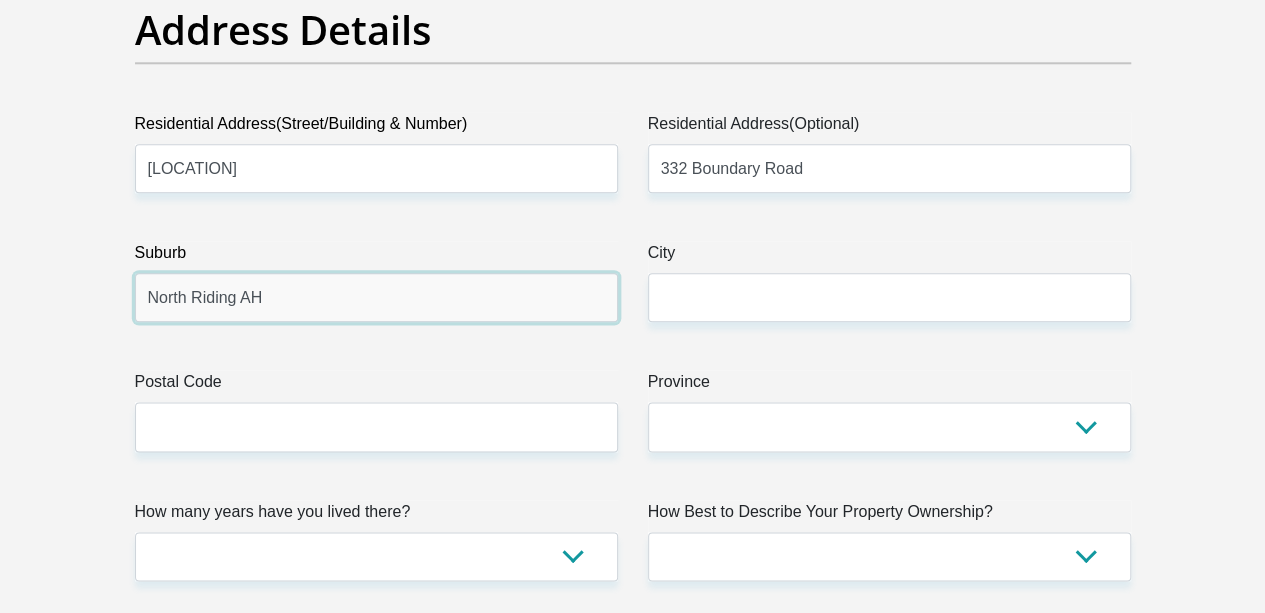 type on "North Riding AH" 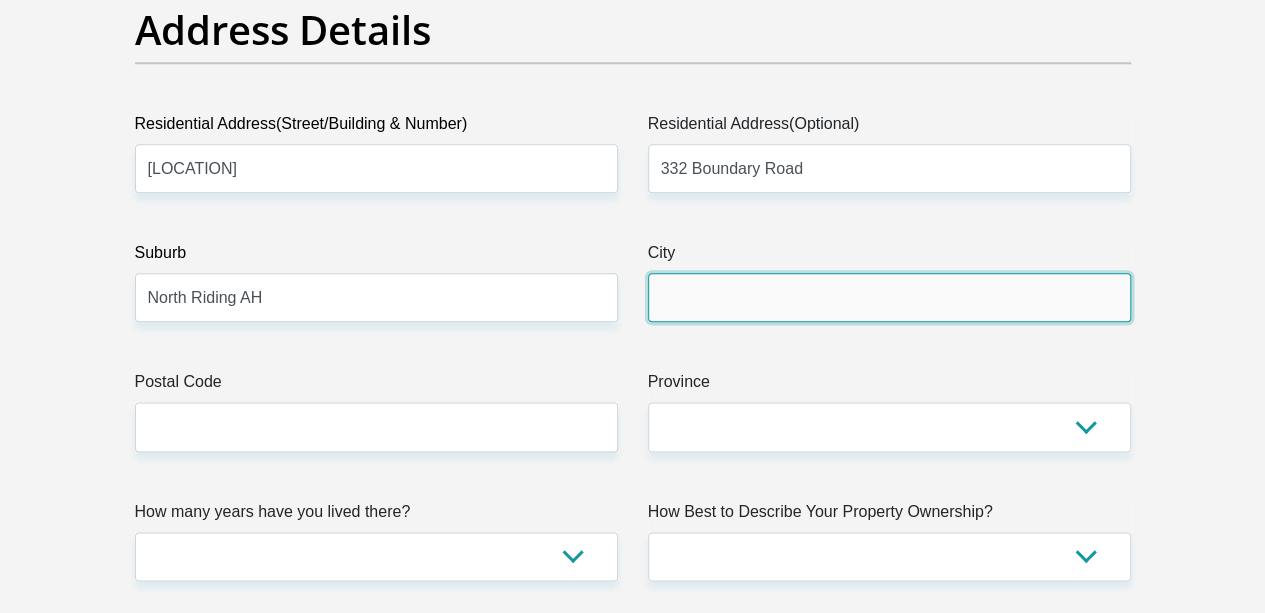 click on "City" at bounding box center [889, 297] 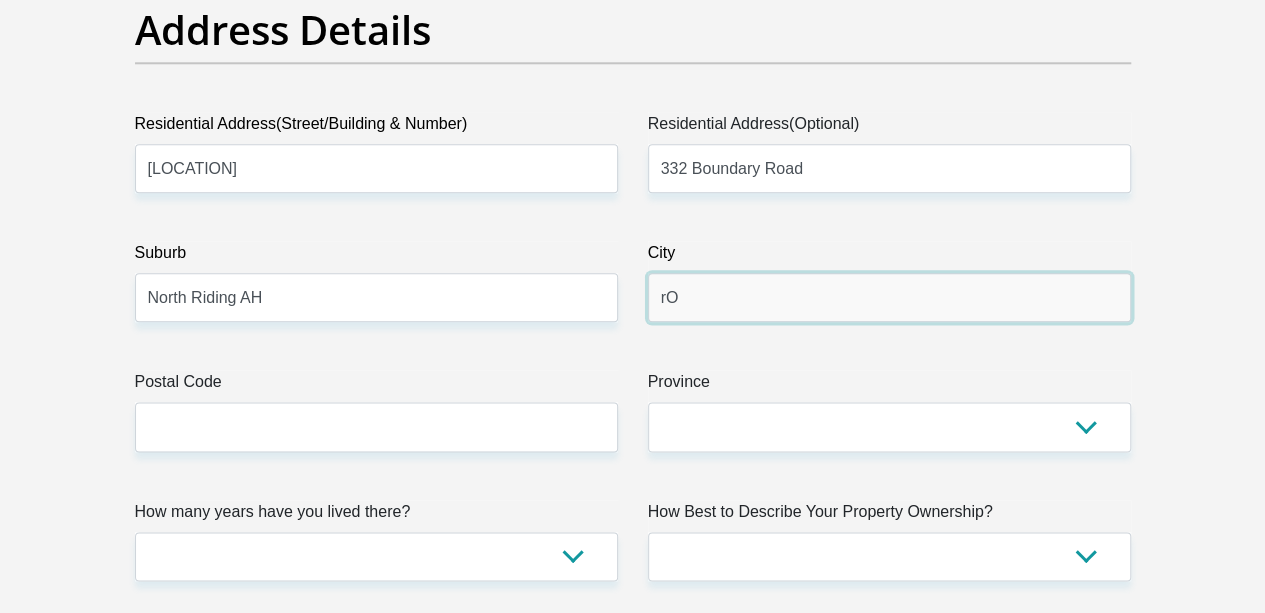 type on "r" 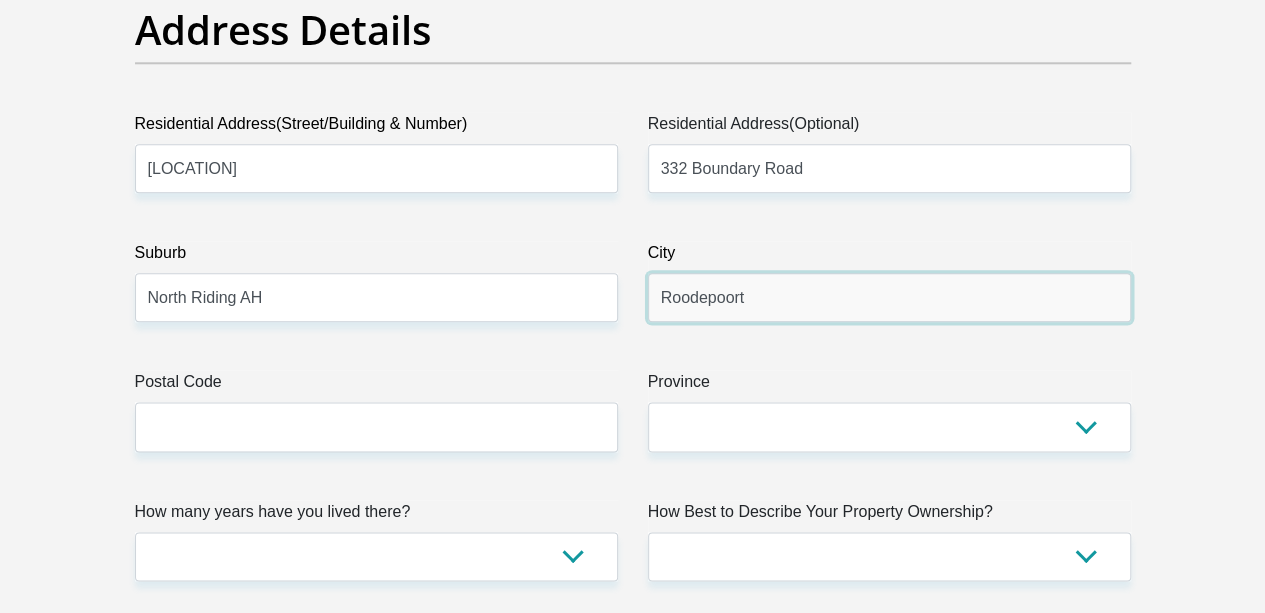 type on "Roodepoort" 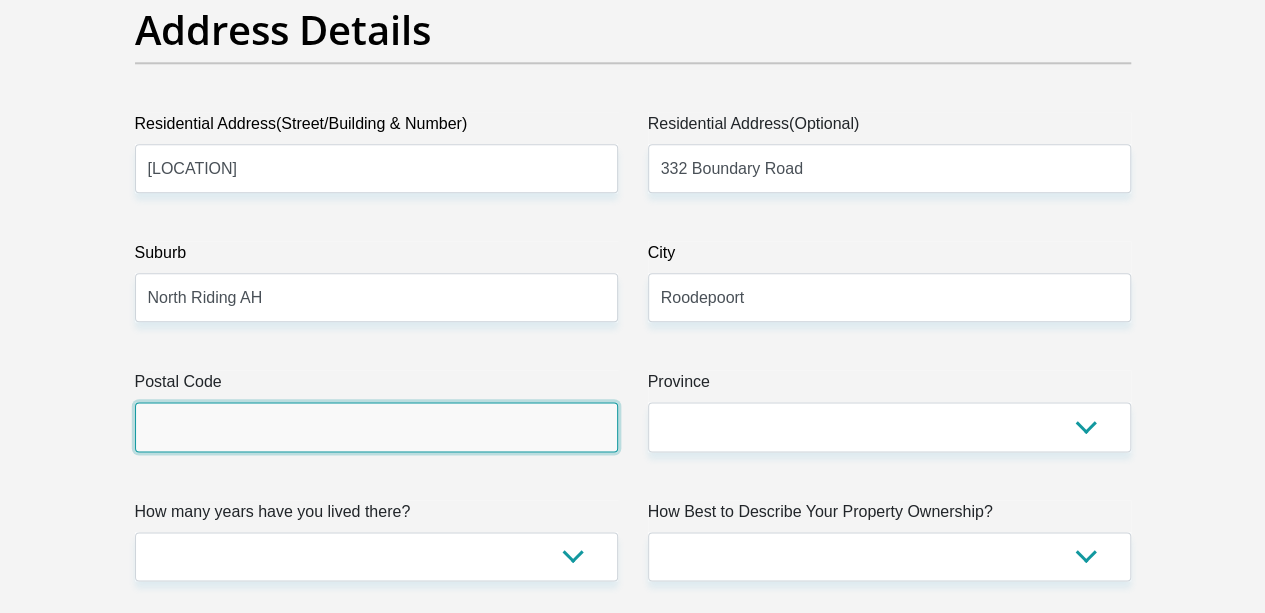 click on "Postal Code" at bounding box center [376, 426] 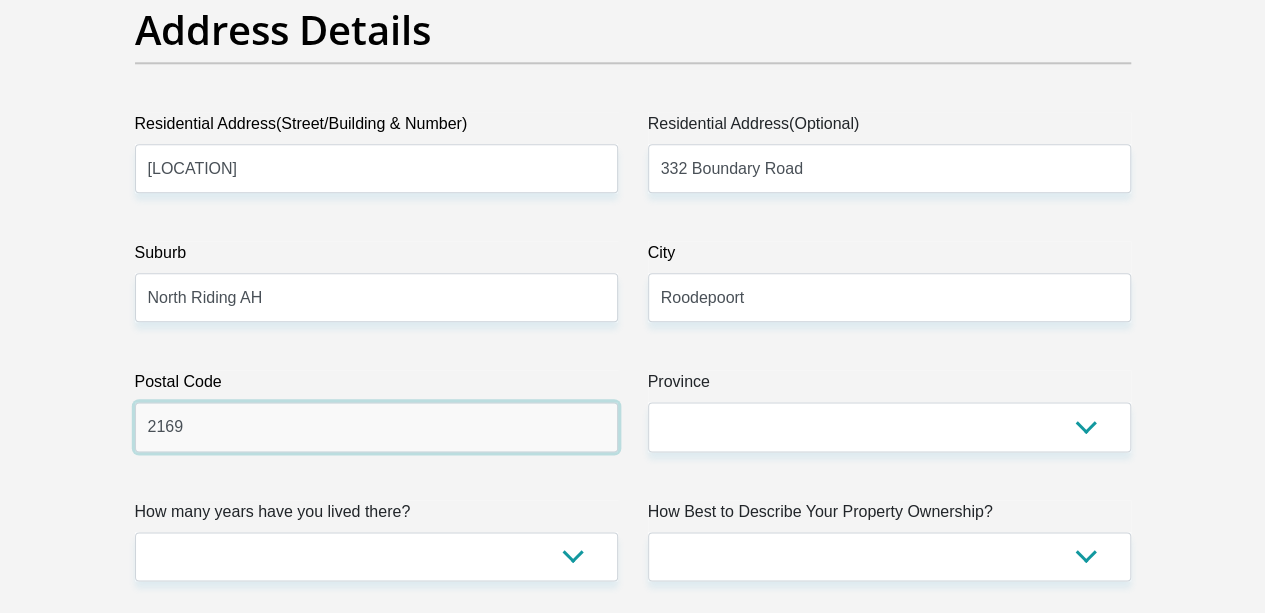 type on "2169" 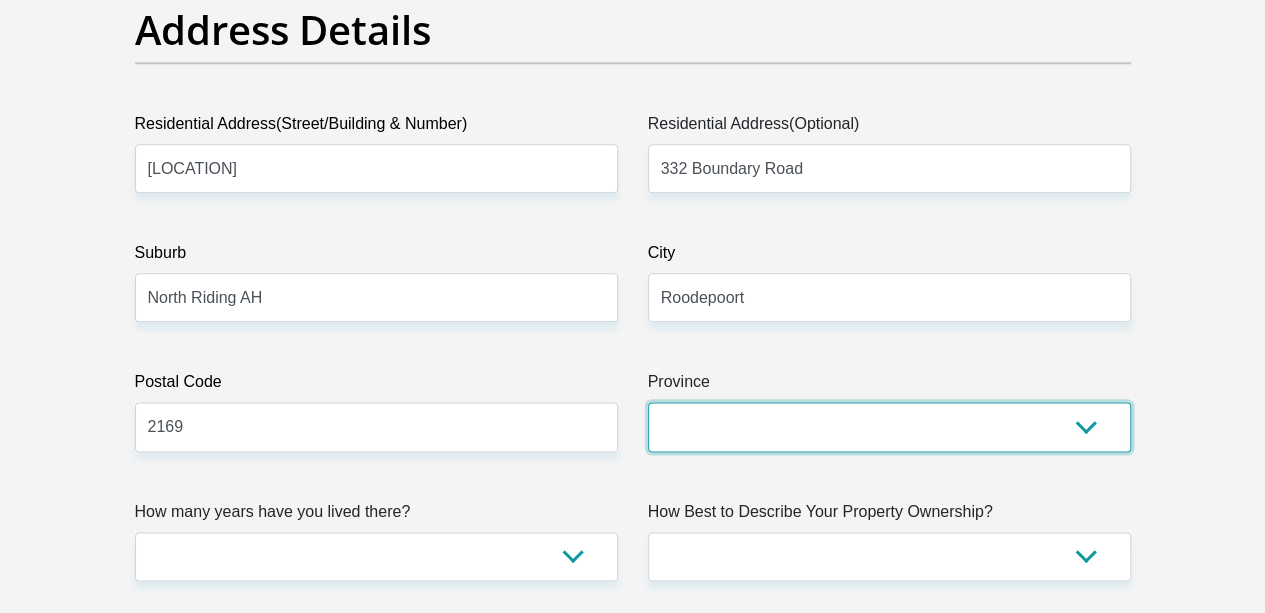 click on "Eastern Cape
Free State
Gauteng
KwaZulu-Natal
Limpopo
Mpumalanga
Northern Cape
North West
Western Cape" at bounding box center [889, 426] 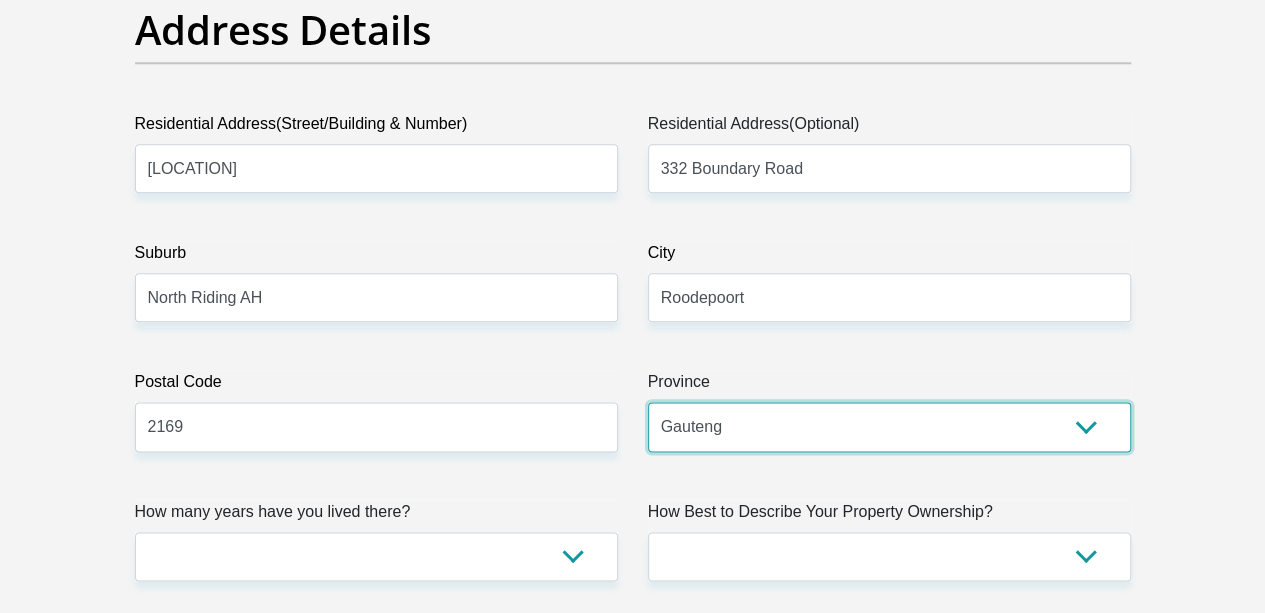 click on "Eastern Cape
Free State
Gauteng
KwaZulu-Natal
Limpopo
Mpumalanga
Northern Cape
North West
Western Cape" at bounding box center [889, 426] 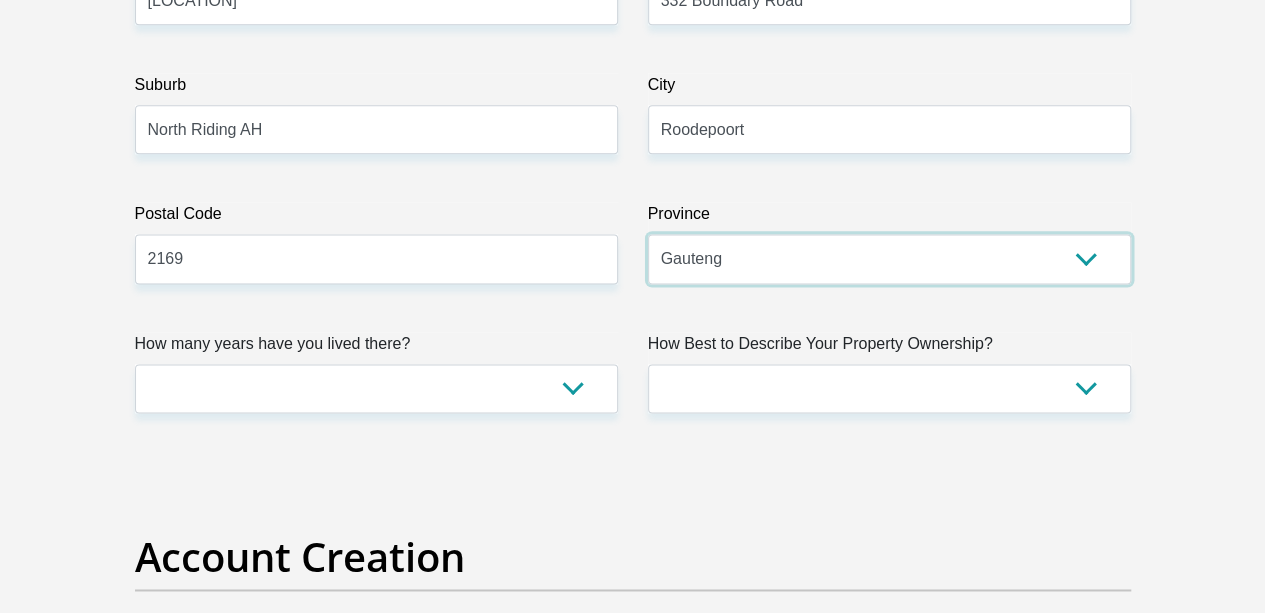 scroll, scrollTop: 1300, scrollLeft: 0, axis: vertical 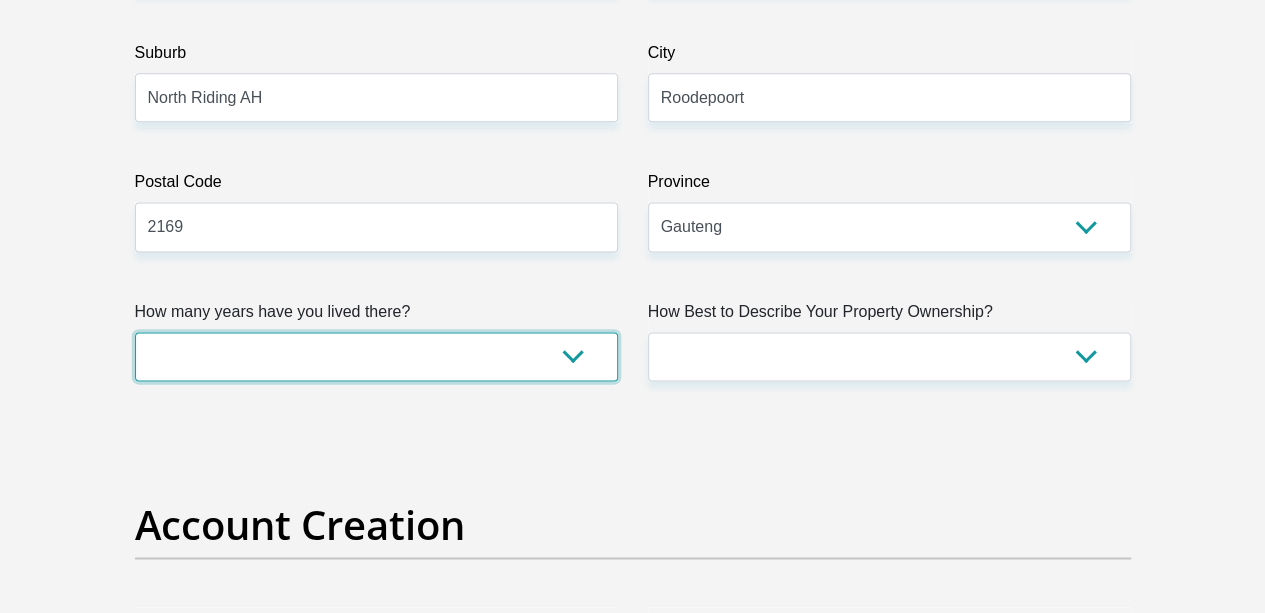 click on "less than 1 year
1-3 years
3-5 years
5+ years" at bounding box center (376, 356) 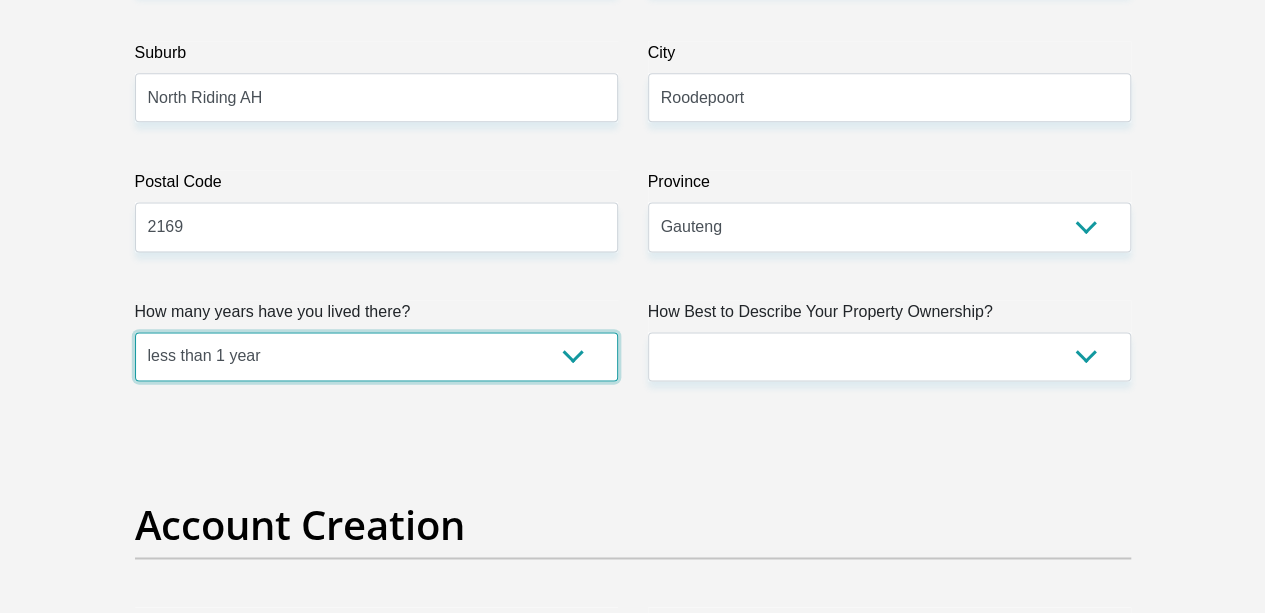 click on "less than 1 year
1-3 years
3-5 years
5+ years" at bounding box center (376, 356) 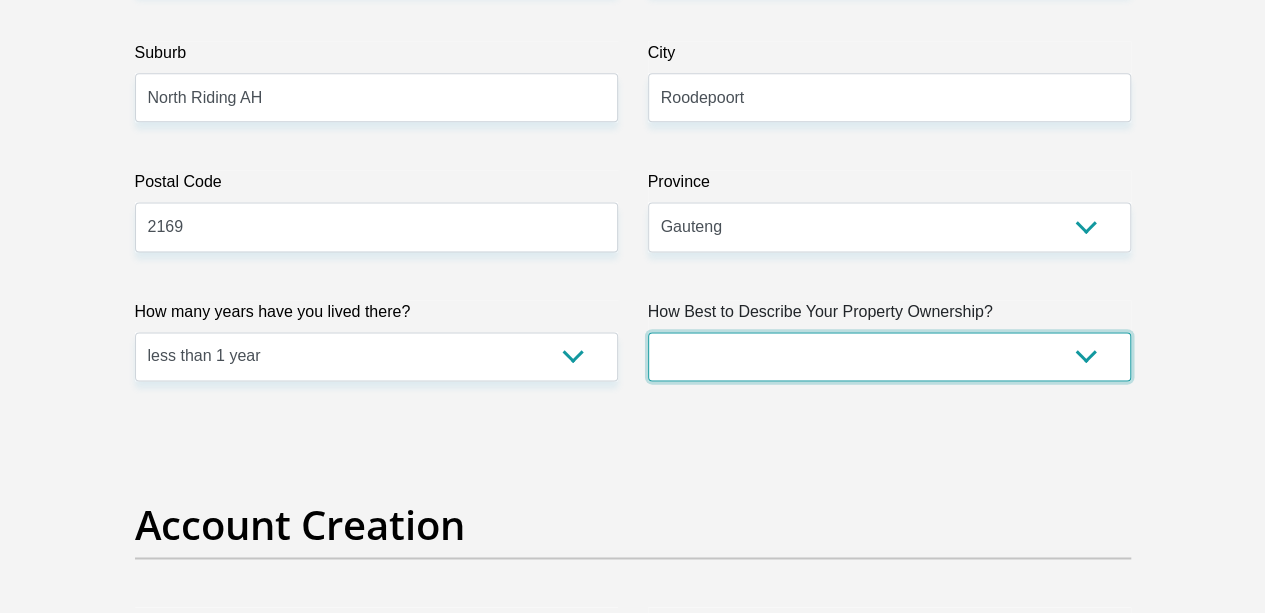 click on "Owned
Rented
Family Owned
Company Dwelling" at bounding box center [889, 356] 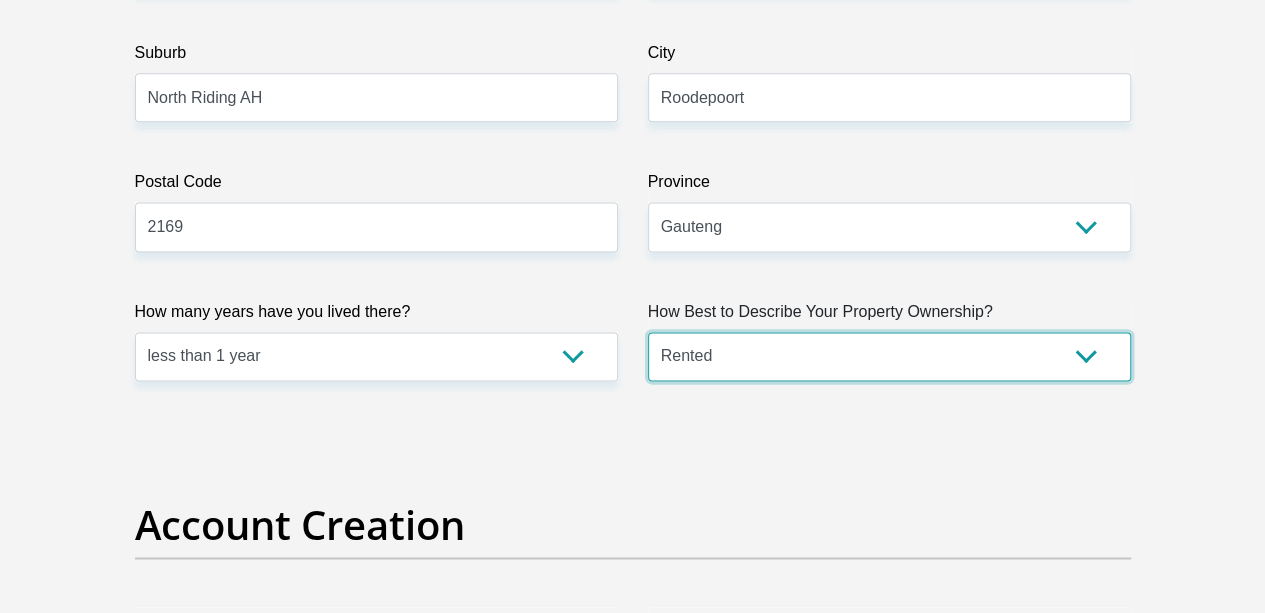 click on "Owned
Rented
Family Owned
Company Dwelling" at bounding box center (889, 356) 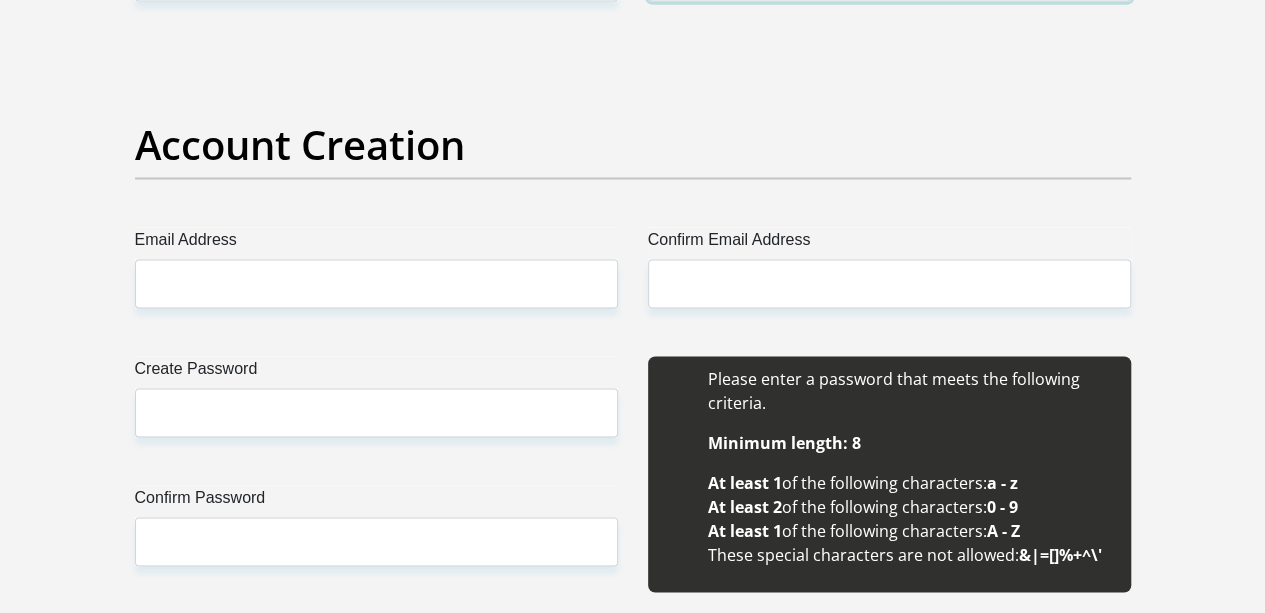 scroll, scrollTop: 1700, scrollLeft: 0, axis: vertical 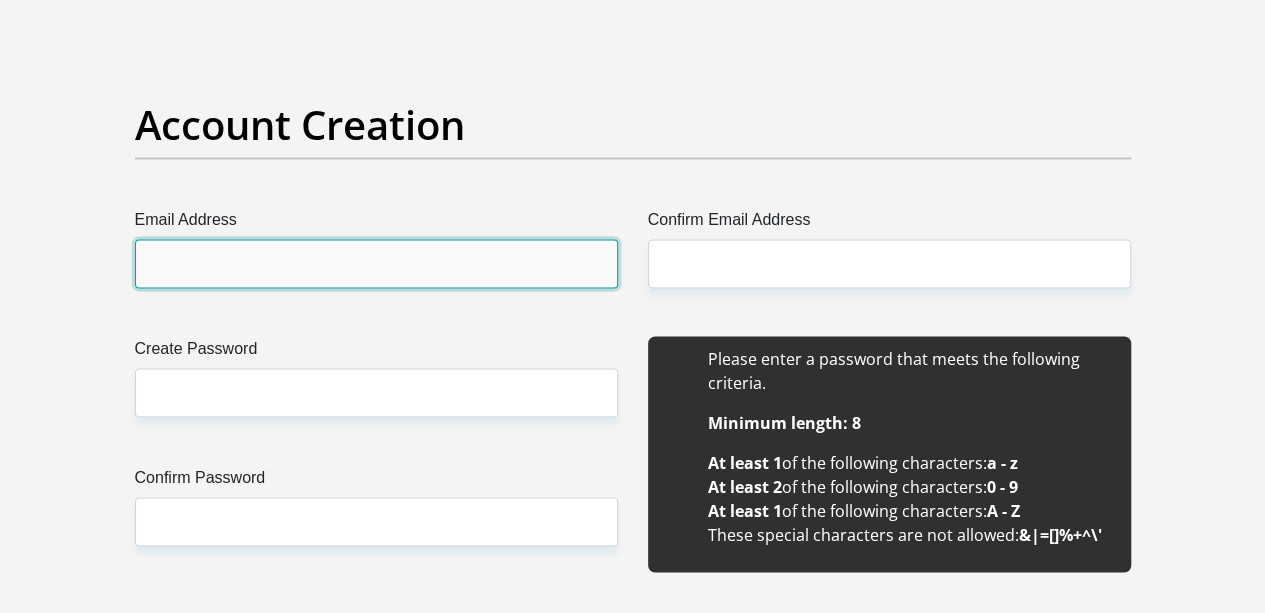 click on "Email Address" at bounding box center (376, 263) 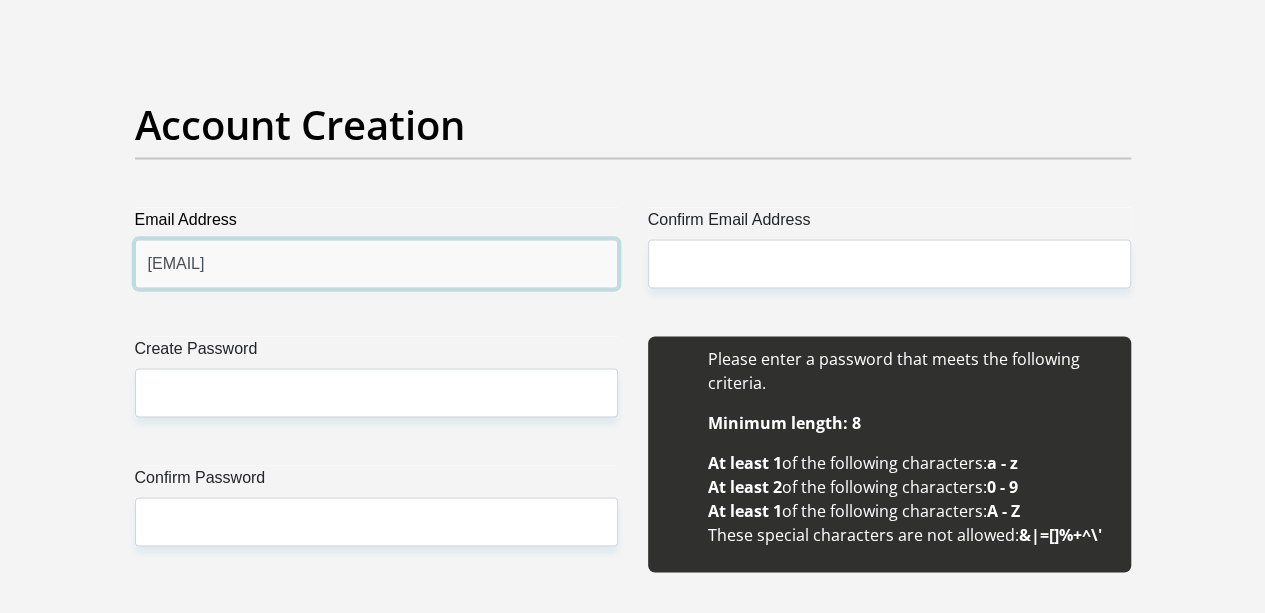 type on "kamogelonkgodi10@gmai.com" 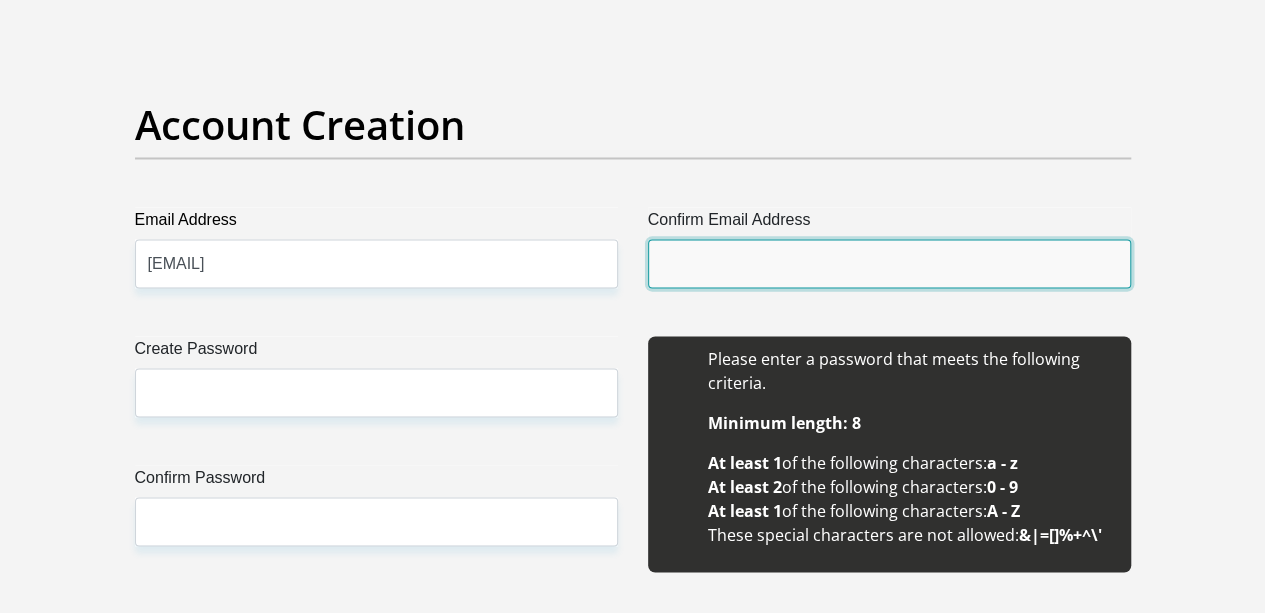 click on "Confirm Email Address" at bounding box center (889, 263) 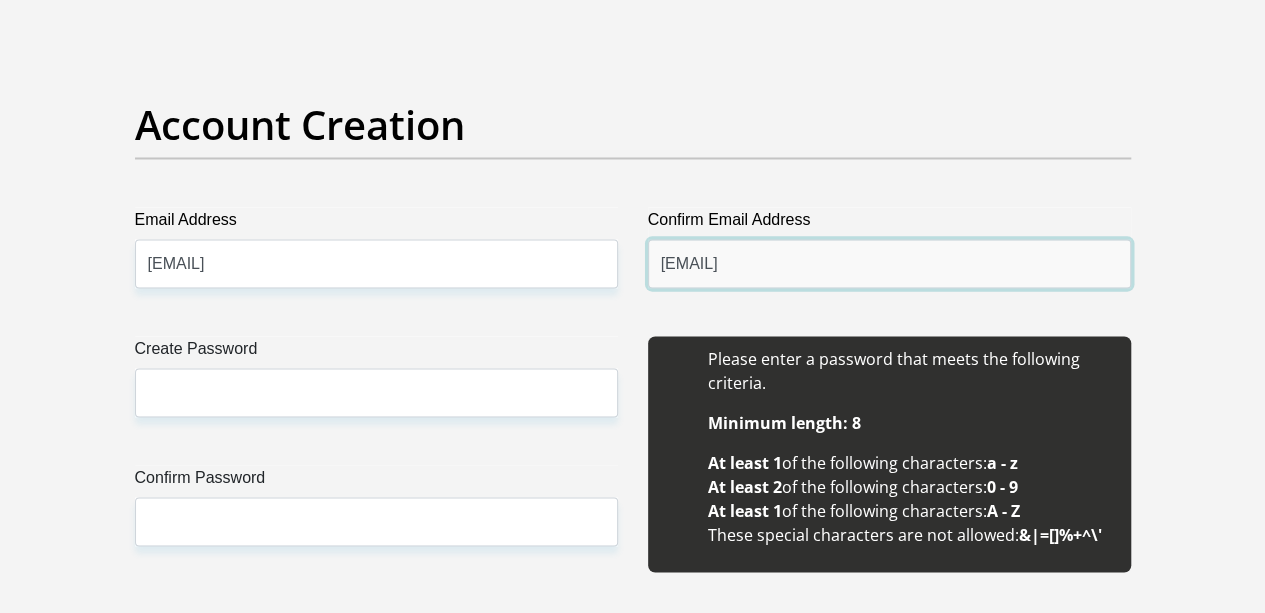 click on "kamogelonkgodi10@gmai.com" at bounding box center [889, 263] 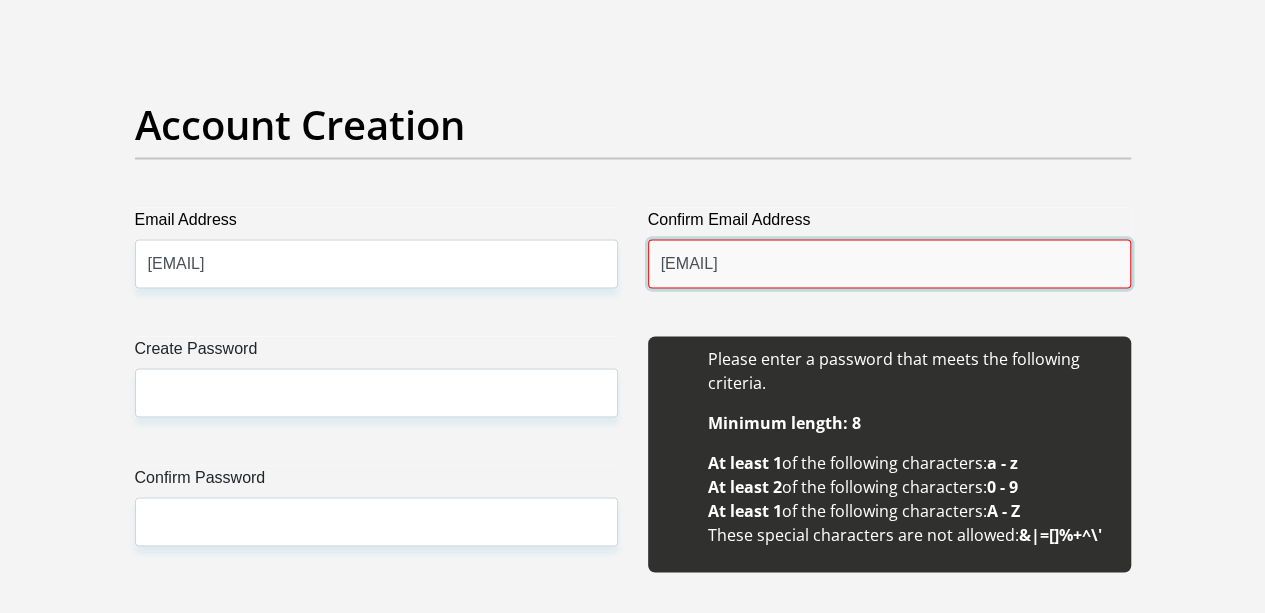 type on "kamogelonkgodi10@gmail.com" 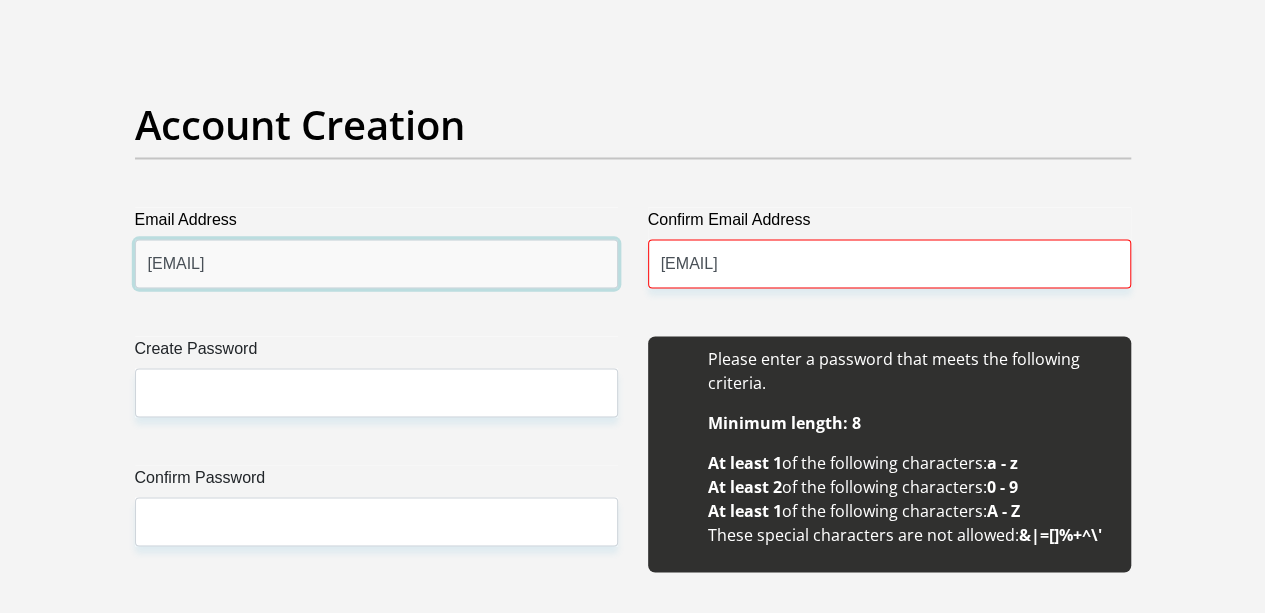 click on "kamogelonkgodi10@gmai.com" at bounding box center (376, 263) 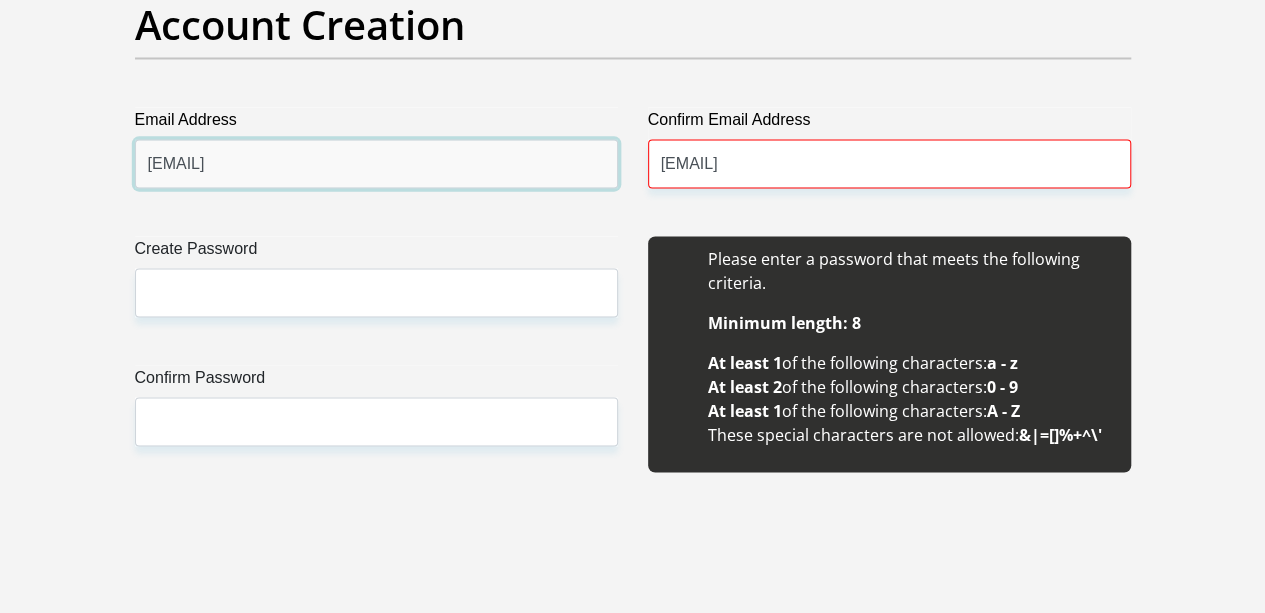 type on "kamogelonkgodi10@gmail.com" 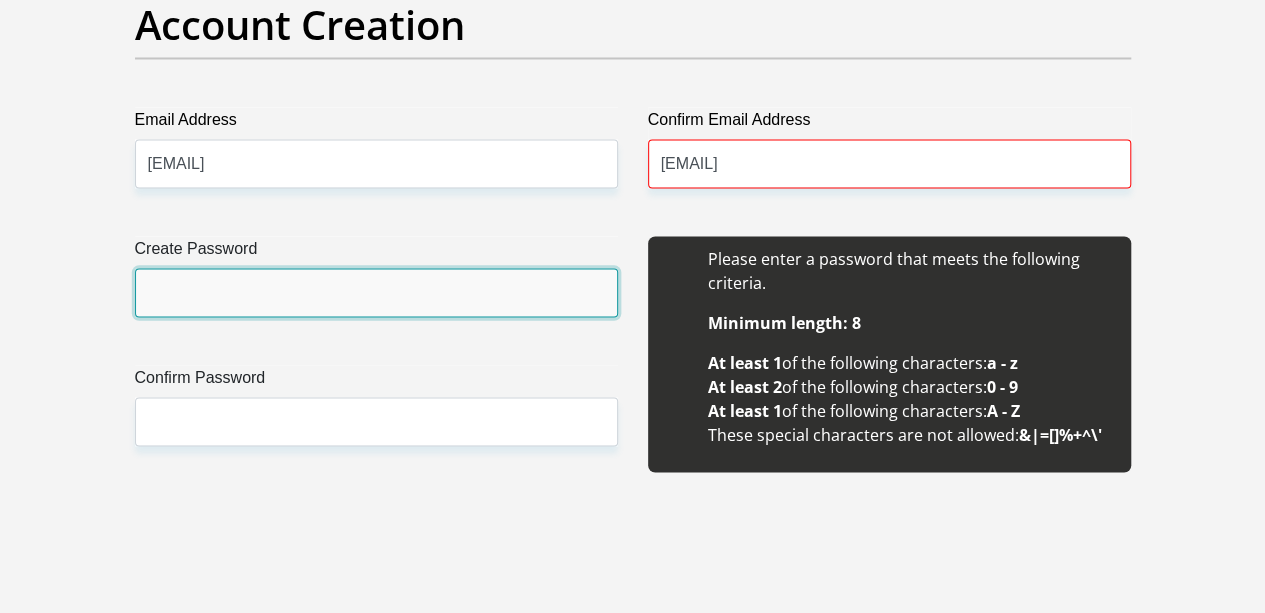 click on "Create Password" at bounding box center [376, 292] 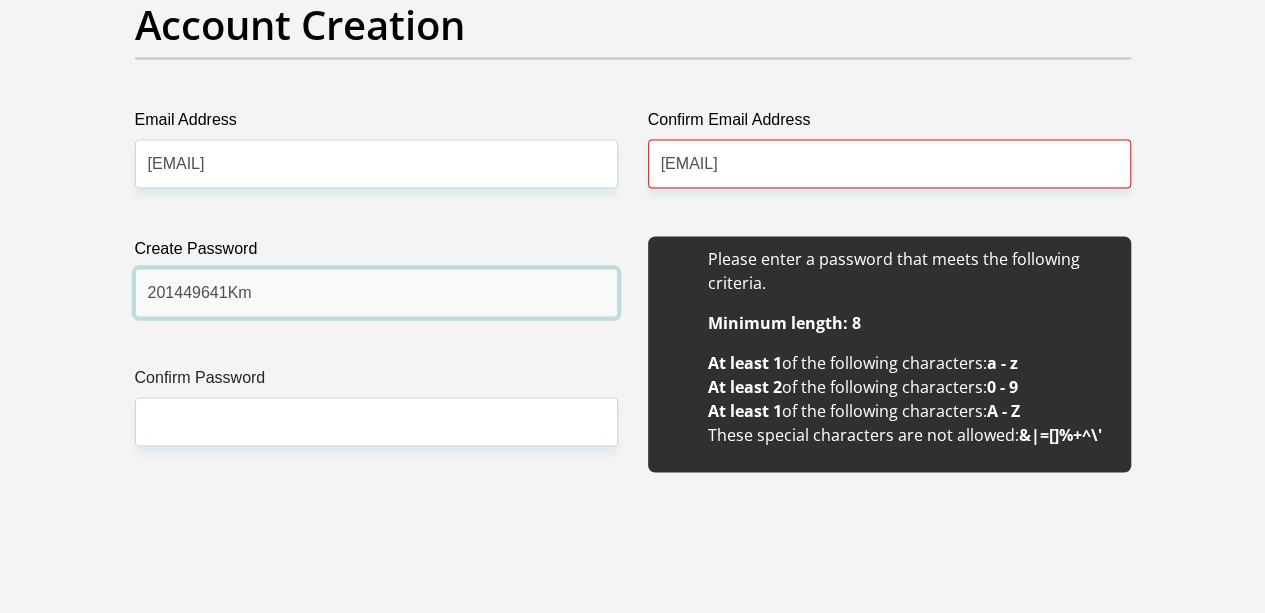 type on "201449641Km" 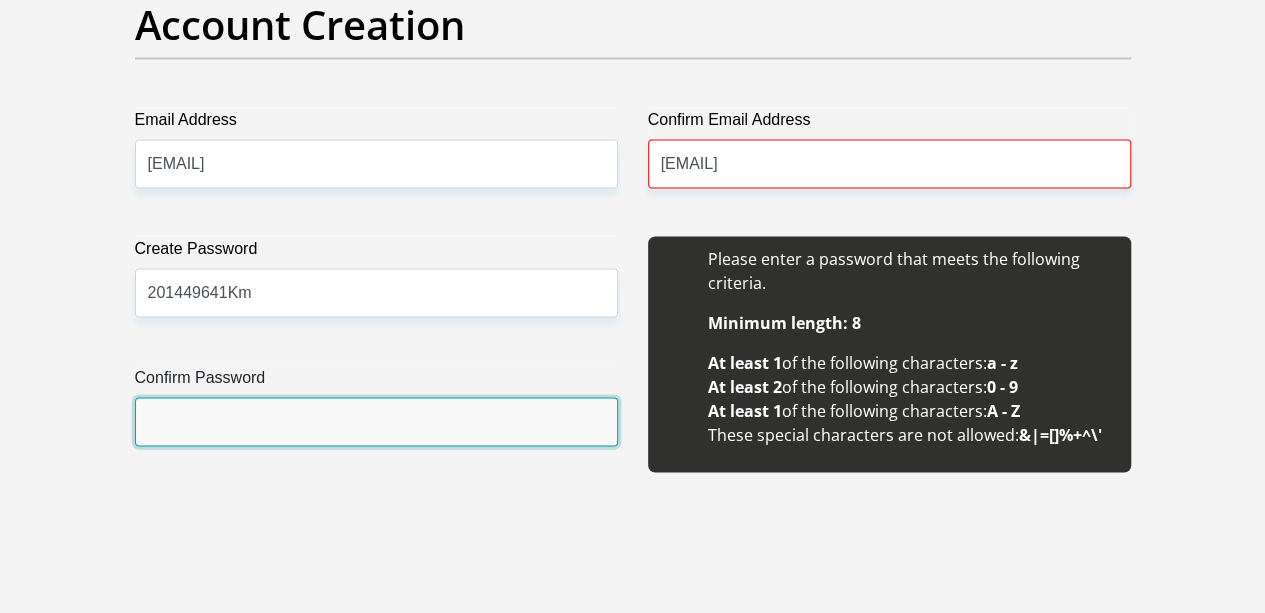 click on "Confirm Password" at bounding box center (376, 421) 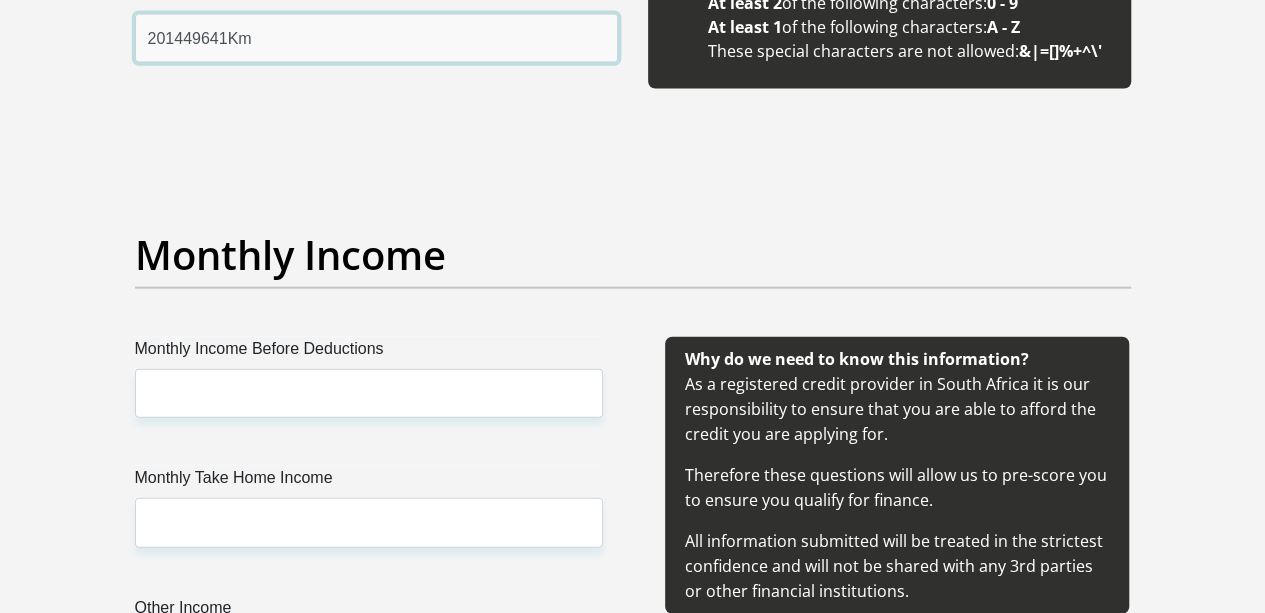 scroll, scrollTop: 2200, scrollLeft: 0, axis: vertical 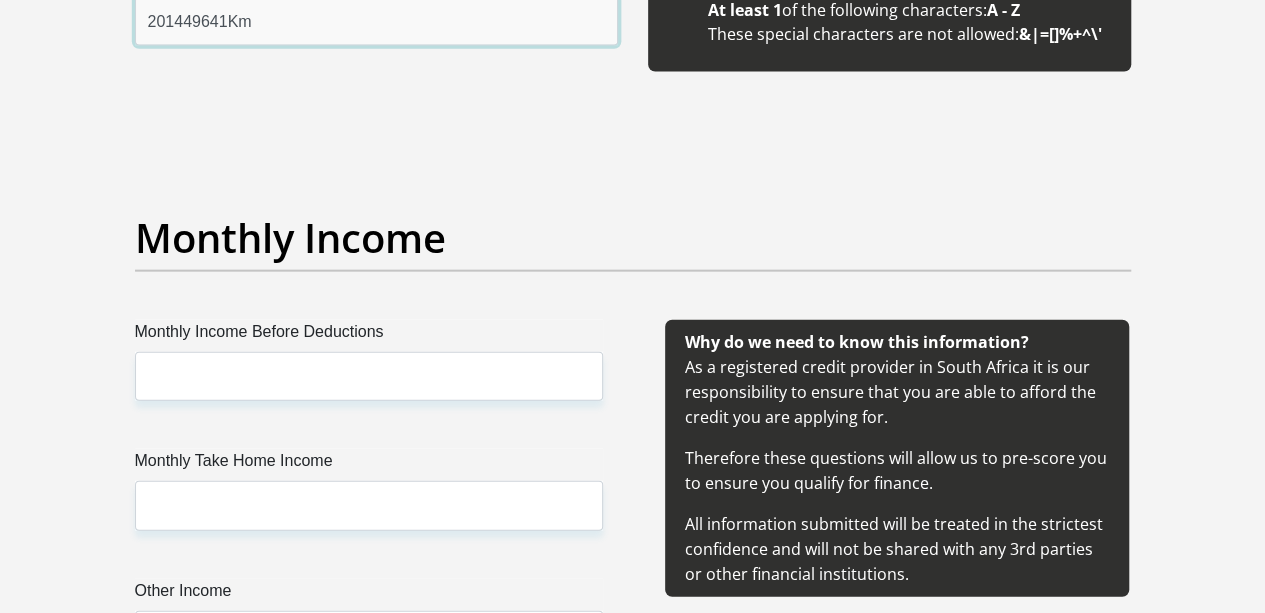 type on "201449641Km" 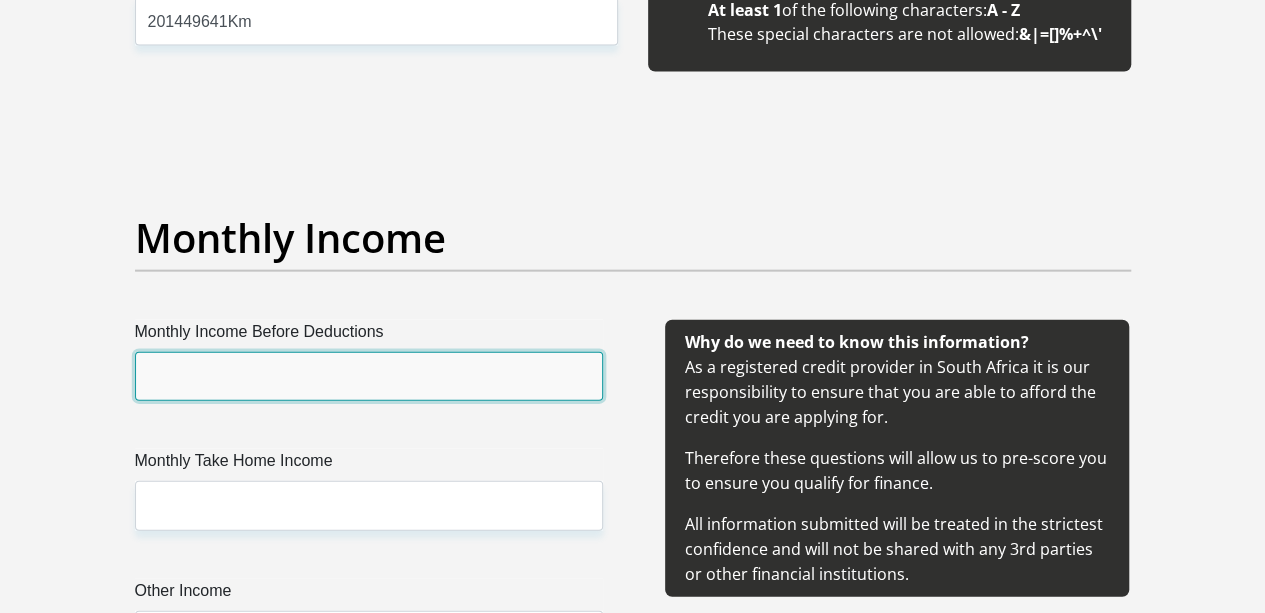 click on "Monthly Income Before Deductions" at bounding box center [369, 376] 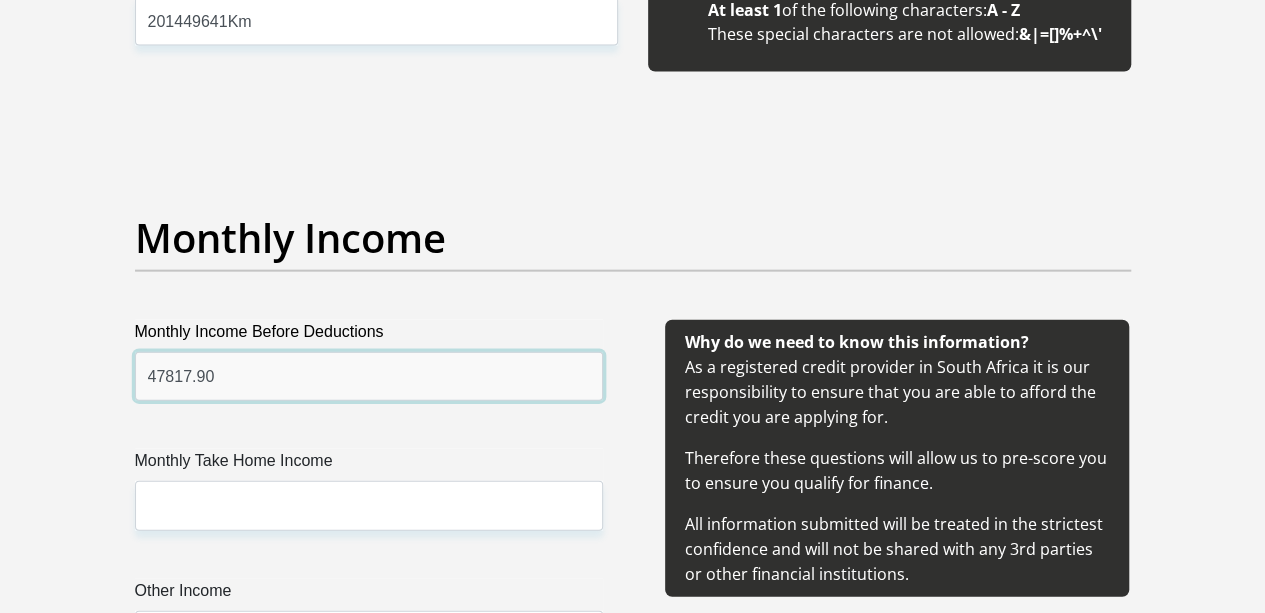type on "47817.90" 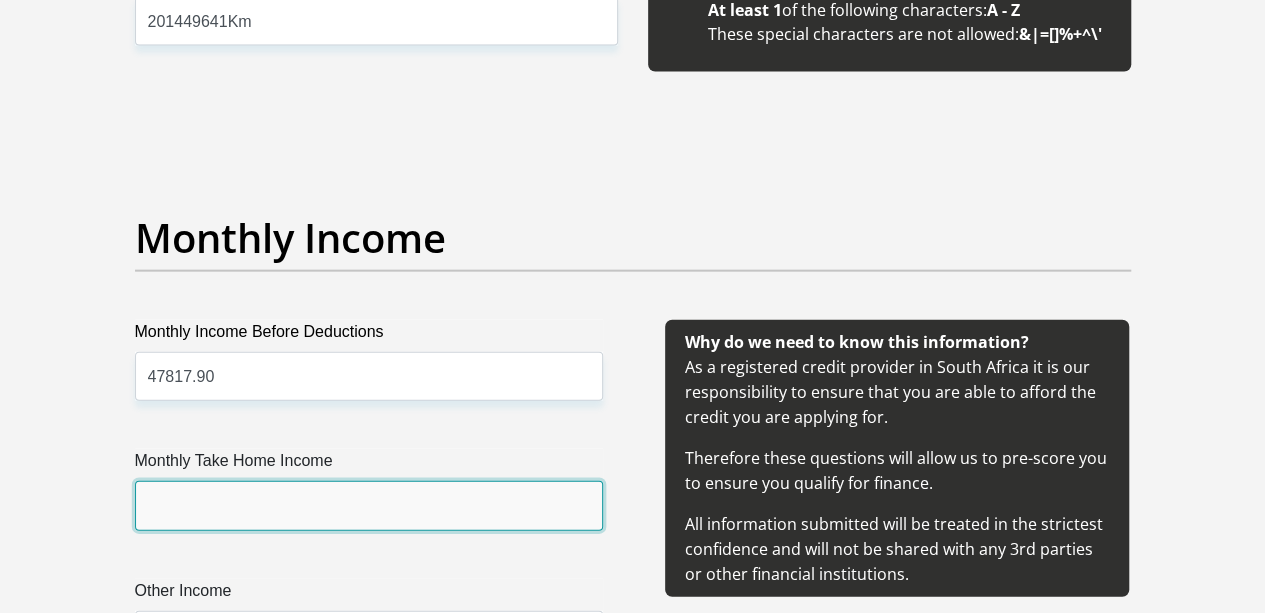click on "Monthly Take Home Income" at bounding box center (369, 505) 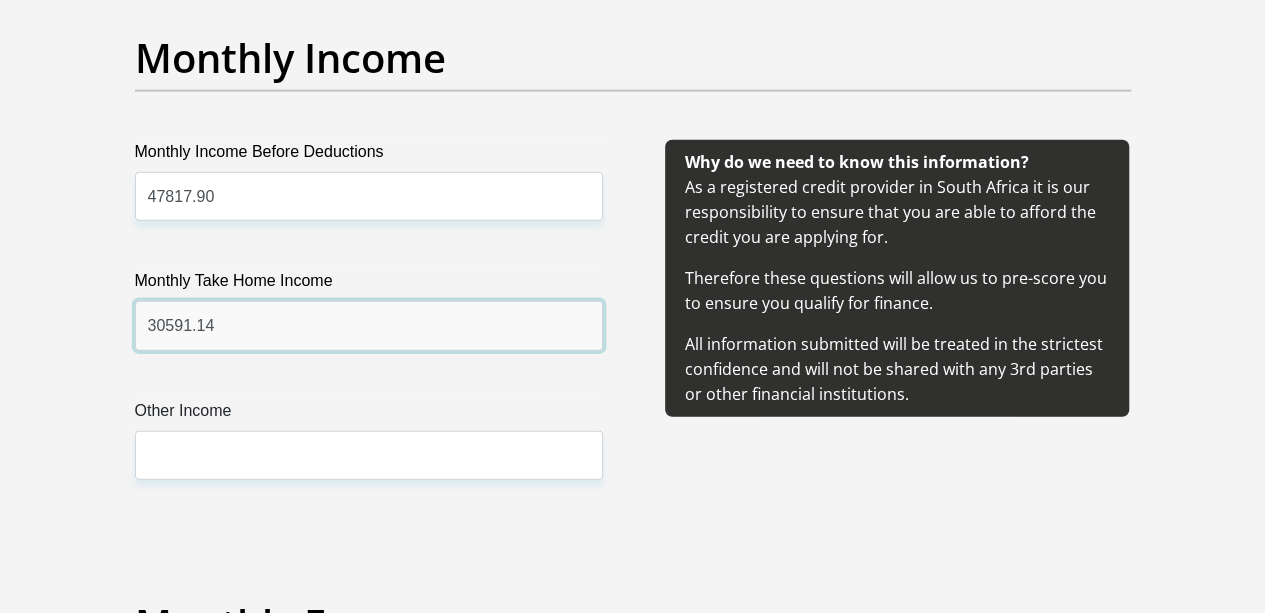 scroll, scrollTop: 2500, scrollLeft: 0, axis: vertical 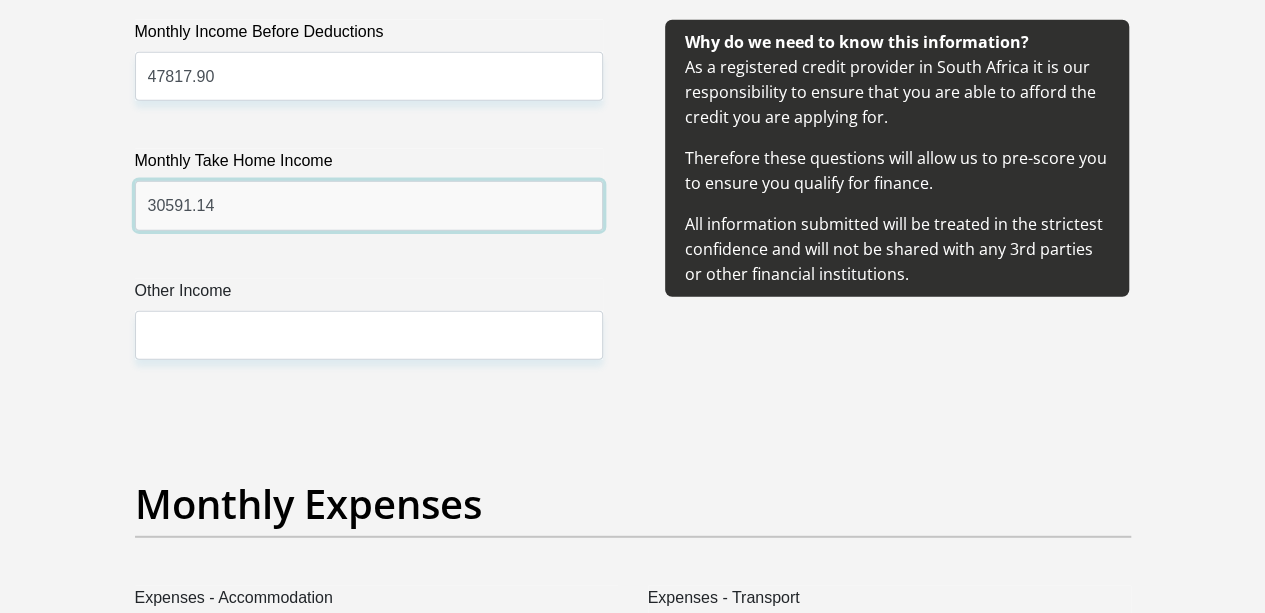 type on "30591.14" 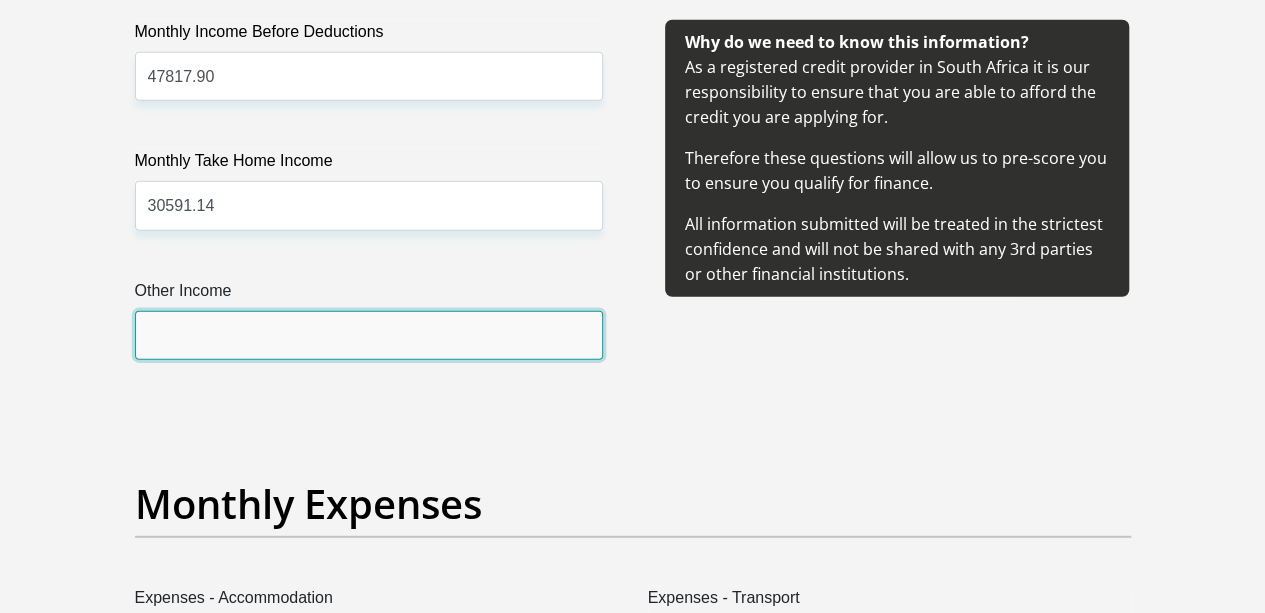 click on "Other Income" at bounding box center (369, 335) 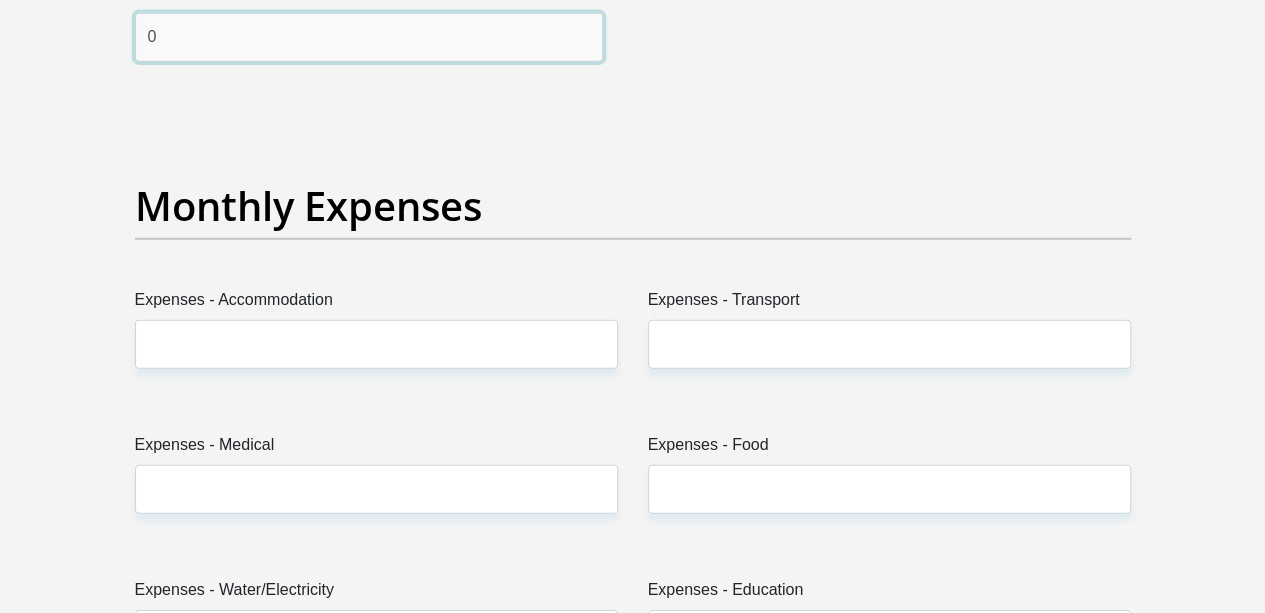 scroll, scrollTop: 2800, scrollLeft: 0, axis: vertical 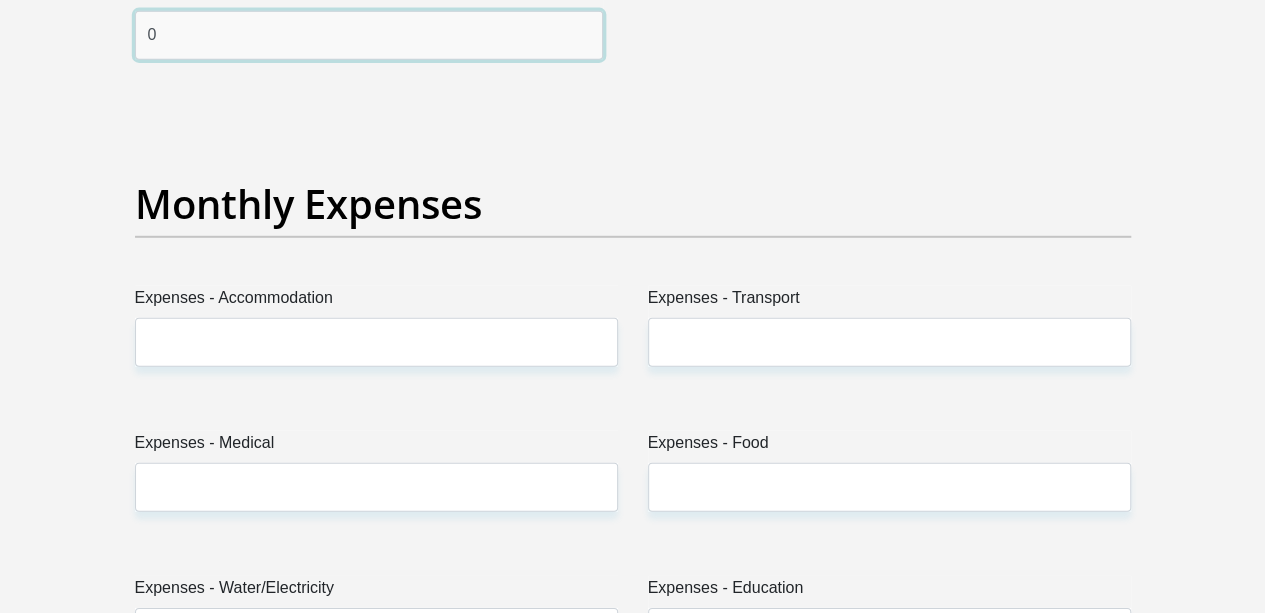 type on "0" 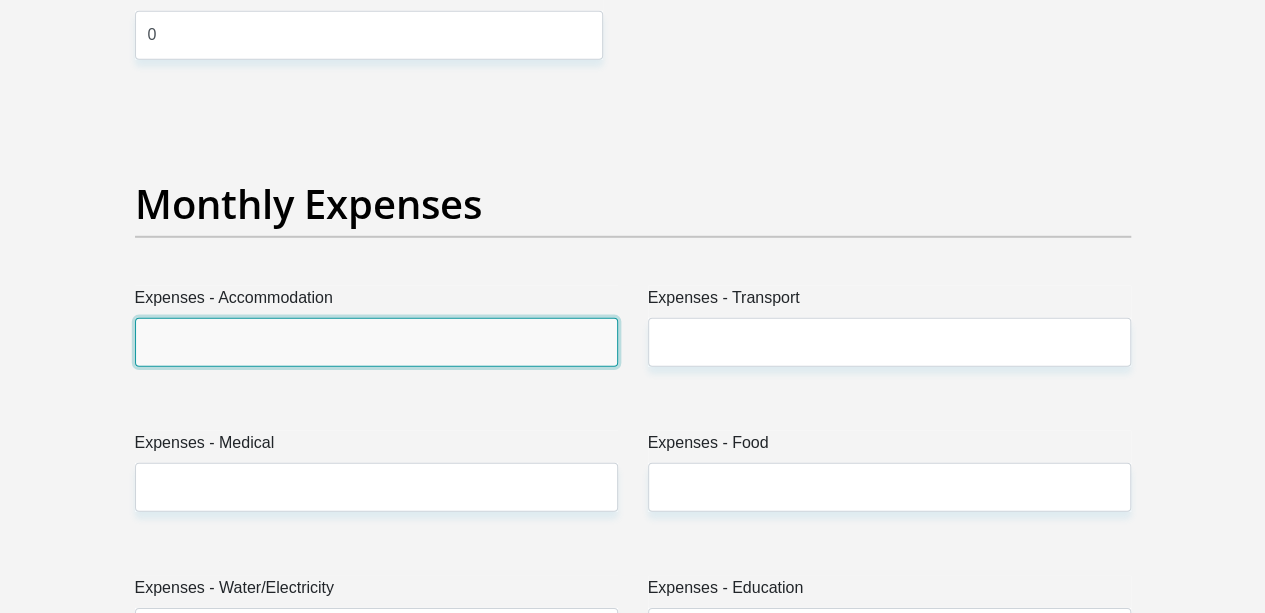click on "Expenses - Accommodation" at bounding box center (376, 342) 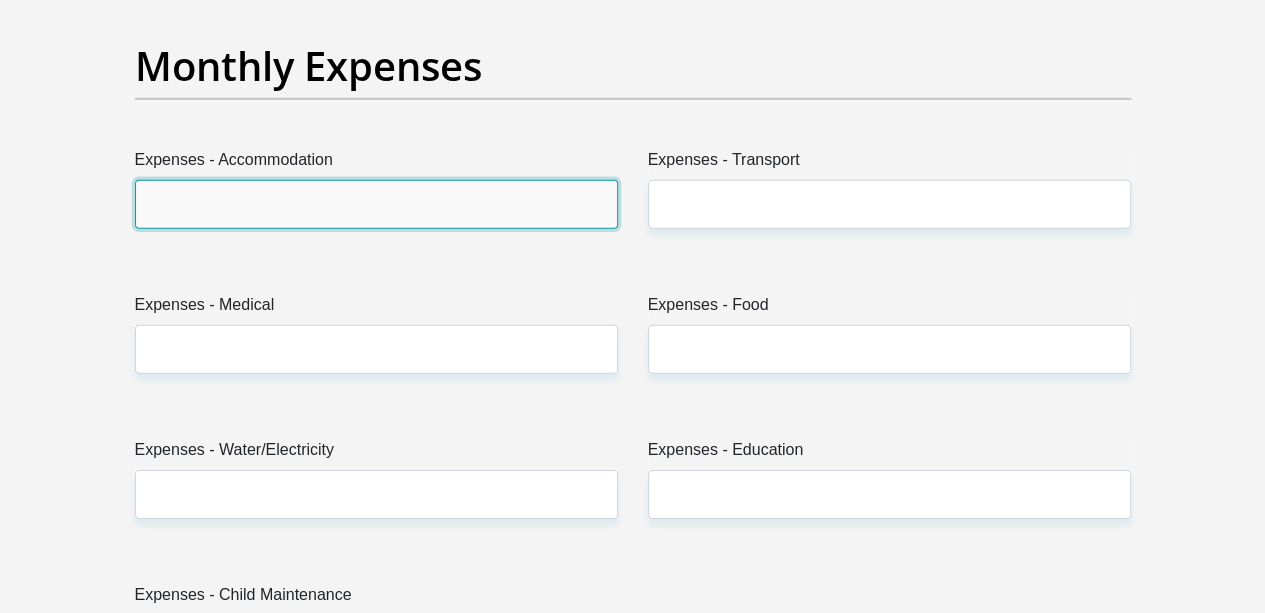 scroll, scrollTop: 3000, scrollLeft: 0, axis: vertical 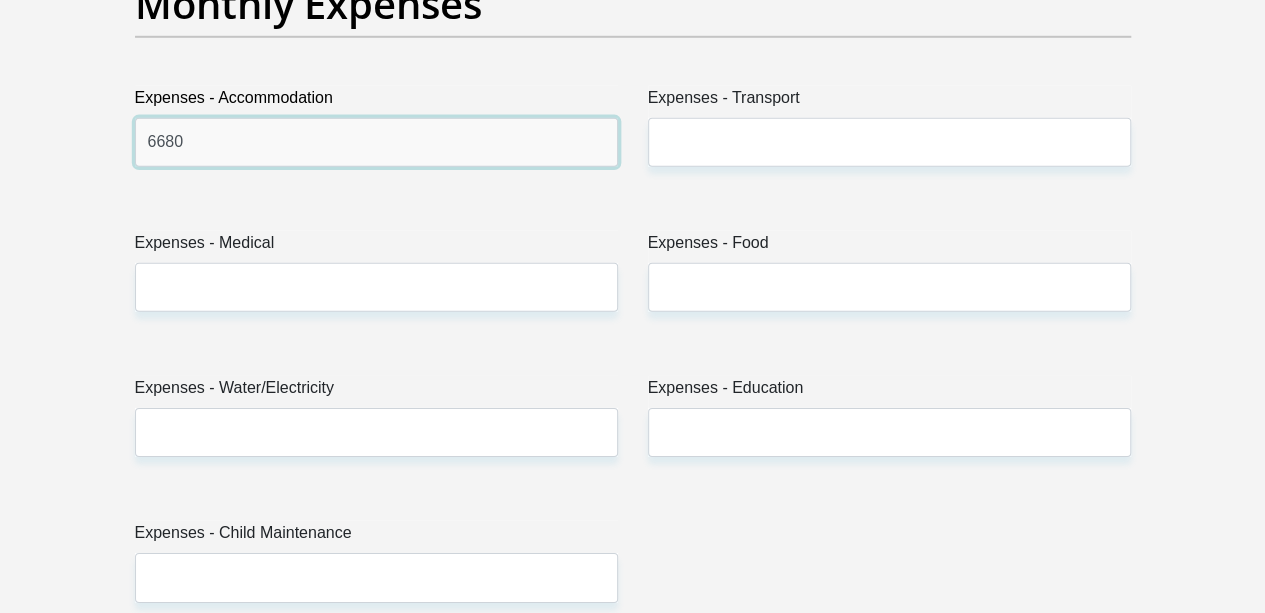 type on "6680" 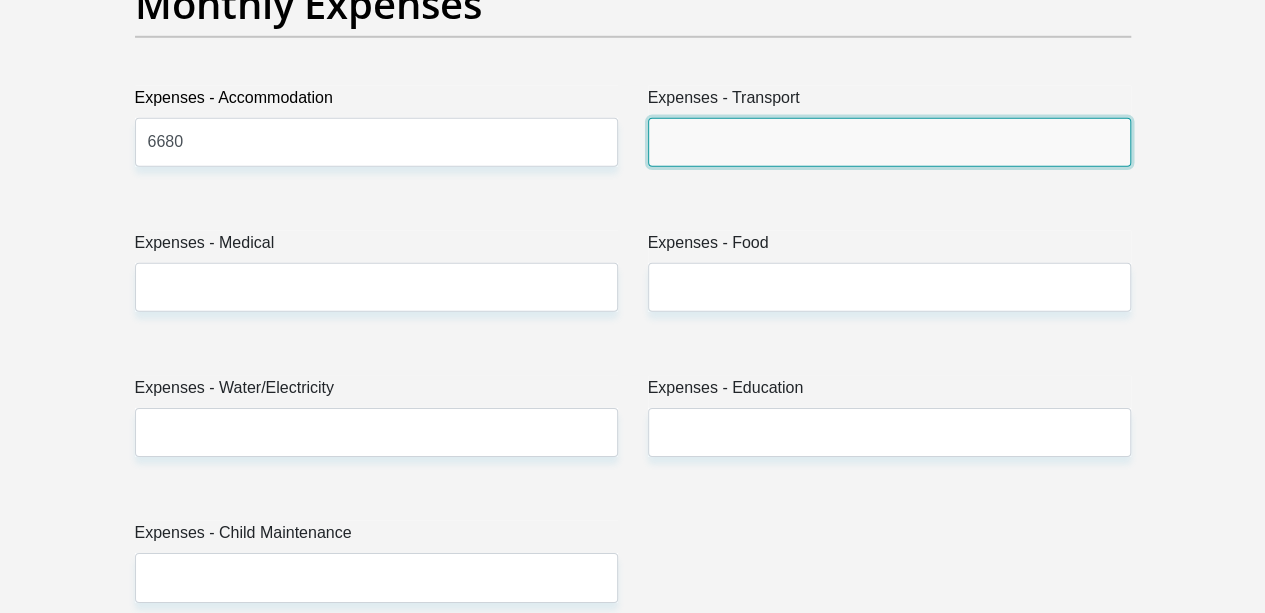 click on "Expenses - Transport" at bounding box center (889, 142) 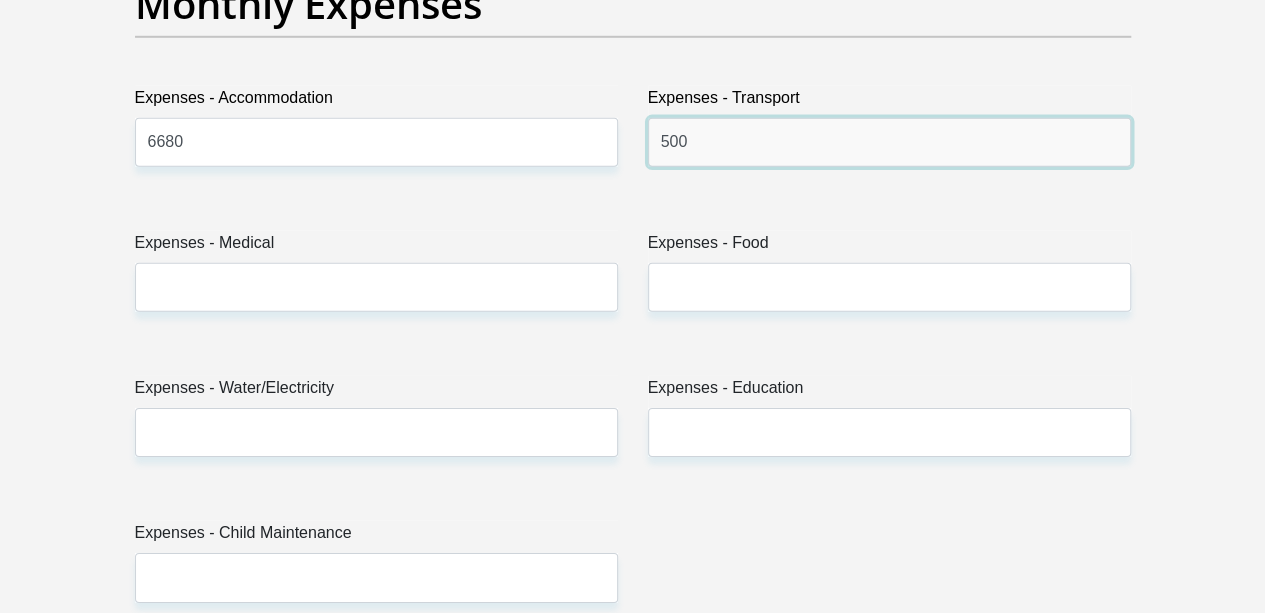 type on "500" 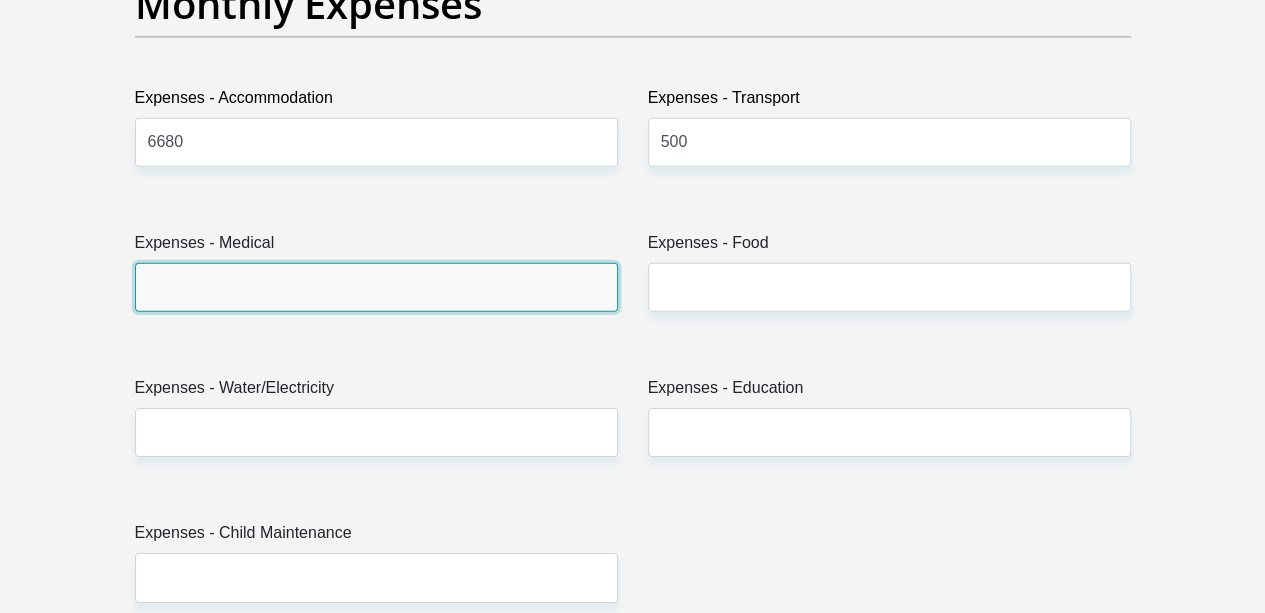 click on "Expenses - Medical" at bounding box center [376, 287] 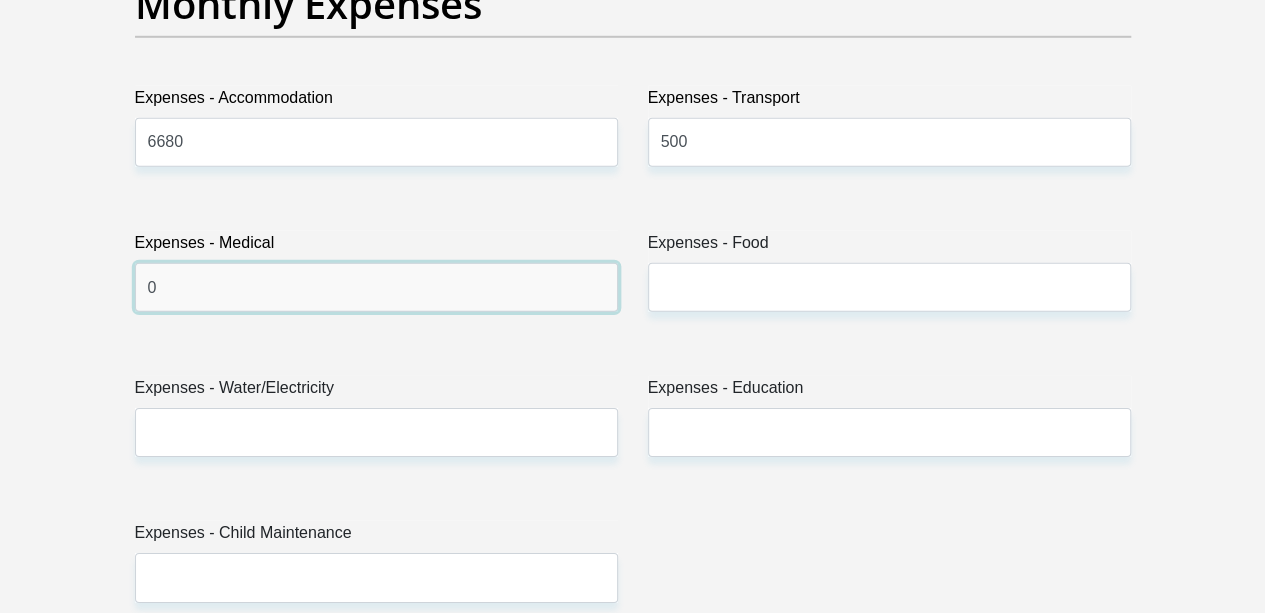 type on "0" 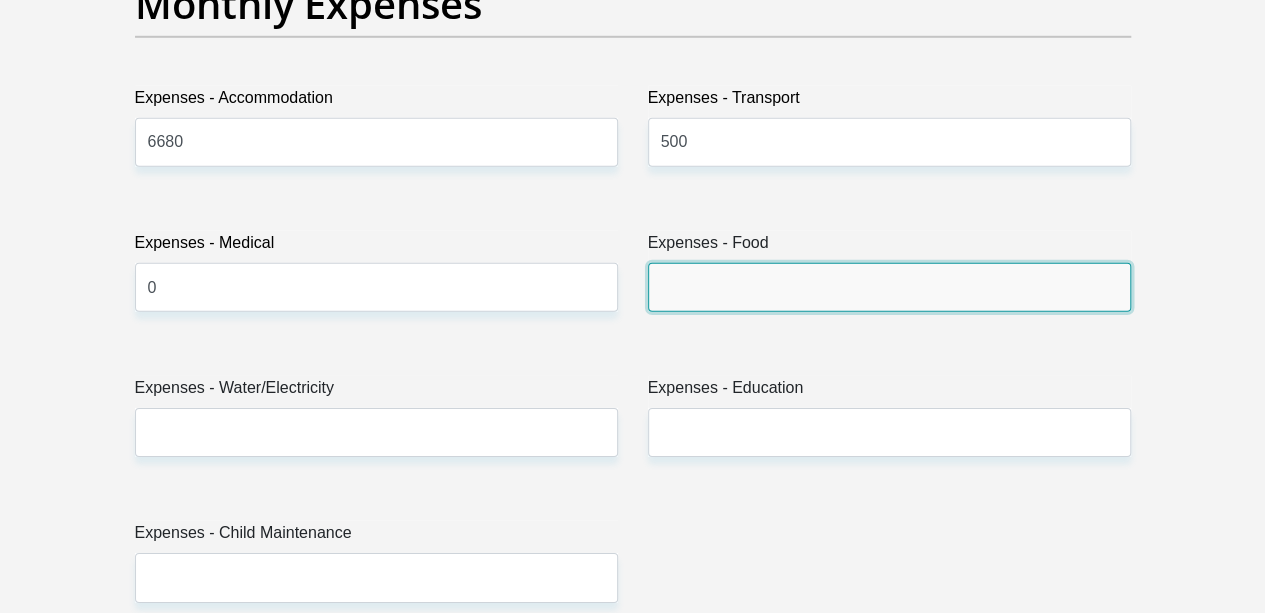 click on "Expenses - Food" at bounding box center (889, 287) 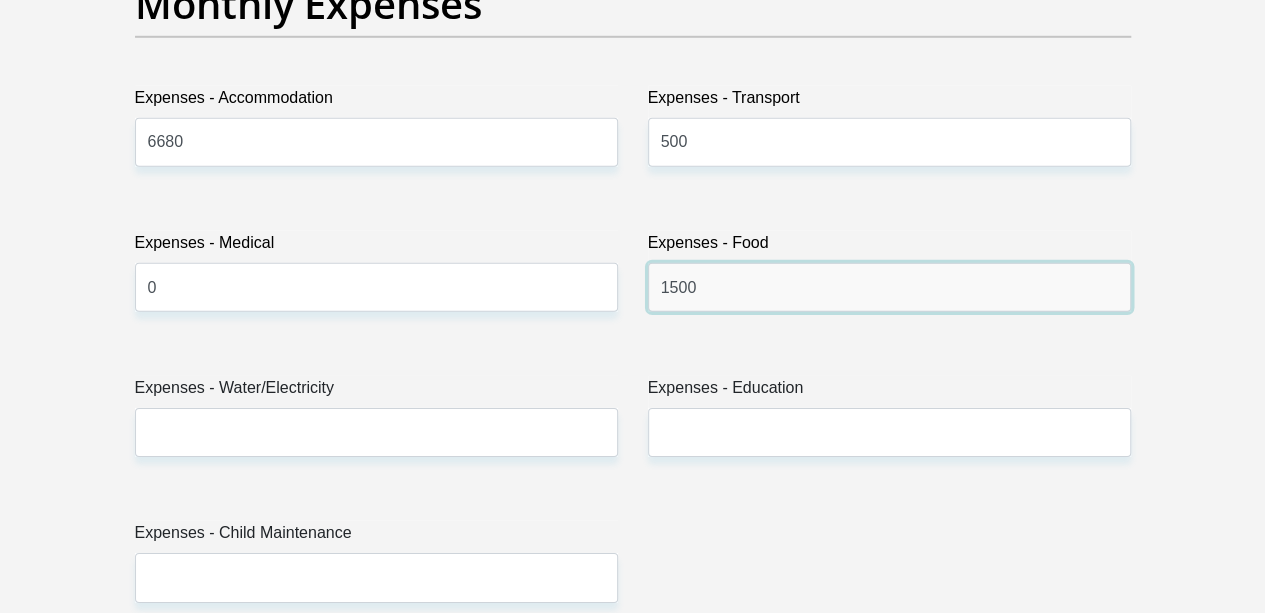 type on "1500" 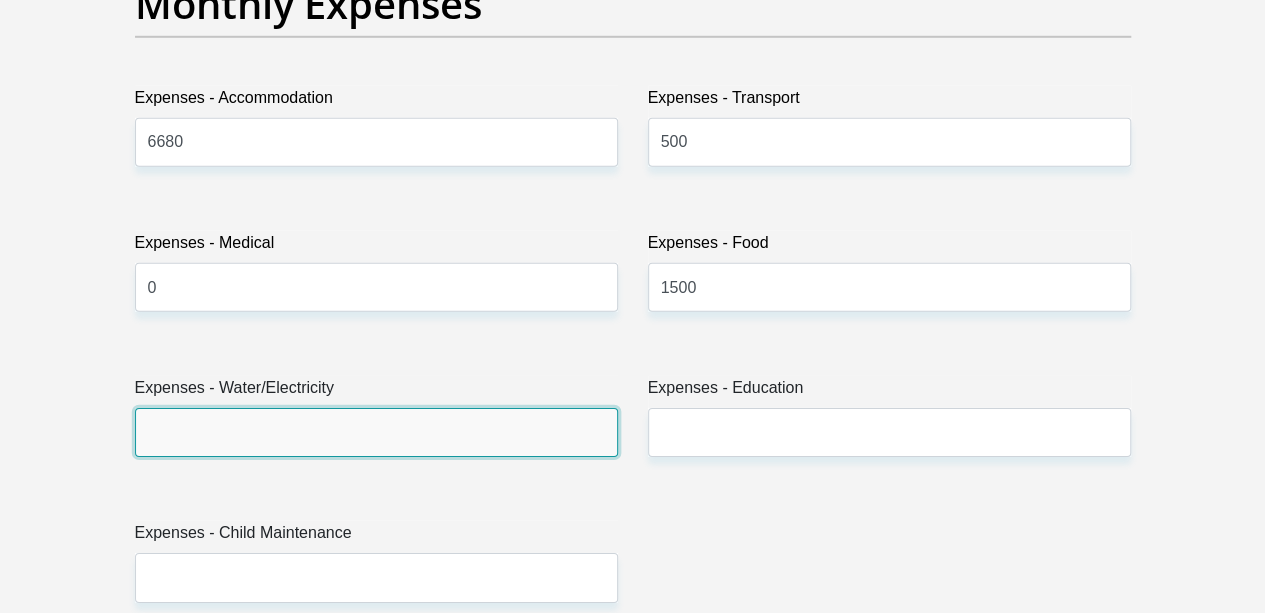 click on "Expenses - Water/Electricity" at bounding box center [376, 432] 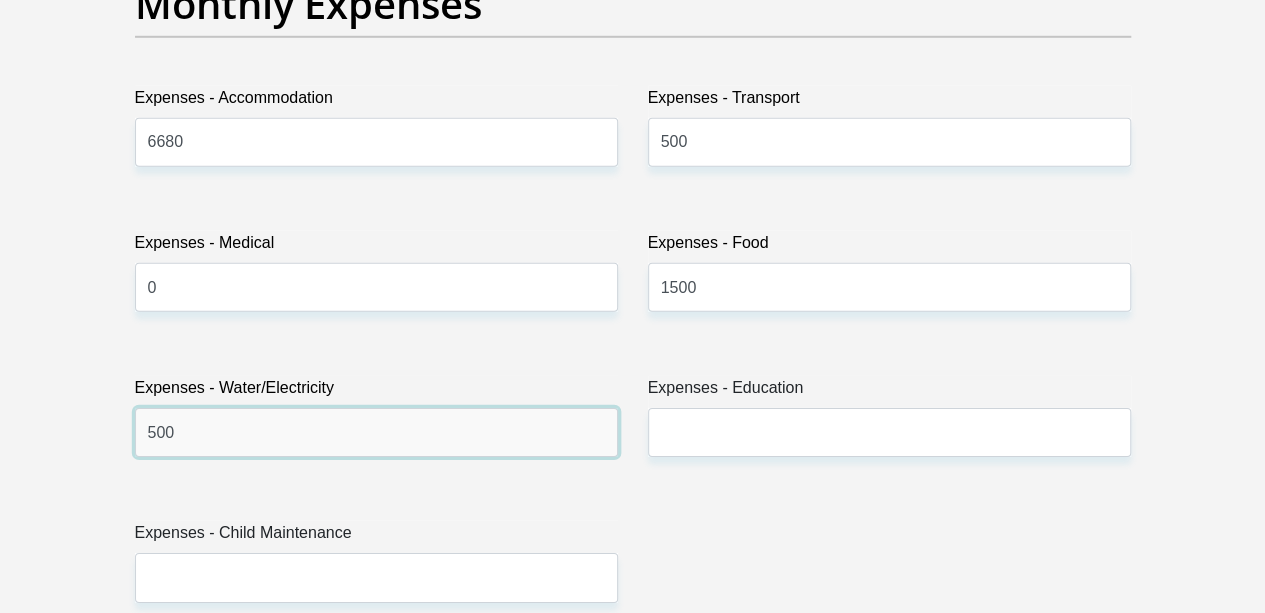 type on "500" 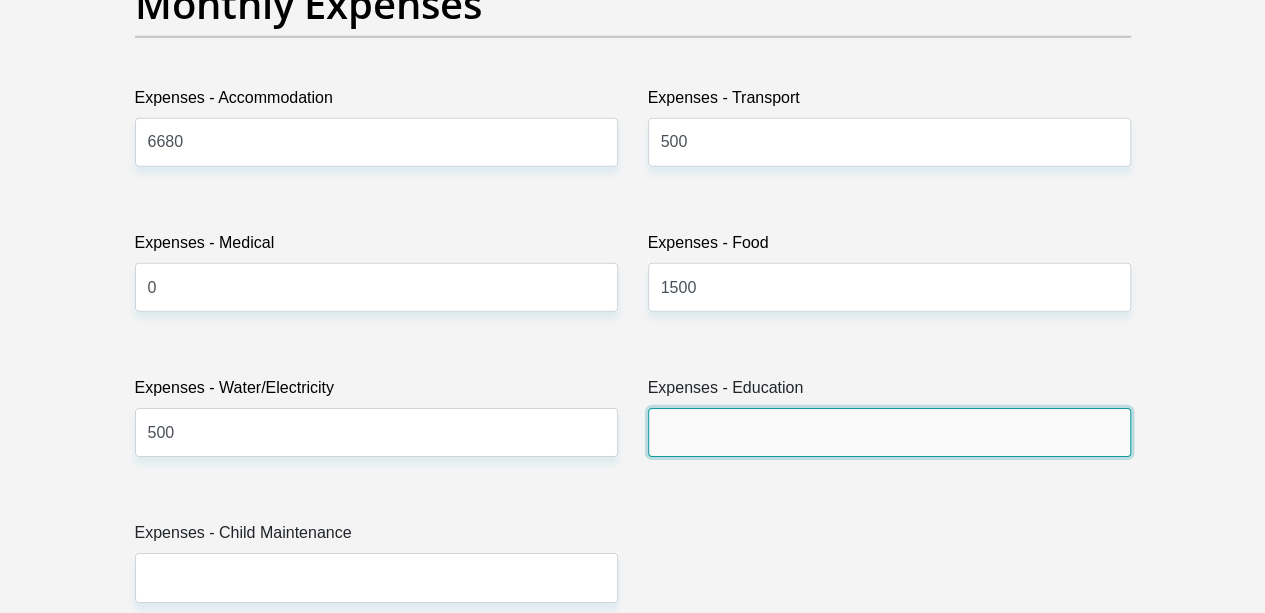 click on "Expenses - Education" at bounding box center (889, 432) 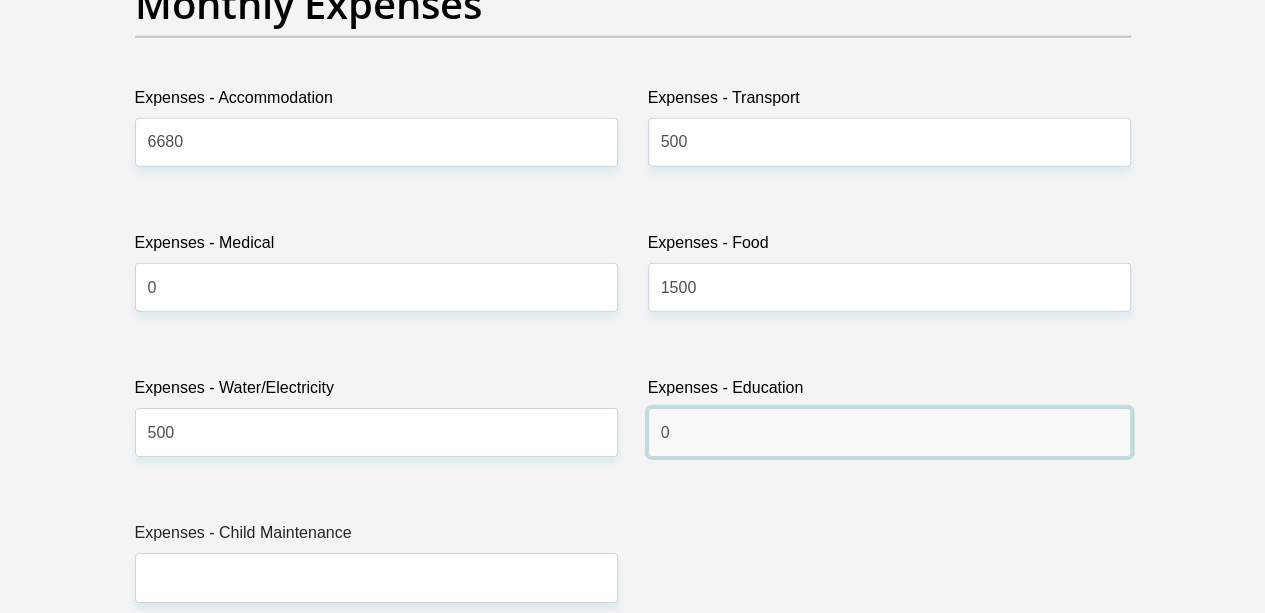 type on "0" 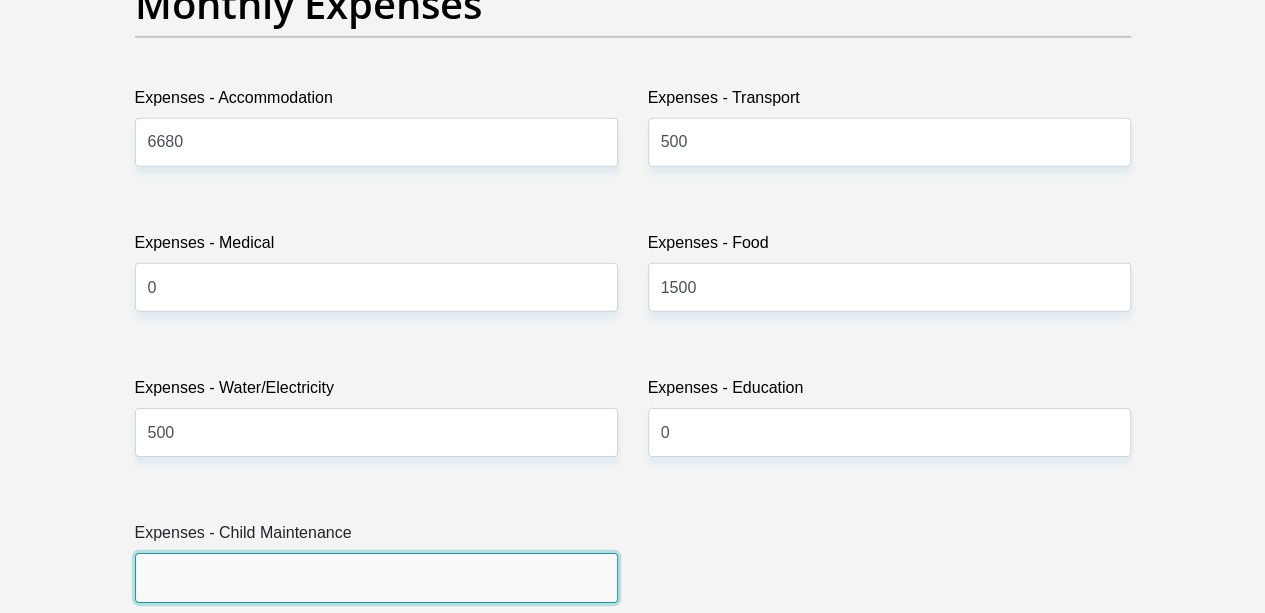click on "Expenses - Child Maintenance" at bounding box center [376, 577] 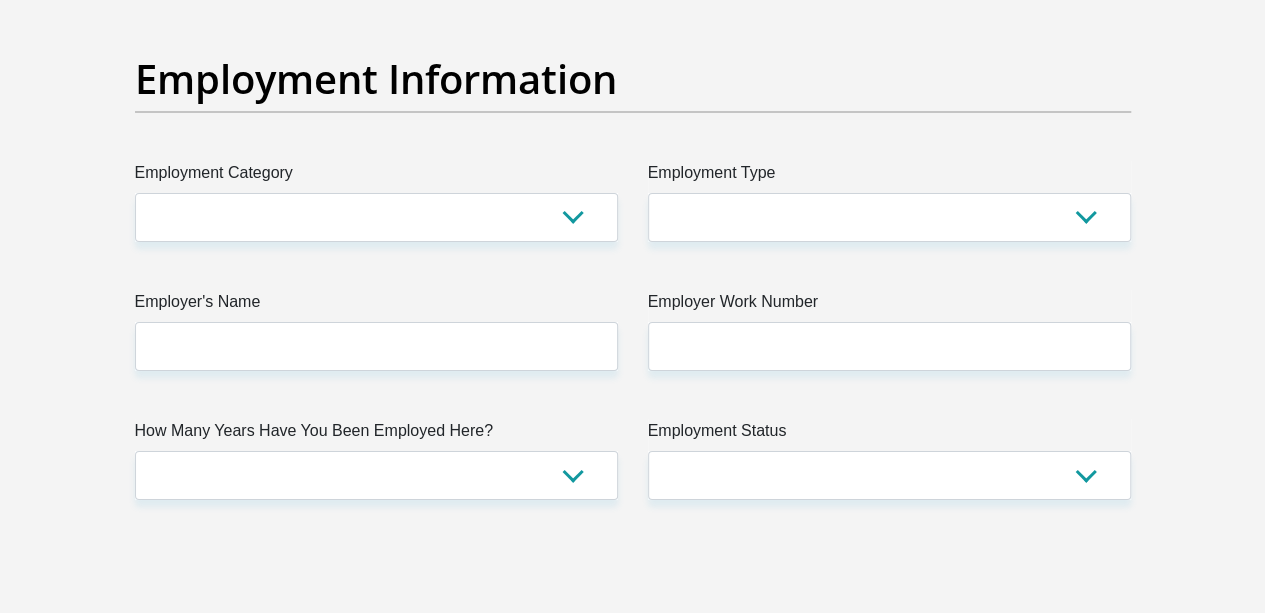 scroll, scrollTop: 3700, scrollLeft: 0, axis: vertical 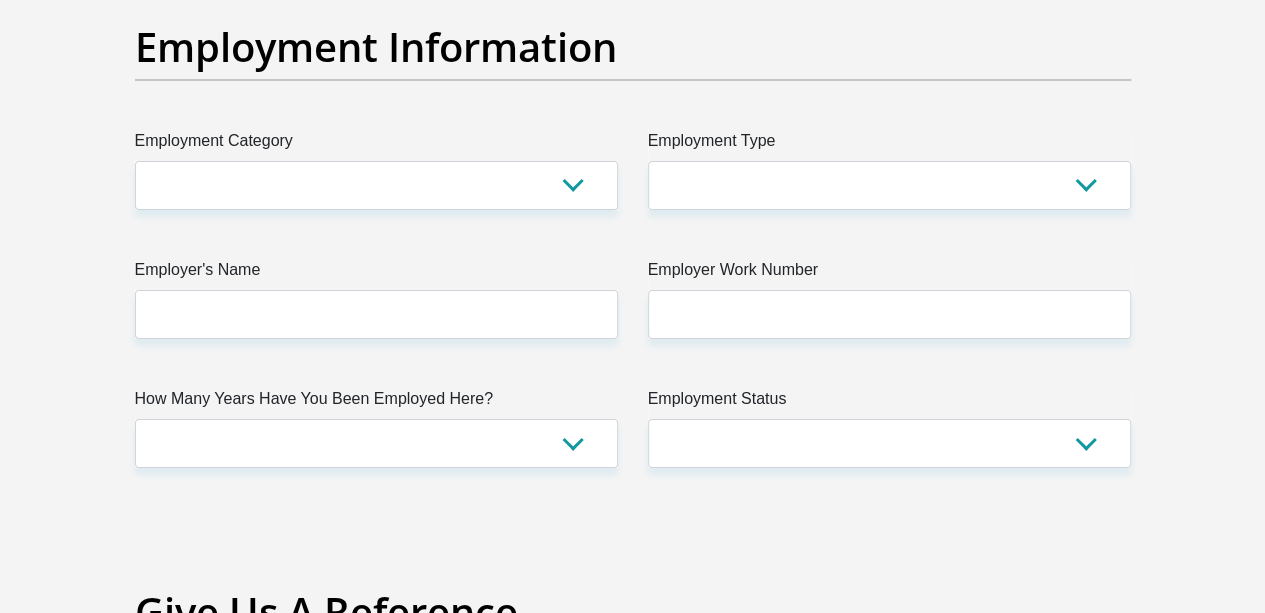 type on "0" 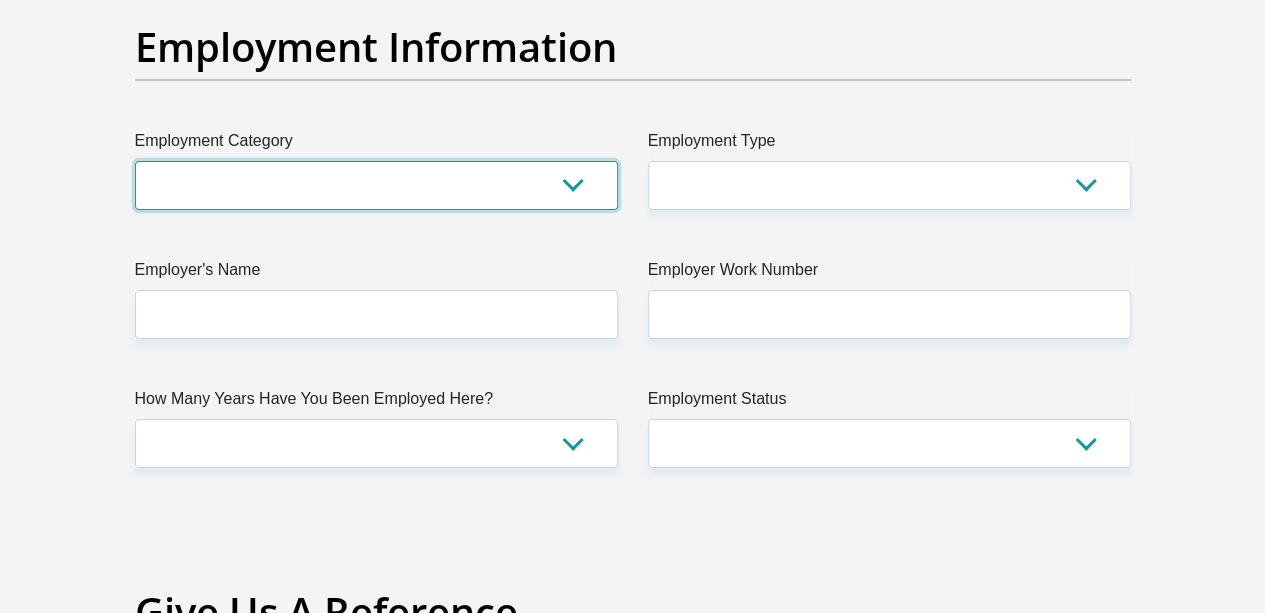 click on "AGRICULTURE
ALCOHOL & TOBACCO
CONSTRUCTION MATERIALS
METALLURGY
EQUIPMENT FOR RENEWABLE ENERGY
SPECIALIZED CONTRACTORS
CAR
GAMING (INCL. INTERNET
OTHER WHOLESALE
UNLICENSED PHARMACEUTICALS
CURRENCY EXCHANGE HOUSES
OTHER FINANCIAL INSTITUTIONS & INSURANCE
REAL ESTATE AGENTS
OIL & GAS
OTHER MATERIALS (E.G. IRON ORE)
PRECIOUS STONES & PRECIOUS METALS
POLITICAL ORGANIZATIONS
RELIGIOUS ORGANIZATIONS(NOT SECTS)
ACTI. HAVING BUSINESS DEAL WITH PUBLIC ADMINISTRATION
LAUNDROMATS" at bounding box center [376, 185] 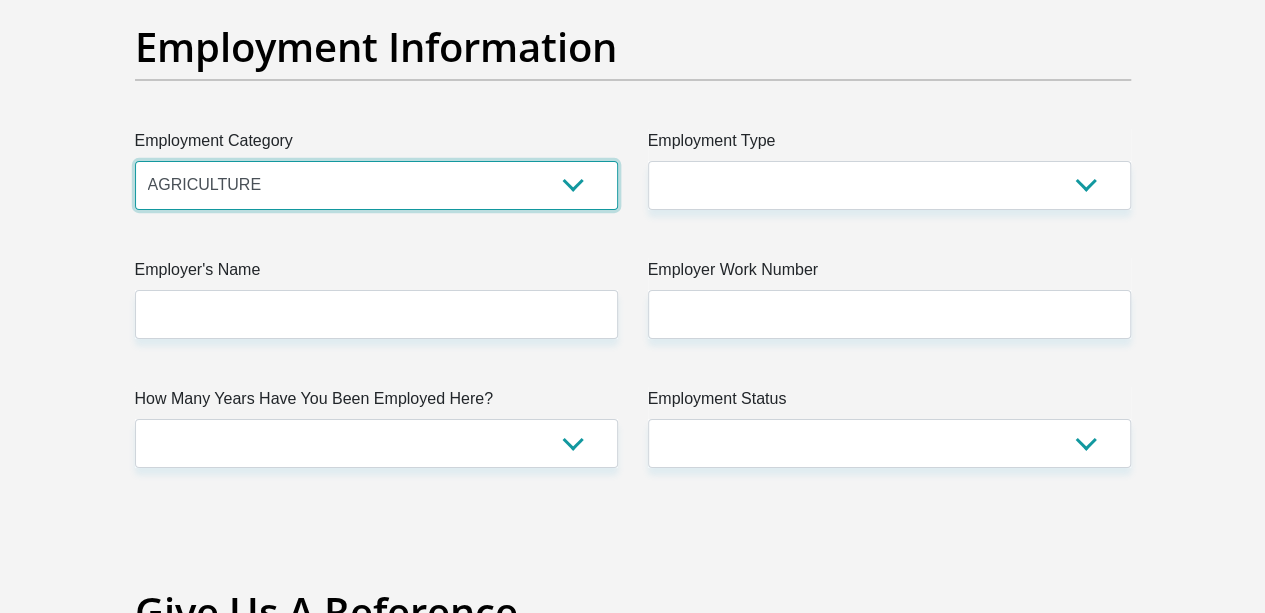 click on "AGRICULTURE
ALCOHOL & TOBACCO
CONSTRUCTION MATERIALS
METALLURGY
EQUIPMENT FOR RENEWABLE ENERGY
SPECIALIZED CONTRACTORS
CAR
GAMING (INCL. INTERNET
OTHER WHOLESALE
UNLICENSED PHARMACEUTICALS
CURRENCY EXCHANGE HOUSES
OTHER FINANCIAL INSTITUTIONS & INSURANCE
REAL ESTATE AGENTS
OIL & GAS
OTHER MATERIALS (E.G. IRON ORE)
PRECIOUS STONES & PRECIOUS METALS
POLITICAL ORGANIZATIONS
RELIGIOUS ORGANIZATIONS(NOT SECTS)
ACTI. HAVING BUSINESS DEAL WITH PUBLIC ADMINISTRATION
LAUNDROMATS" at bounding box center [376, 185] 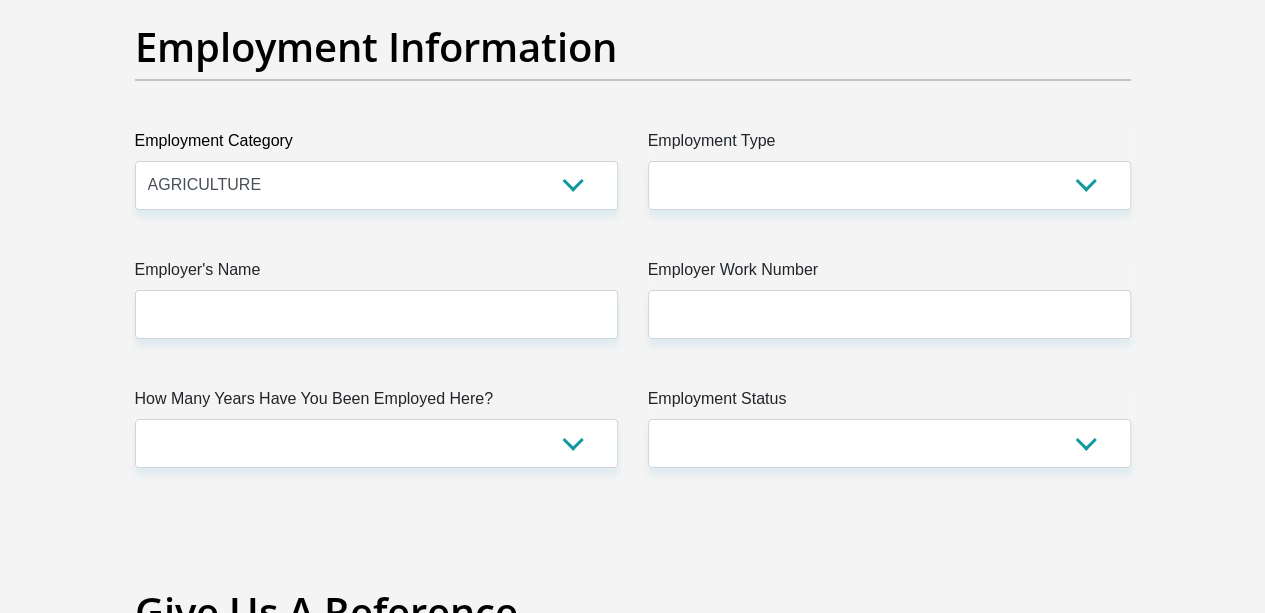click on "Employment Type" at bounding box center [889, 145] 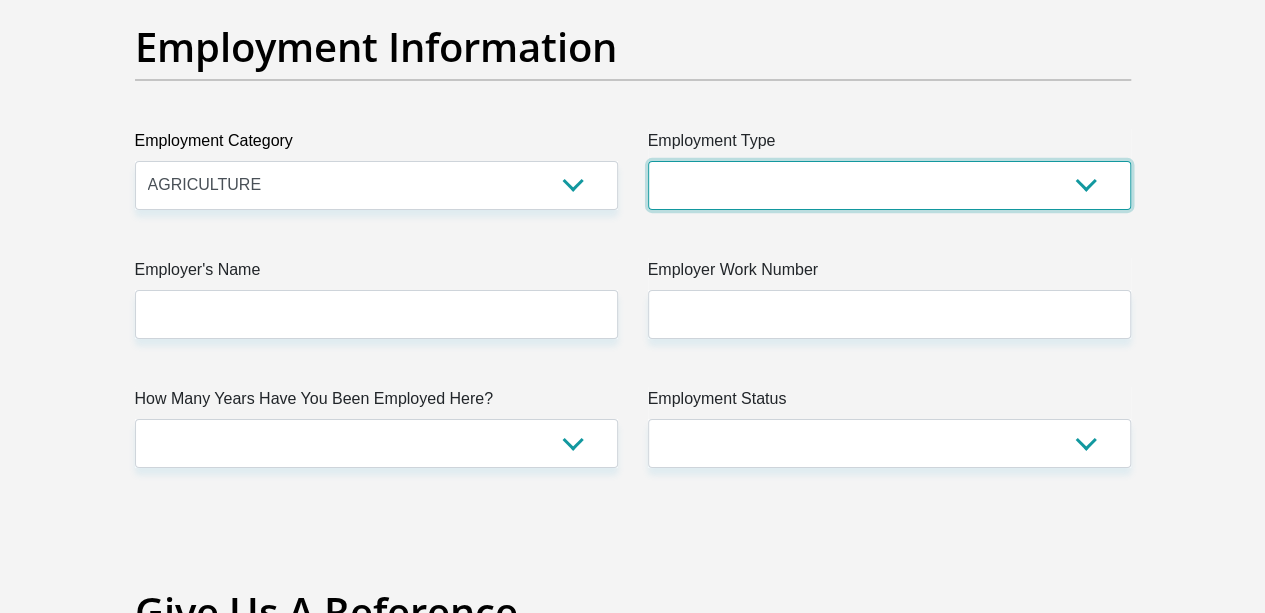 click on "College/Lecturer
Craft Seller
Creative
Driver
Executive
Farmer
Forces - Non Commissioned
Forces - Officer
Hawker
Housewife
Labourer
Licenced Professional
Manager
Miner
Non Licenced Professional
Office Staff/Clerk
Outside Worker
Pensioner
Permanent Teacher
Production/Manufacturing
Sales
Self-Employed
Semi-Professional Worker
Service Industry  Social Worker  Student" at bounding box center (889, 185) 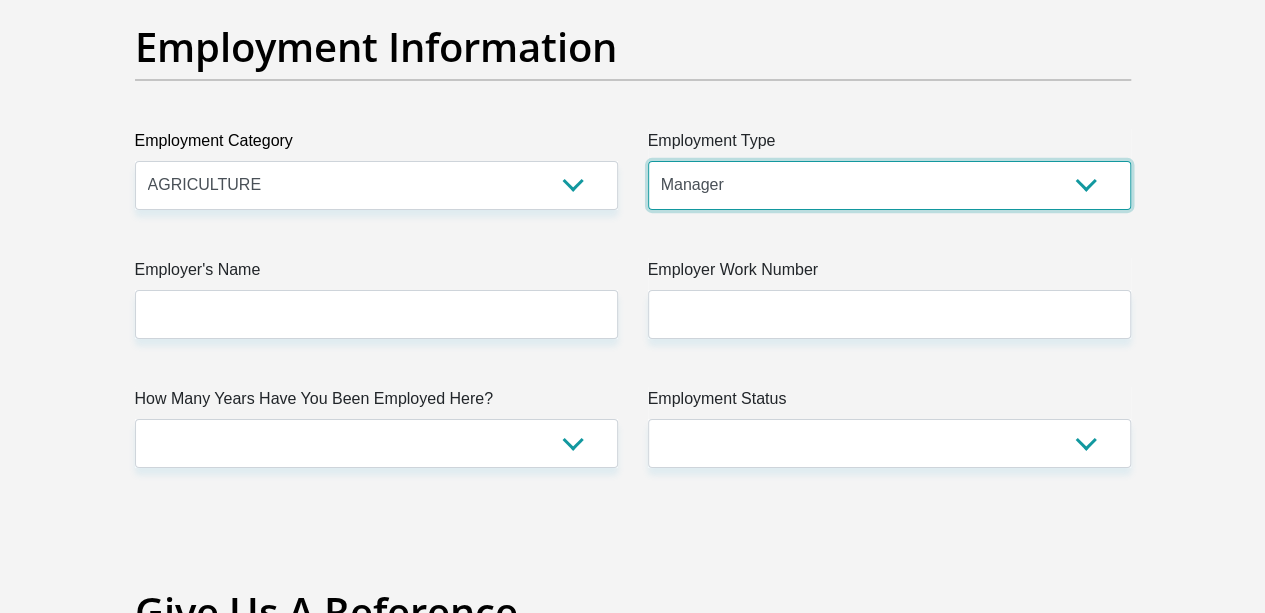 click on "College/Lecturer
Craft Seller
Creative
Driver
Executive
Farmer
Forces - Non Commissioned
Forces - Officer
Hawker
Housewife
Labourer
Licenced Professional
Manager
Miner
Non Licenced Professional
Office Staff/Clerk
Outside Worker
Pensioner
Permanent Teacher
Production/Manufacturing
Sales
Self-Employed
Semi-Professional Worker
Service Industry  Social Worker  Student" at bounding box center (889, 185) 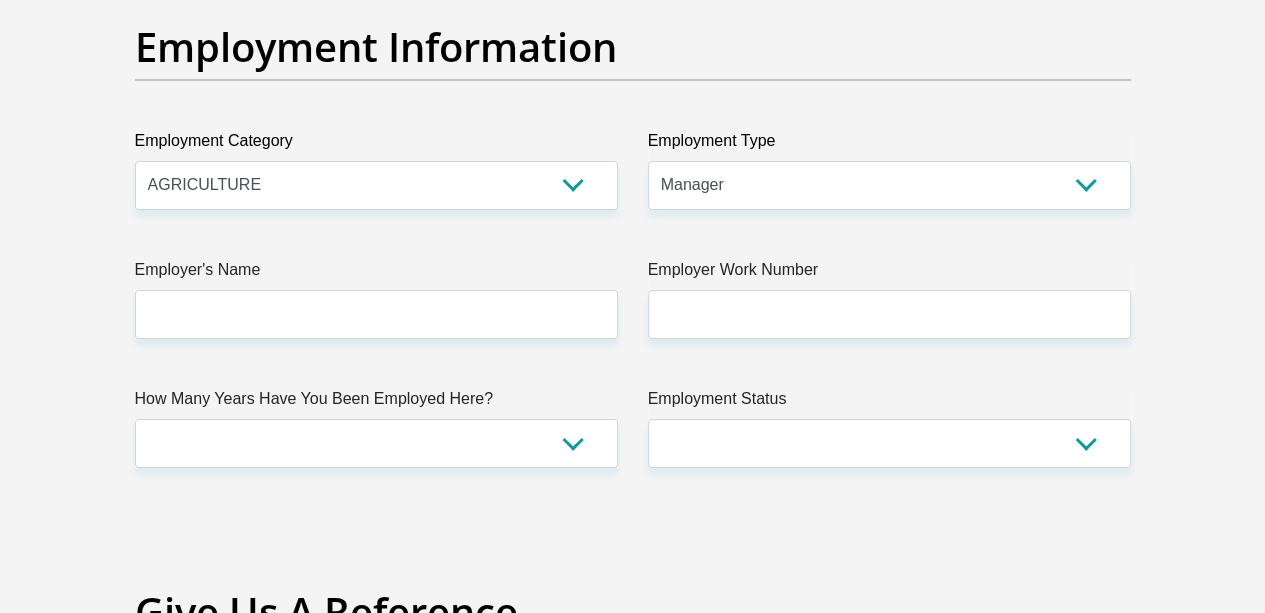 click on "Title
Mr
Ms
Mrs
Dr
Other
First Name
Kamogelo
Surname
Nkgodi
ID Number
9512100225080
Please input valid ID number
Race
Black
Coloured
Indian
White
Other
Contact Number
0764461784
Please input valid contact number
Nationality
South Africa
Afghanistan
Aland Islands  Albania  Algeria" at bounding box center (633, -59) 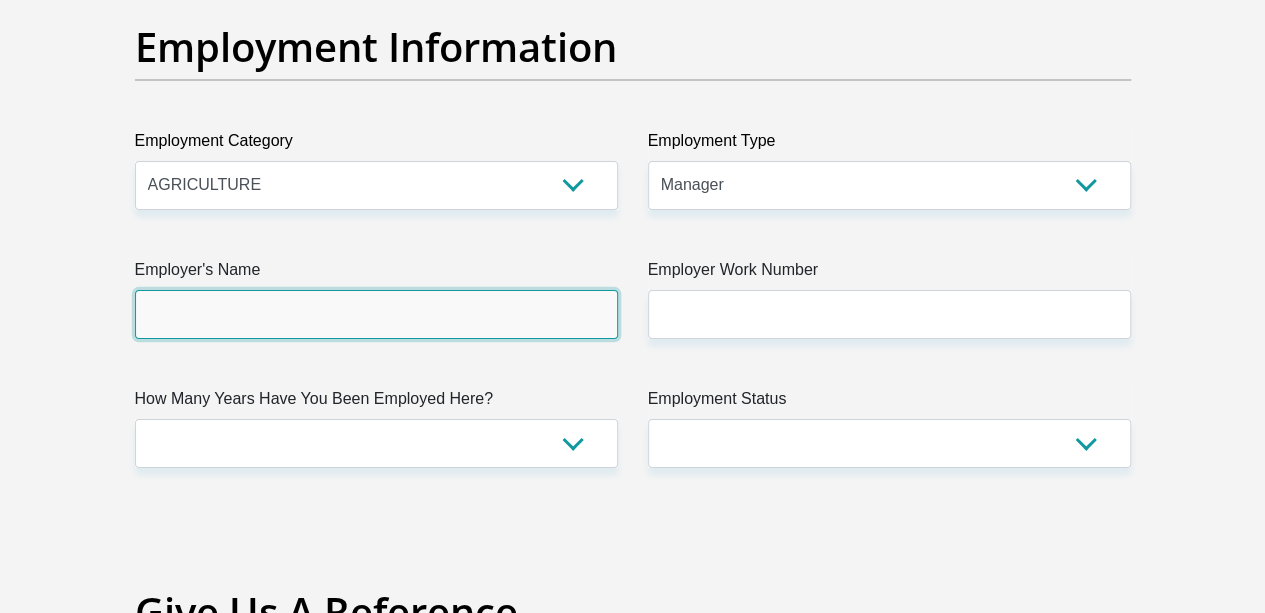 click on "Employer's Name" at bounding box center [376, 314] 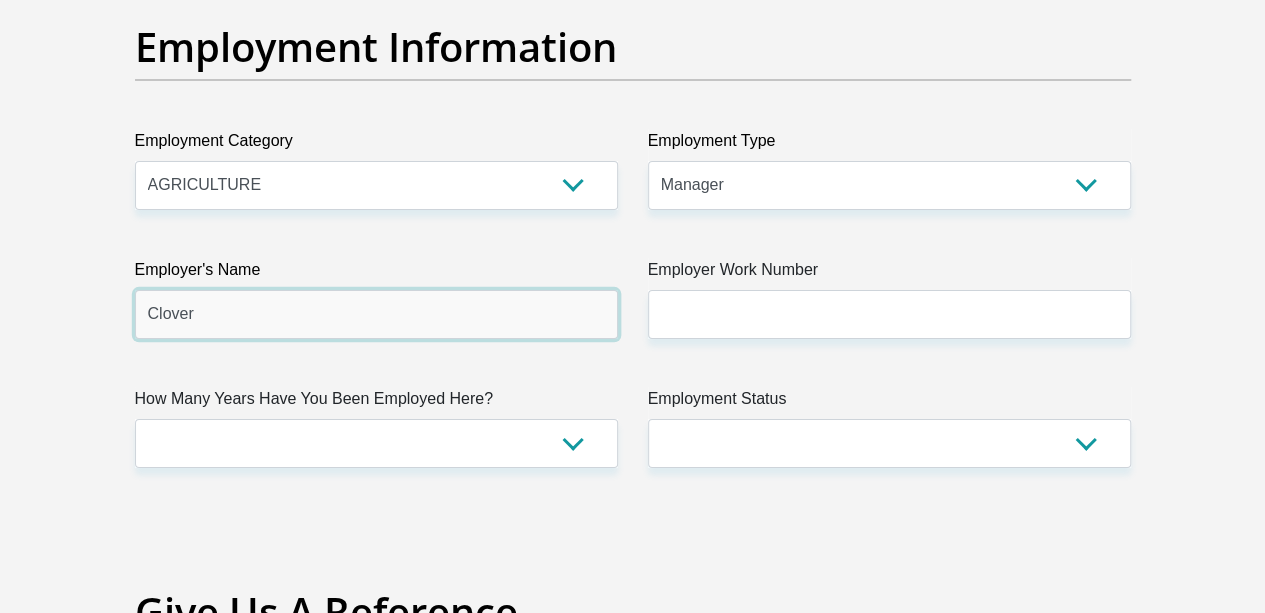 type on "Clover" 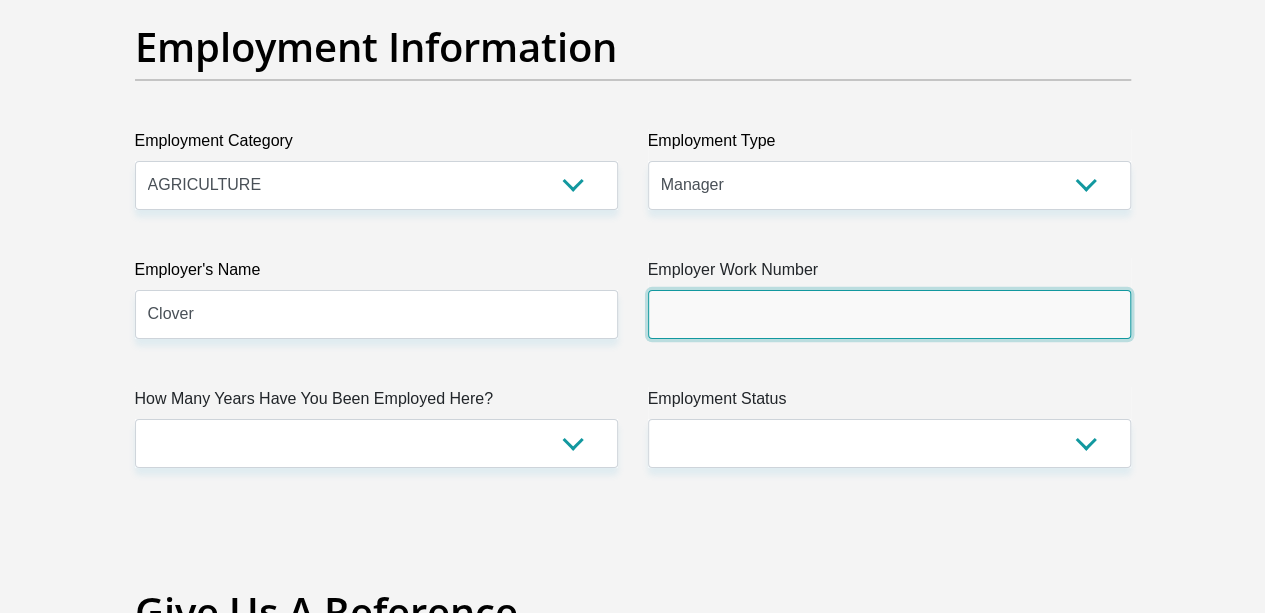 click on "Employer Work Number" at bounding box center [889, 314] 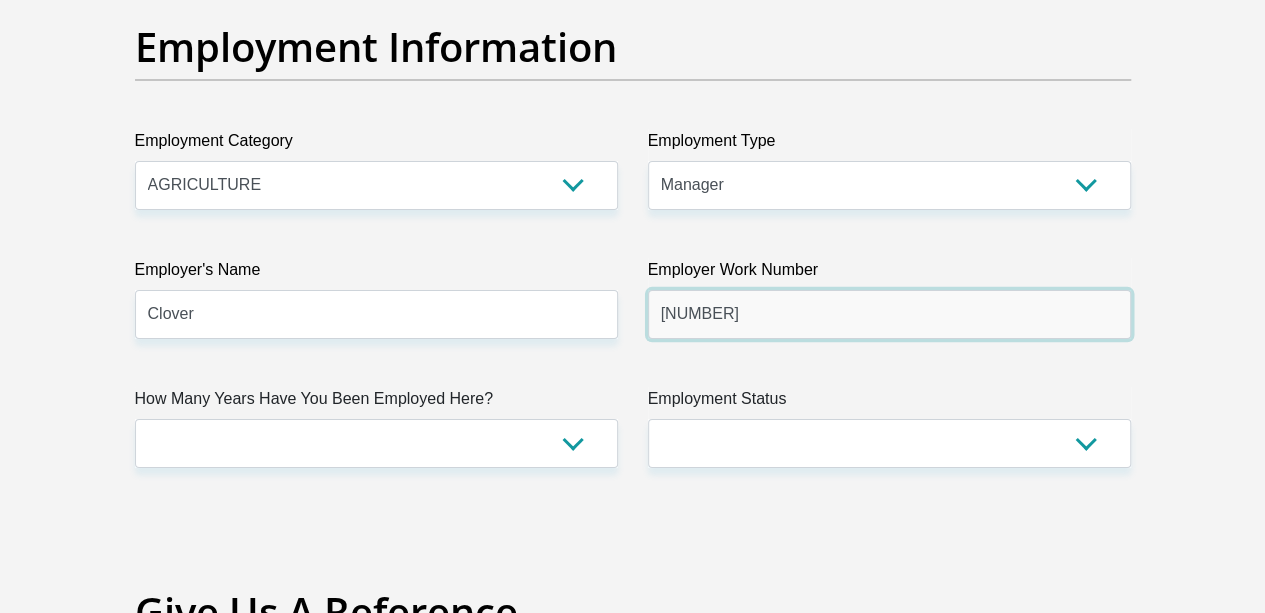 type on "0114171400" 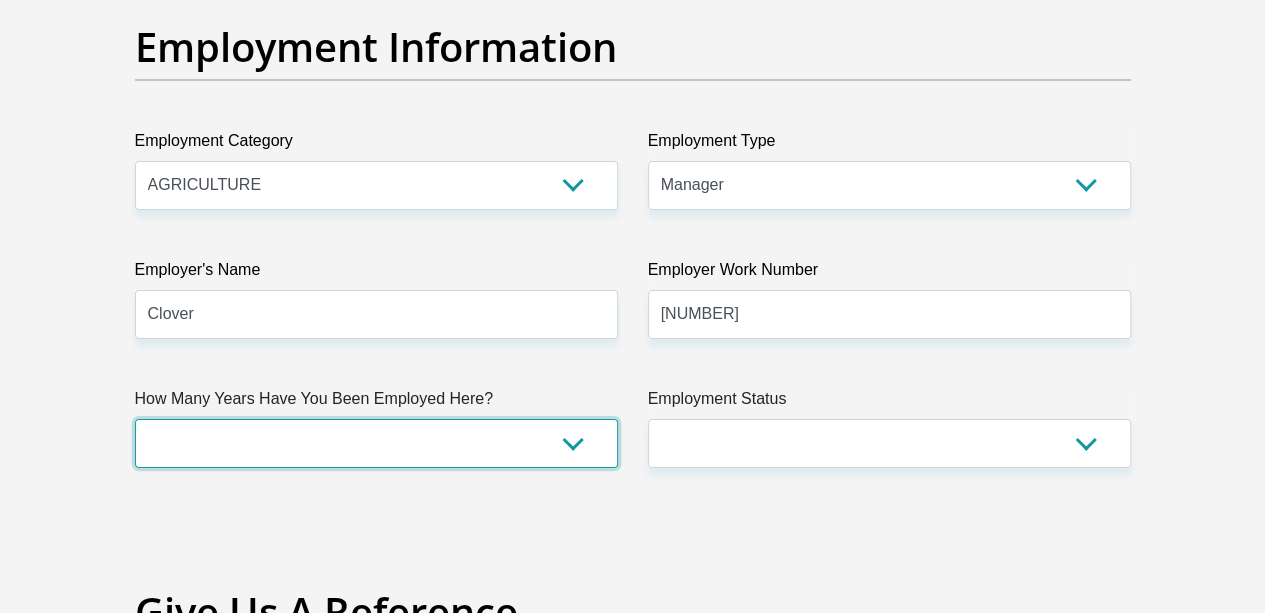 click on "less than 1 year
1-3 years
3-5 years
5+ years" at bounding box center [376, 443] 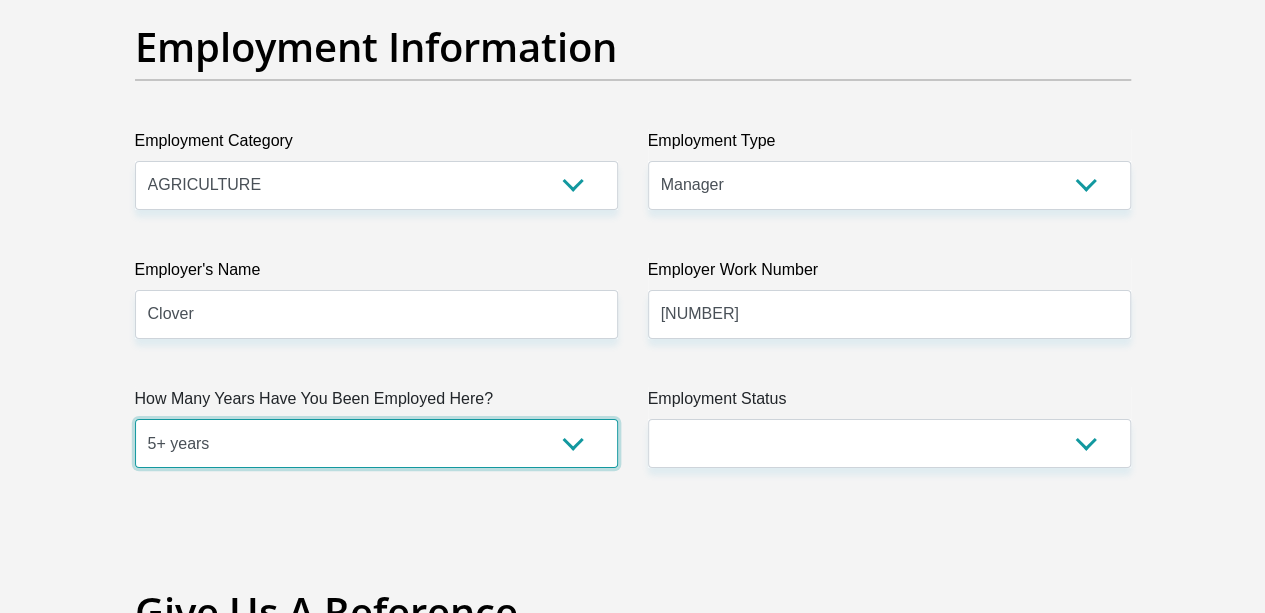 click on "less than 1 year
1-3 years
3-5 years
5+ years" at bounding box center [376, 443] 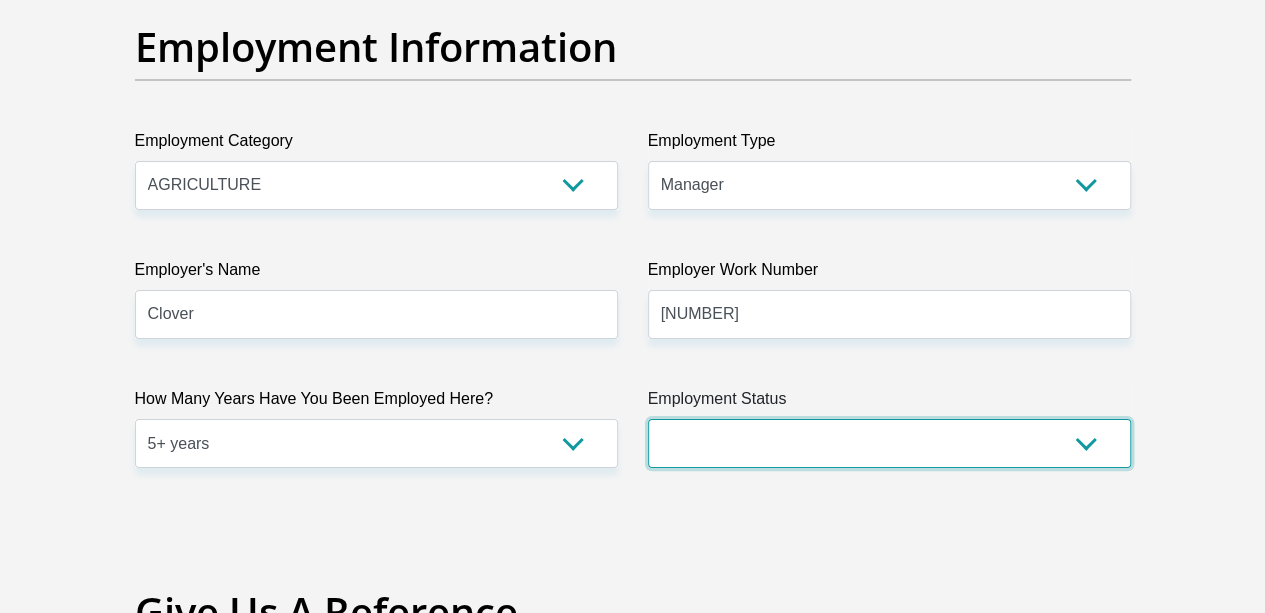 click on "Permanent/Full-time
Part-time/Casual
Contract Worker
Self-Employed
Housewife
Retired
Student
Medically Boarded
Disability
Unemployed" at bounding box center [889, 443] 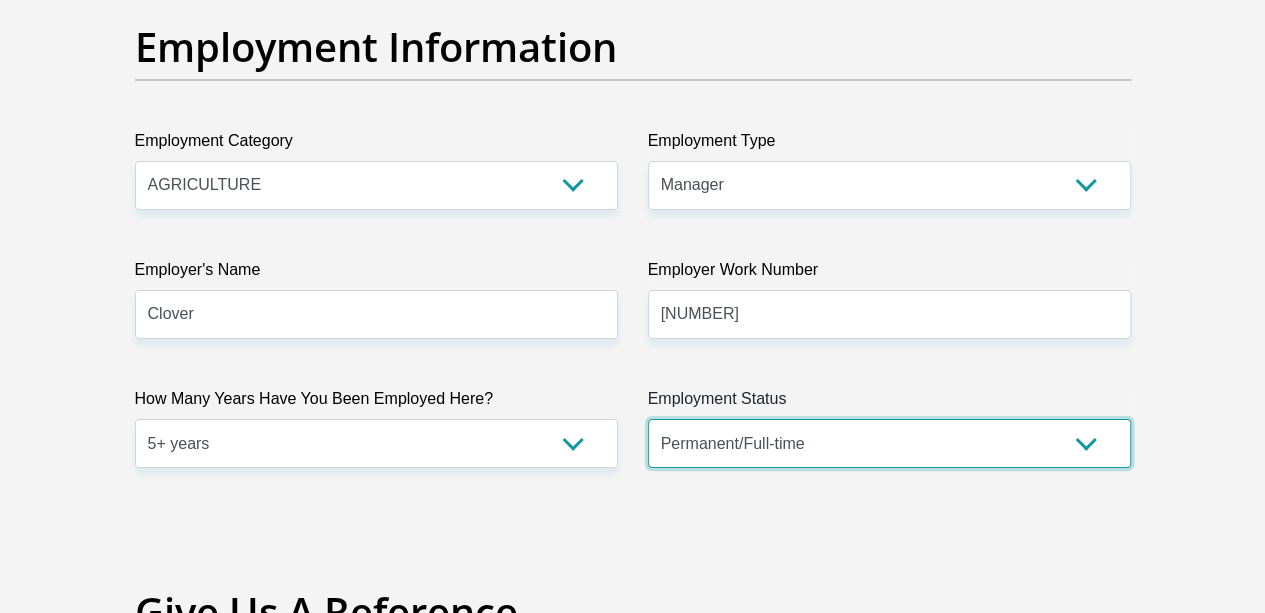 click on "Permanent/Full-time
Part-time/Casual
Contract Worker
Self-Employed
Housewife
Retired
Student
Medically Boarded
Disability
Unemployed" at bounding box center [889, 443] 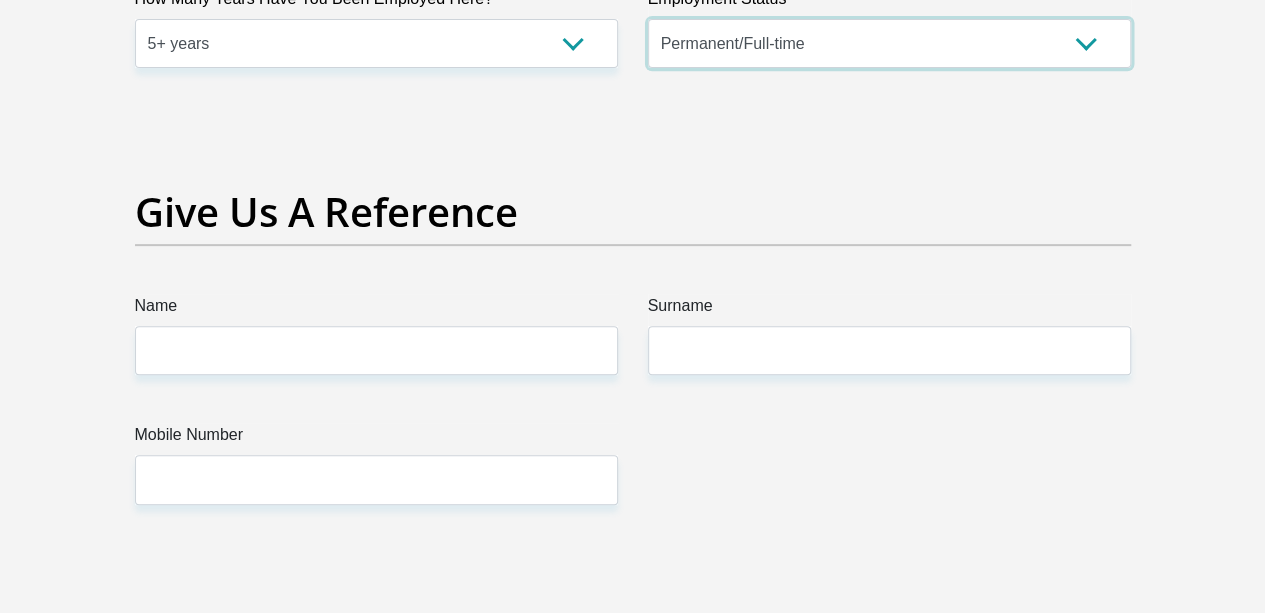 scroll, scrollTop: 4200, scrollLeft: 0, axis: vertical 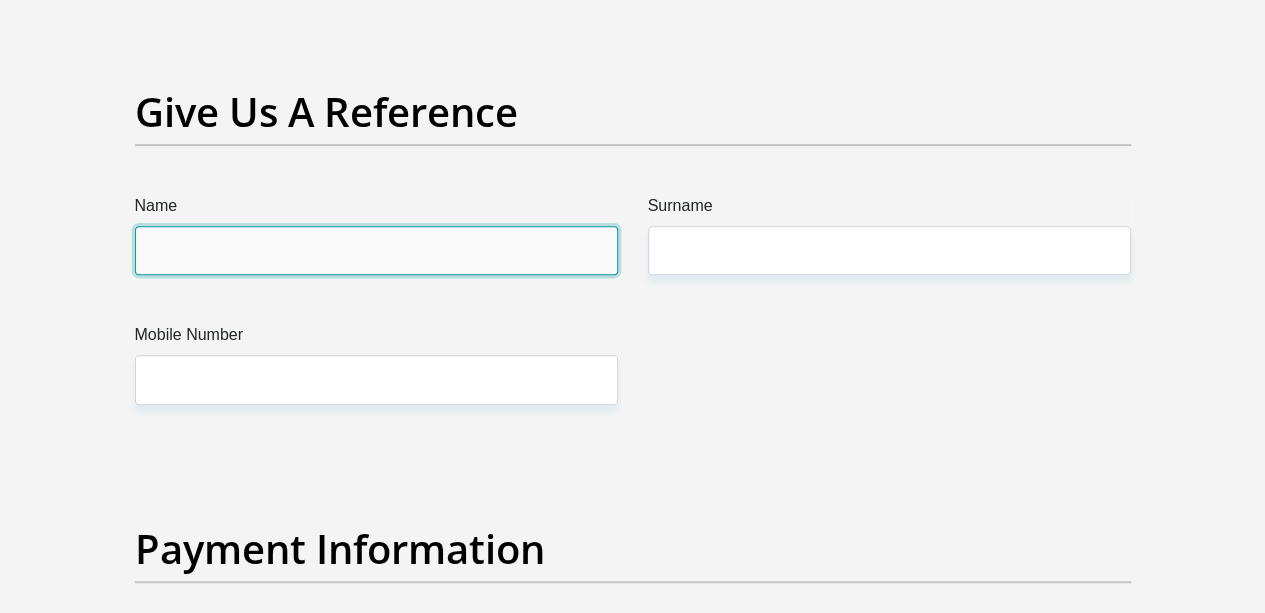 click on "Name" at bounding box center (376, 250) 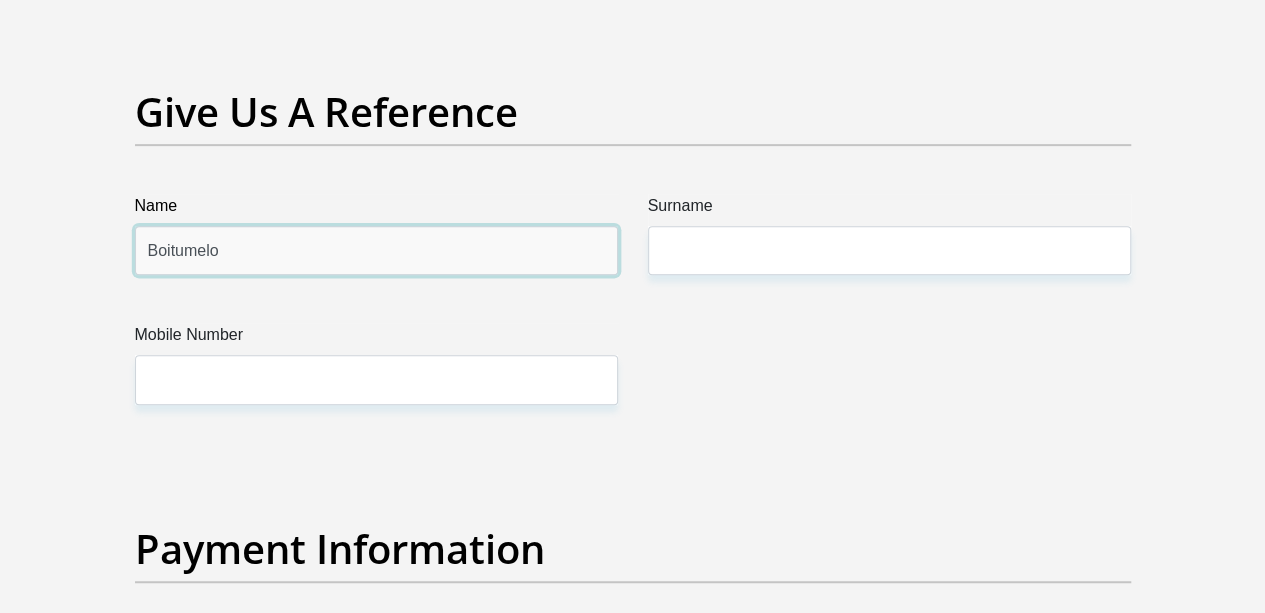 type on "Boitumelo" 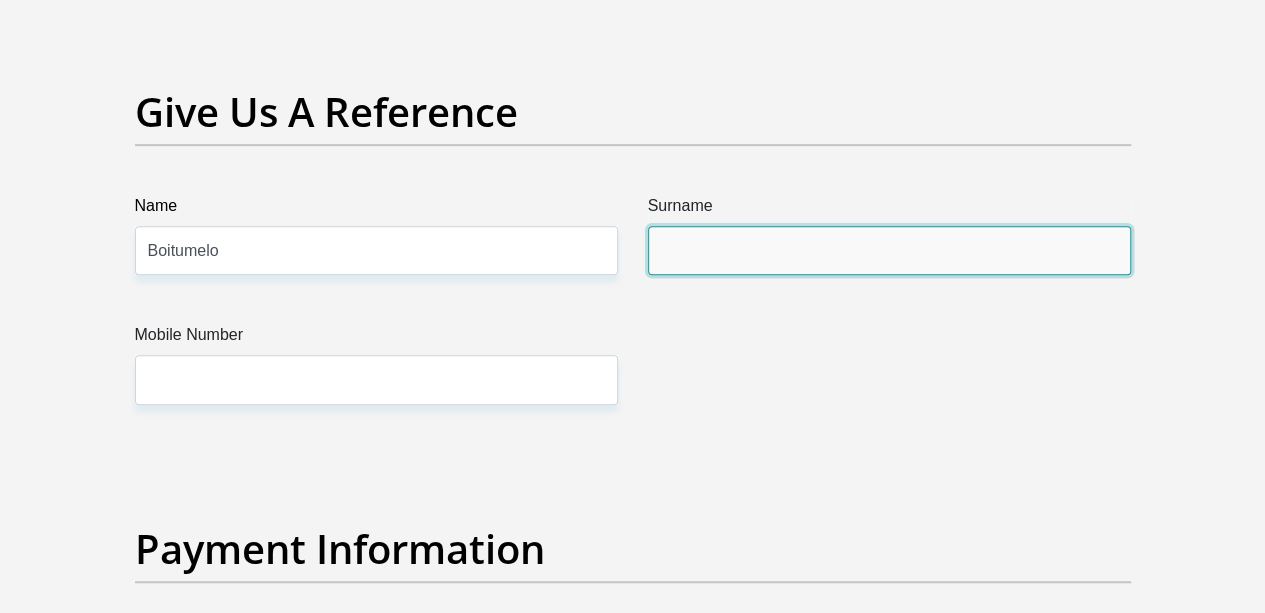 click on "Surname" at bounding box center (889, 250) 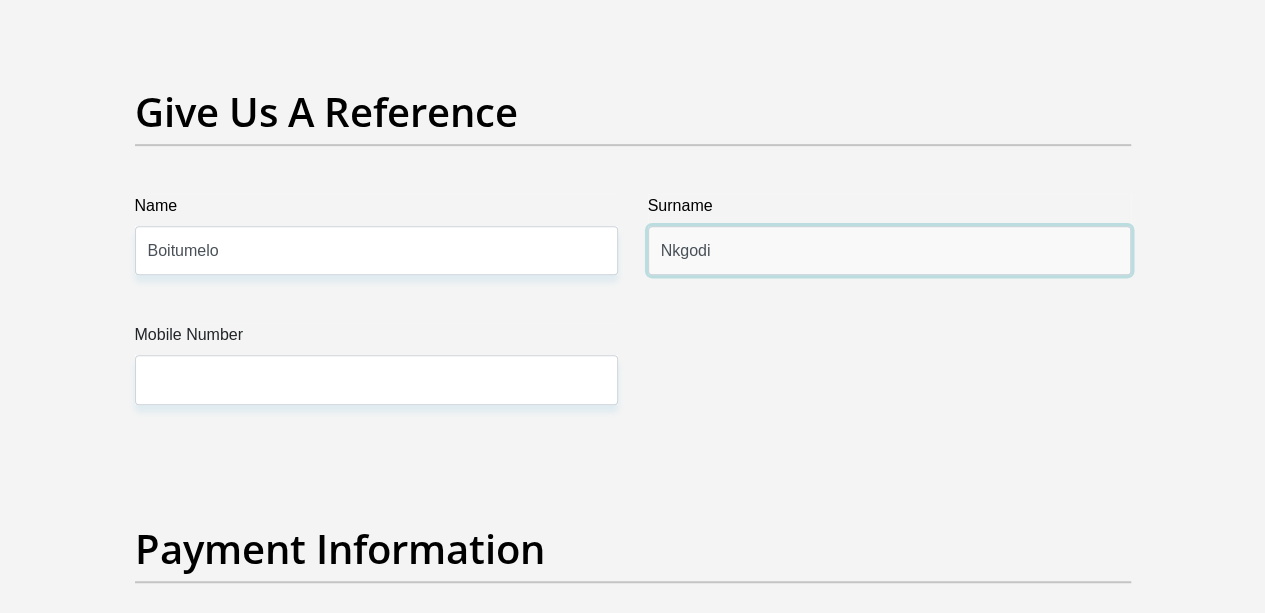 type on "Nkgodi" 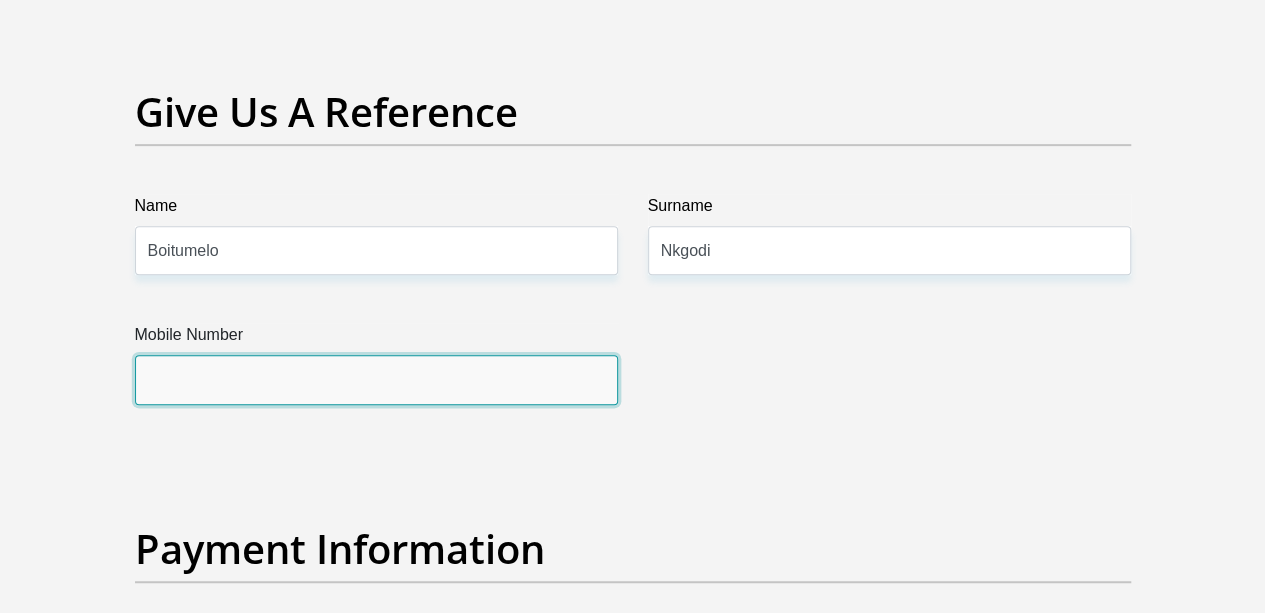 click on "Mobile Number" at bounding box center (376, 379) 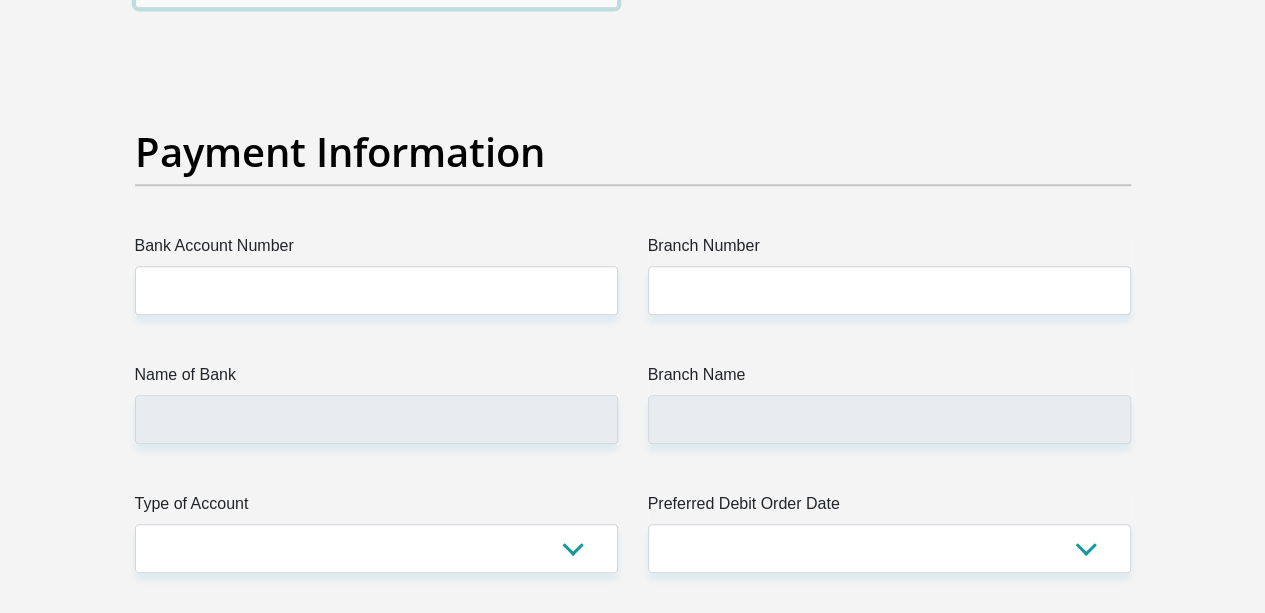 scroll, scrollTop: 4600, scrollLeft: 0, axis: vertical 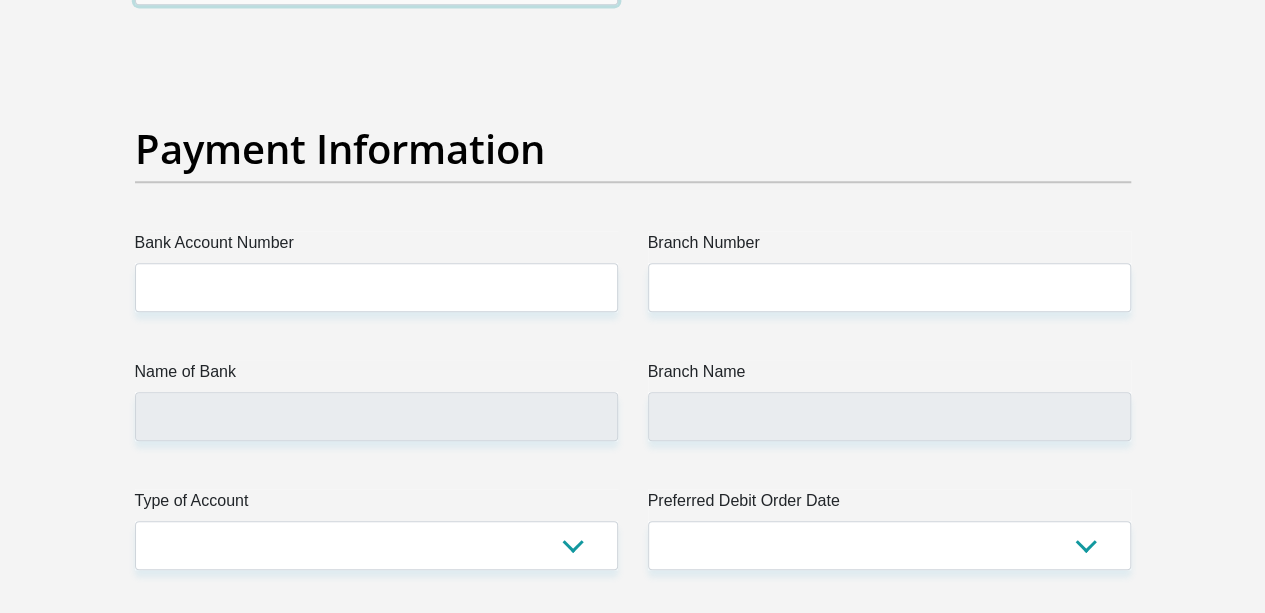 type on "0764461784" 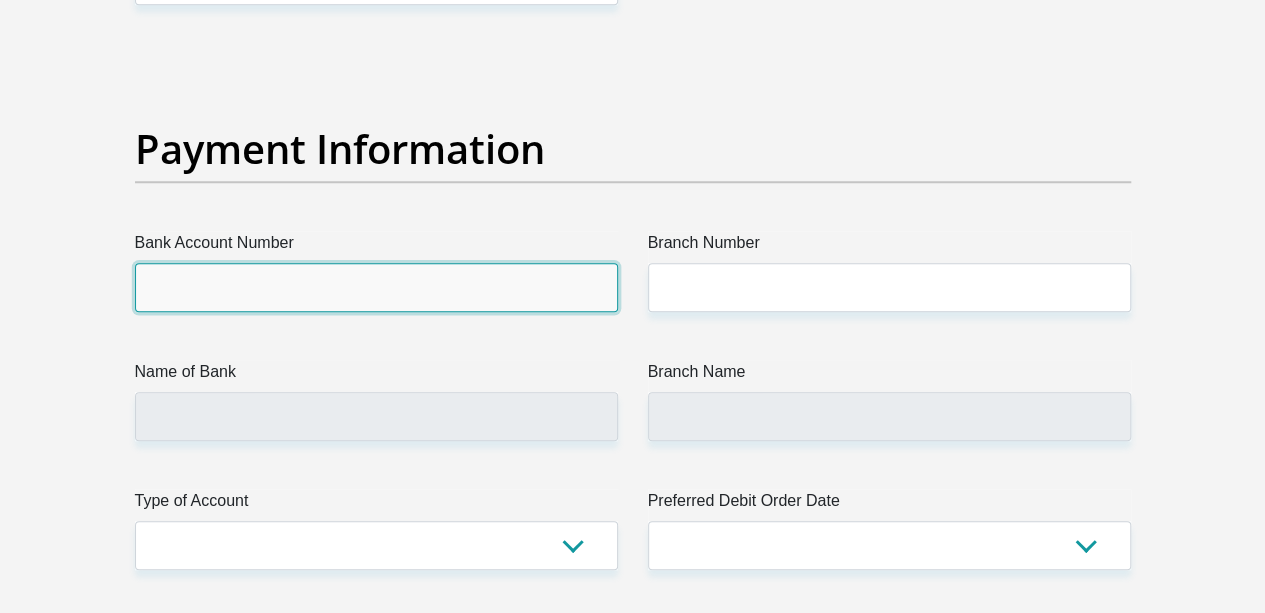 click on "Bank Account Number" at bounding box center [376, 287] 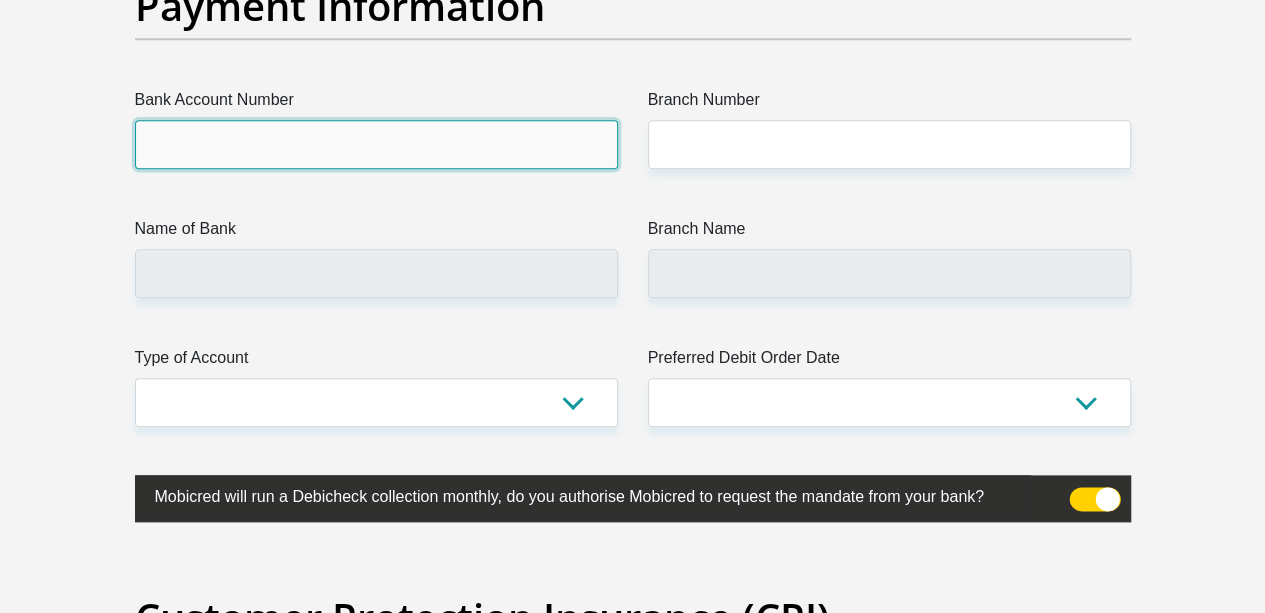 scroll, scrollTop: 4700, scrollLeft: 0, axis: vertical 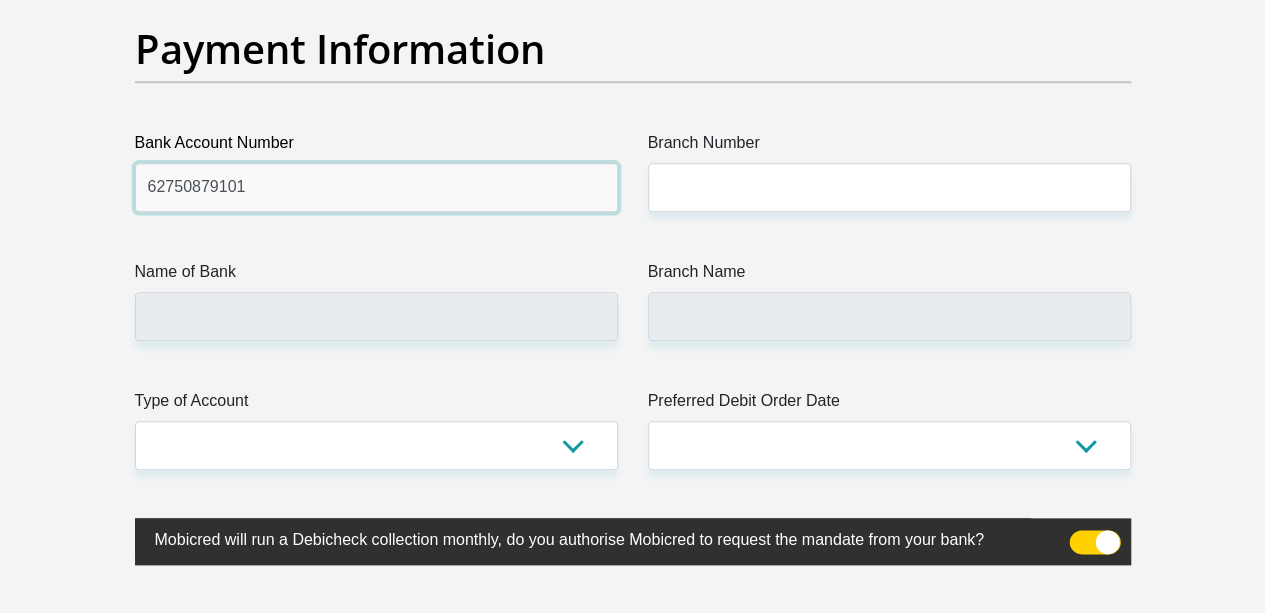 type on "62750879101" 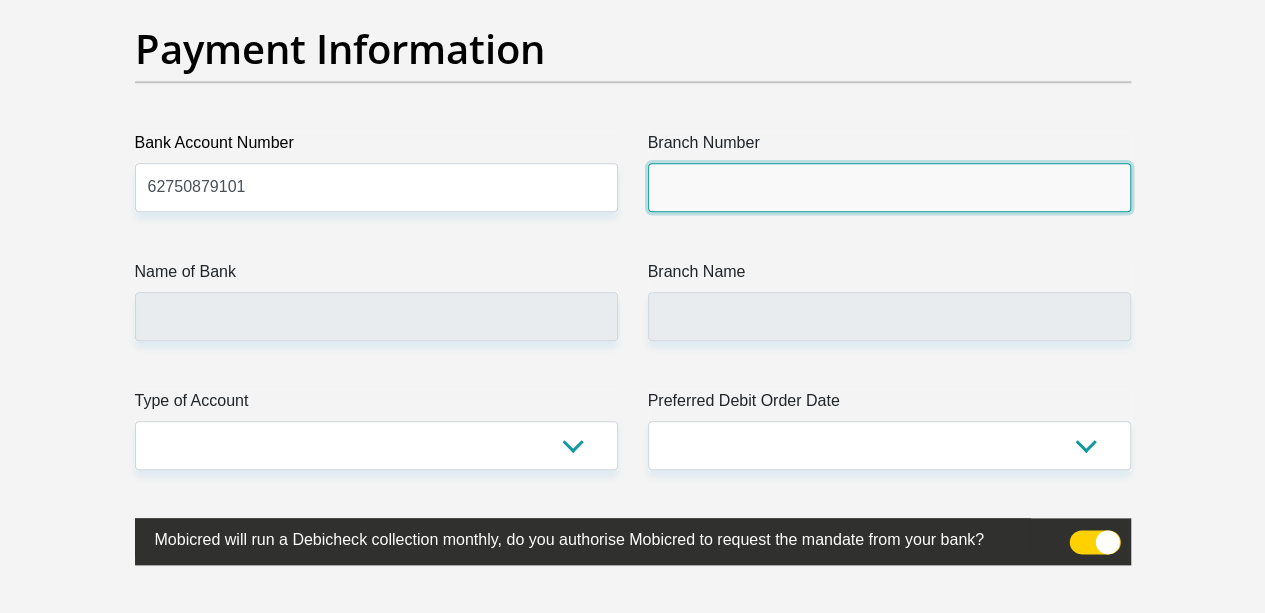 click on "Branch Number" at bounding box center [889, 187] 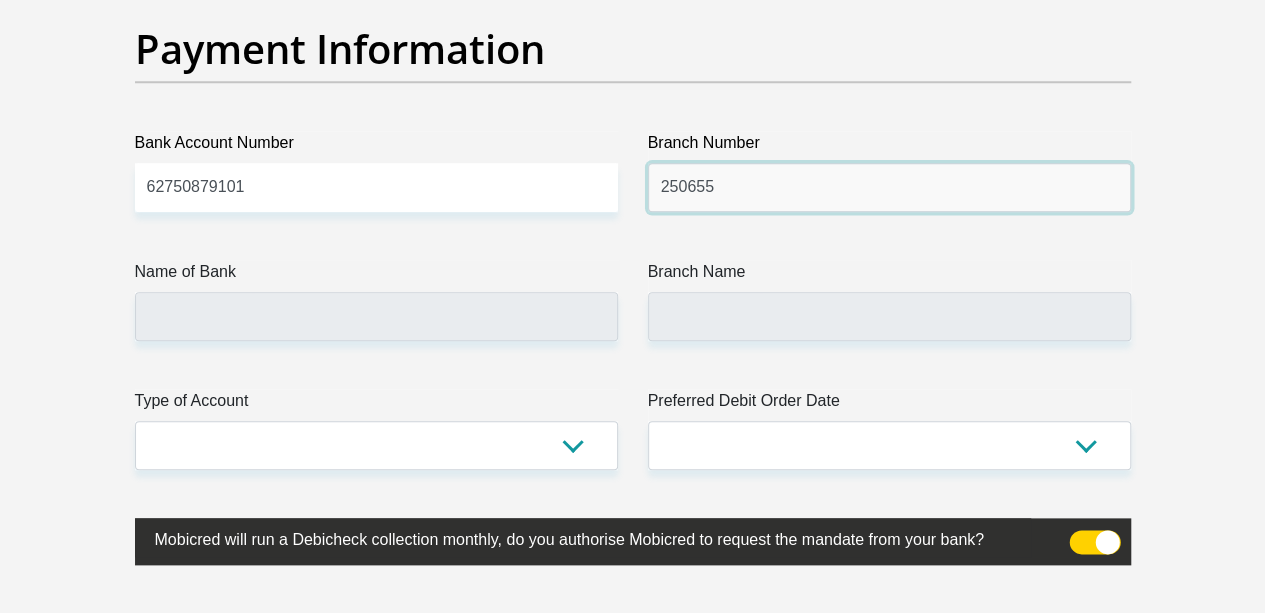 type on "250655" 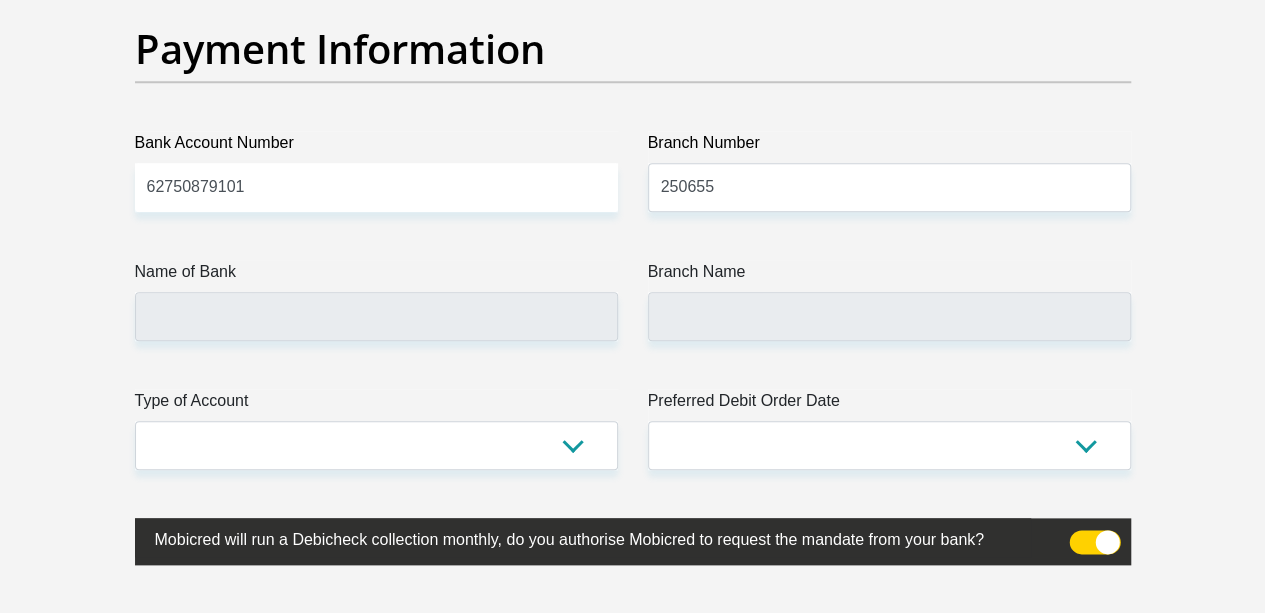 click on "Title
Mr
Ms
Mrs
Dr
Other
First Name
Kamogelo
Surname
Nkgodi
ID Number
9512100225080
Please input valid ID number
Race
Black
Coloured
Indian
White
Other
Contact Number
0764461784
Please input valid contact number
Nationality
South Africa
Afghanistan
Aland Islands  Albania  Algeria" at bounding box center (633, -1059) 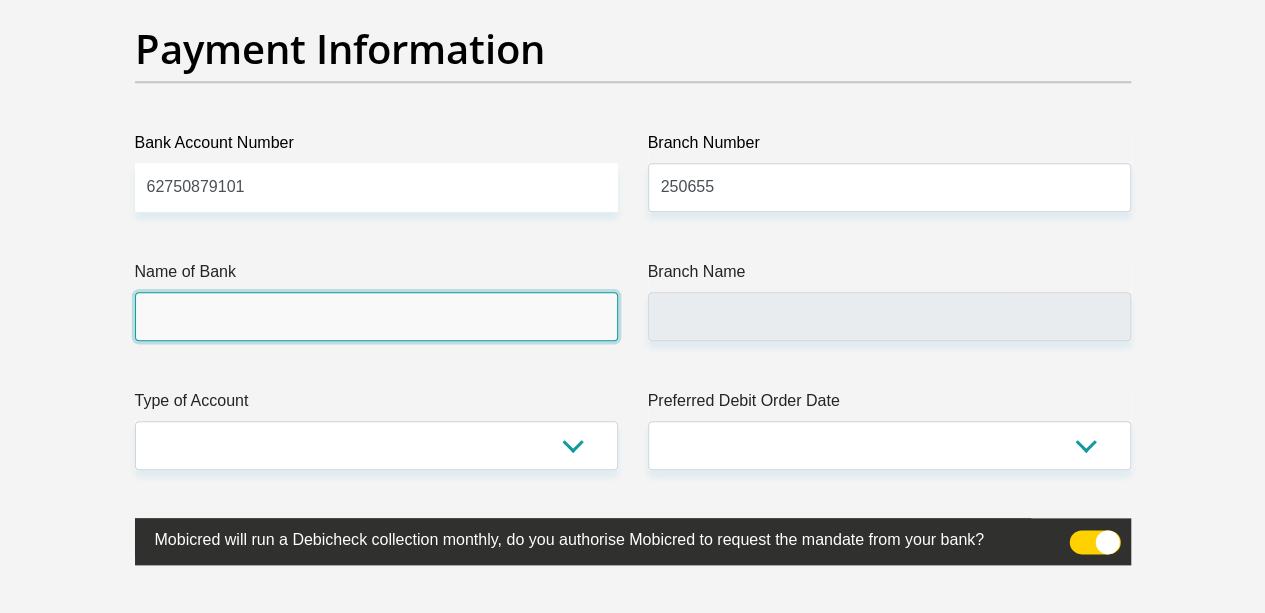 click on "Name of Bank" at bounding box center (376, 316) 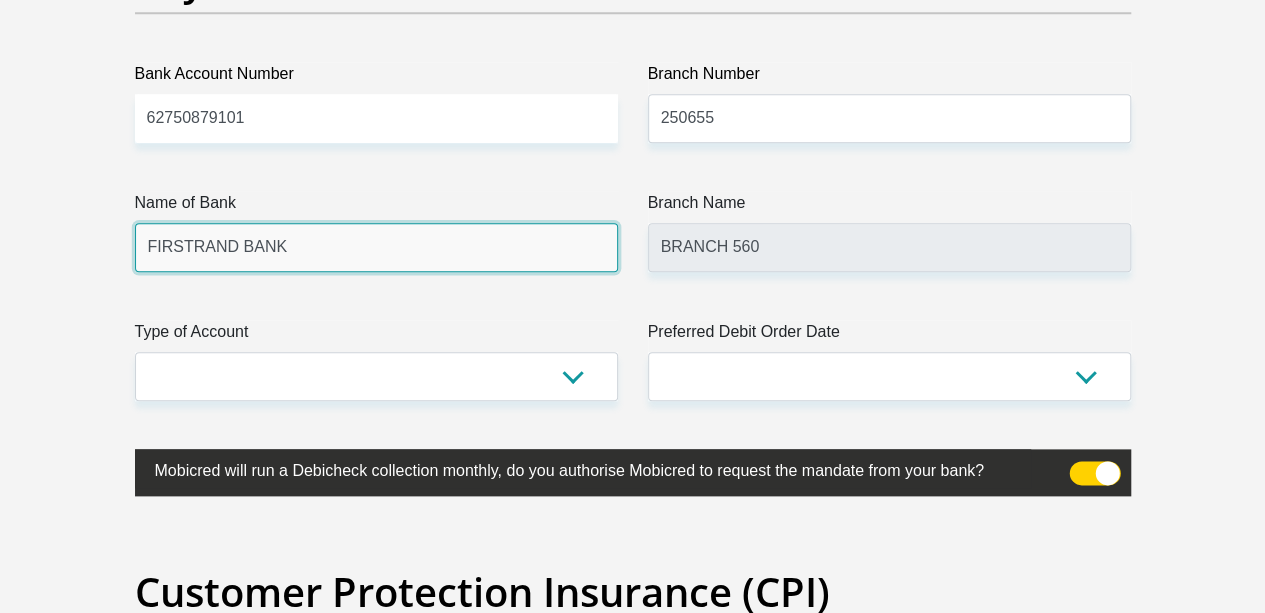 scroll, scrollTop: 4800, scrollLeft: 0, axis: vertical 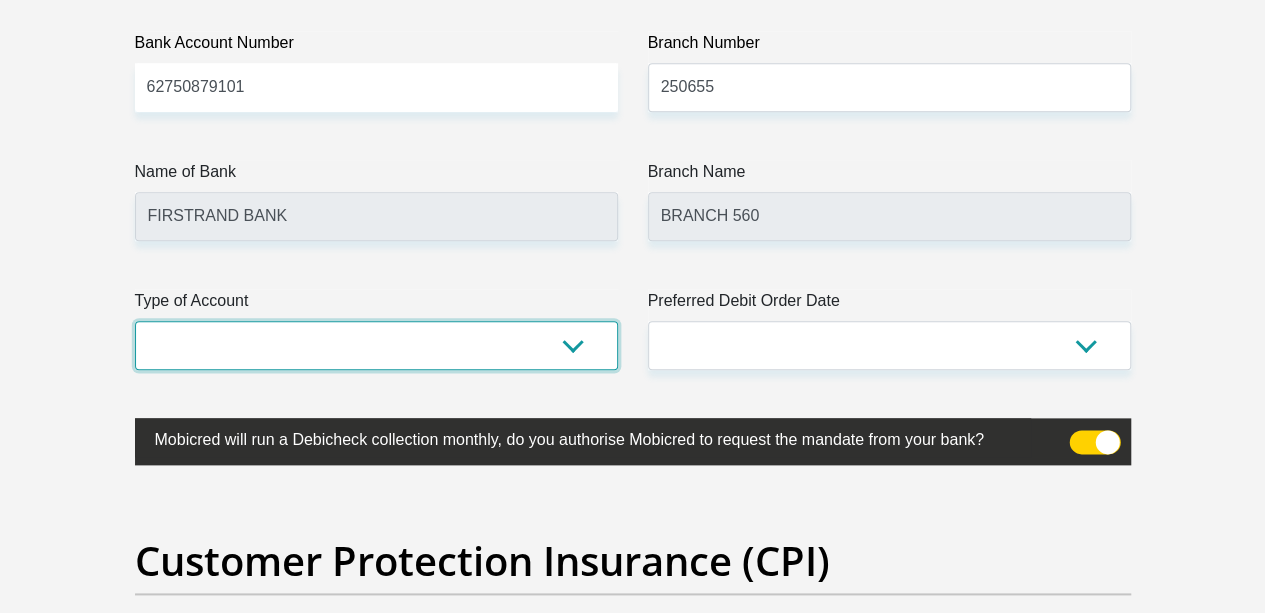 click on "Cheque
Savings" at bounding box center (376, 345) 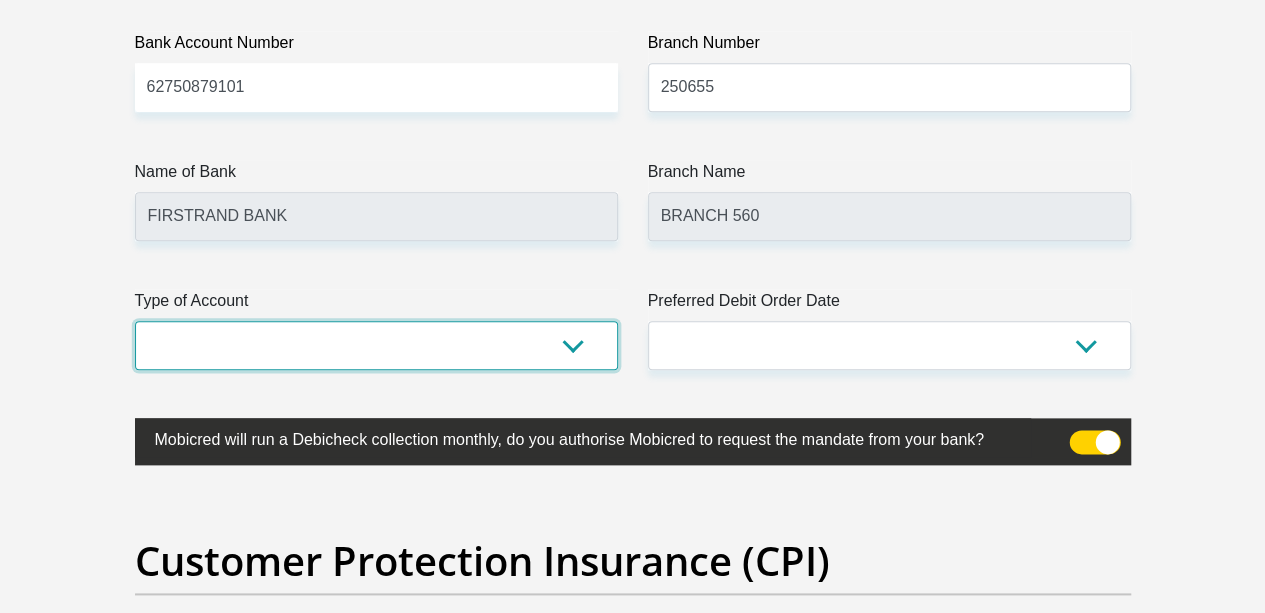 select on "CUR" 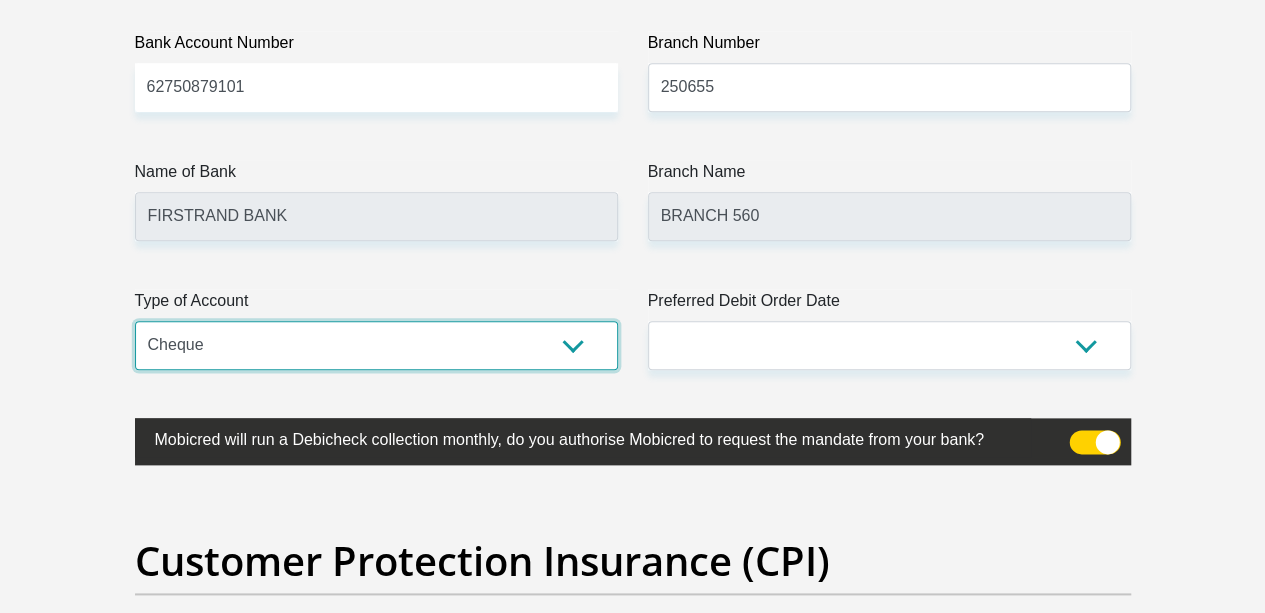 click on "Cheque
Savings" at bounding box center [376, 345] 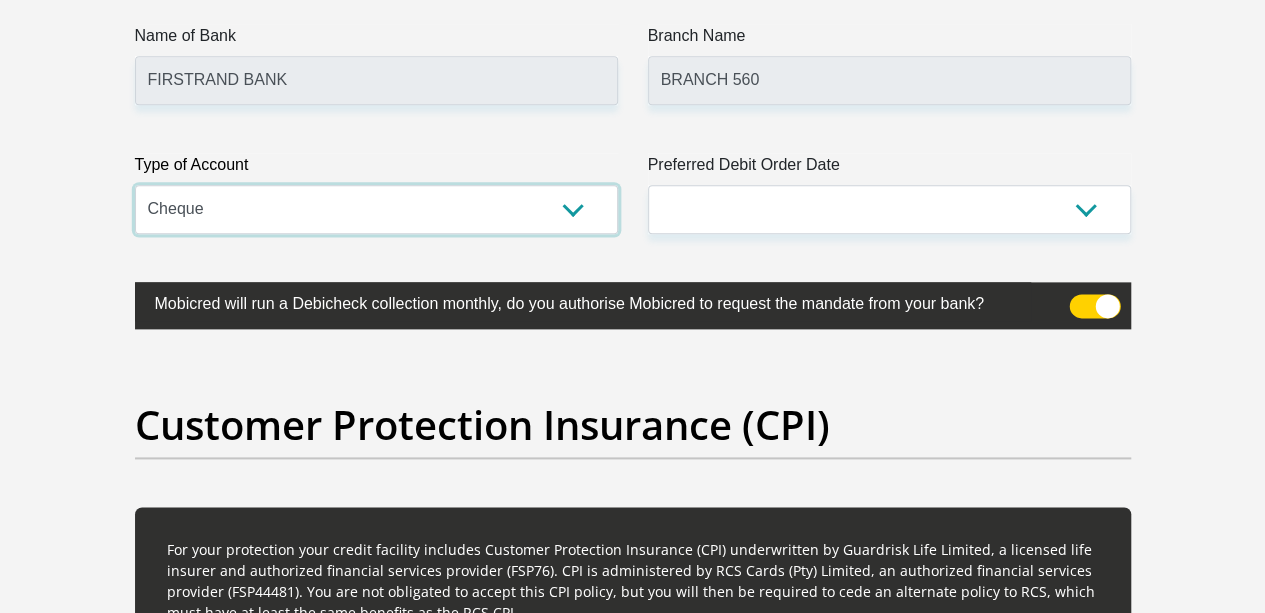 scroll, scrollTop: 5000, scrollLeft: 0, axis: vertical 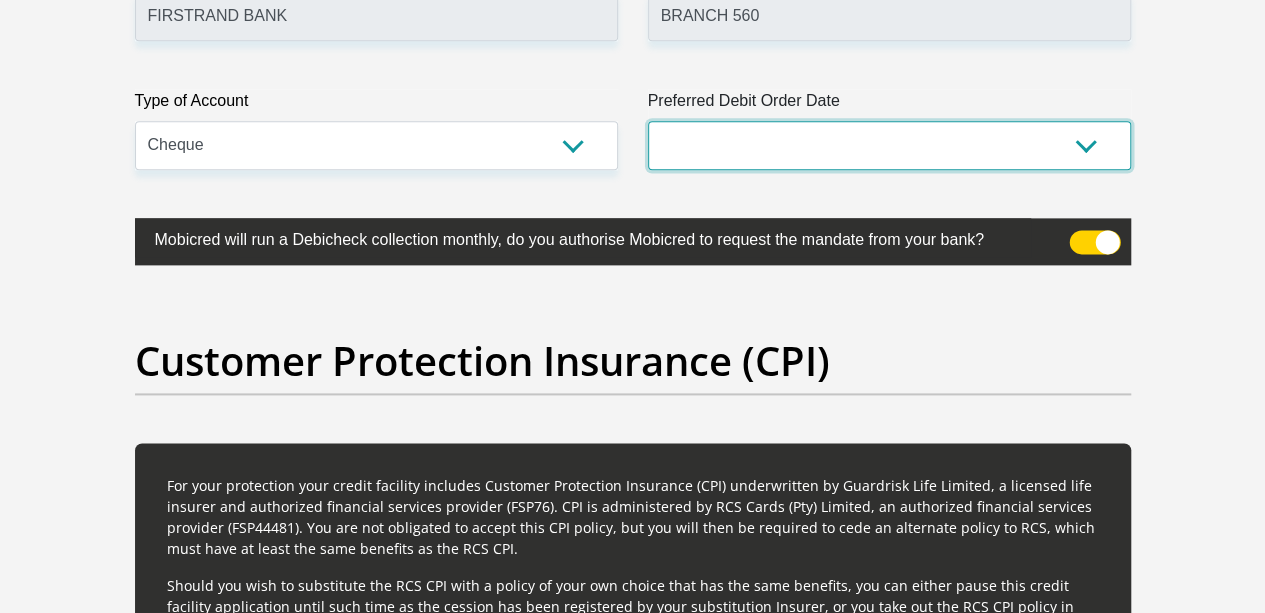 click on "1st
2nd
3rd
4th
5th
7th
18th
19th
20th
21st
22nd
23rd
24th
25th
26th
27th
28th
29th
30th" at bounding box center [889, 145] 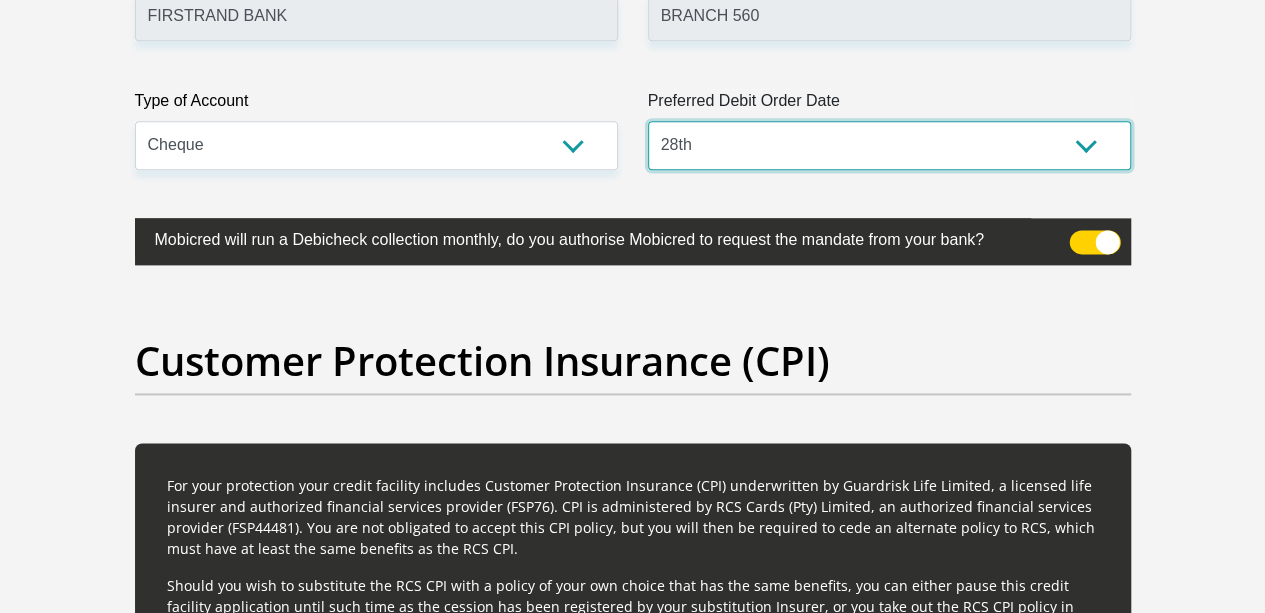 click on "1st
2nd
3rd
4th
5th
7th
18th
19th
20th
21st
22nd
23rd
24th
25th
26th
27th
28th
29th
30th" at bounding box center [889, 145] 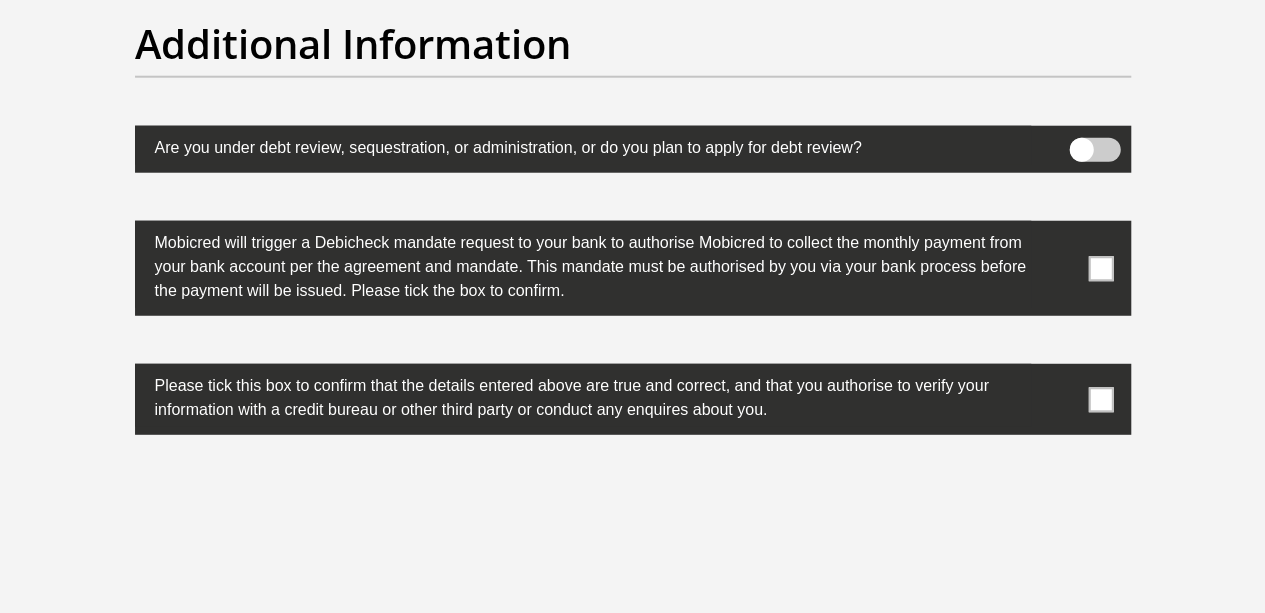 scroll, scrollTop: 6500, scrollLeft: 0, axis: vertical 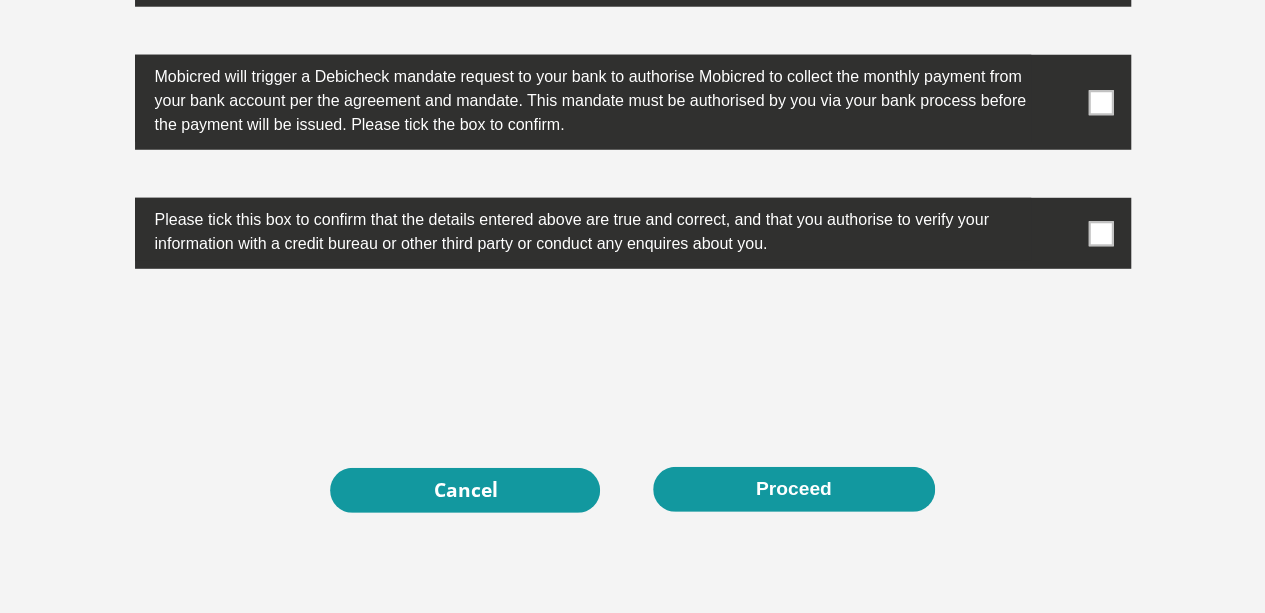 click at bounding box center (1100, 233) 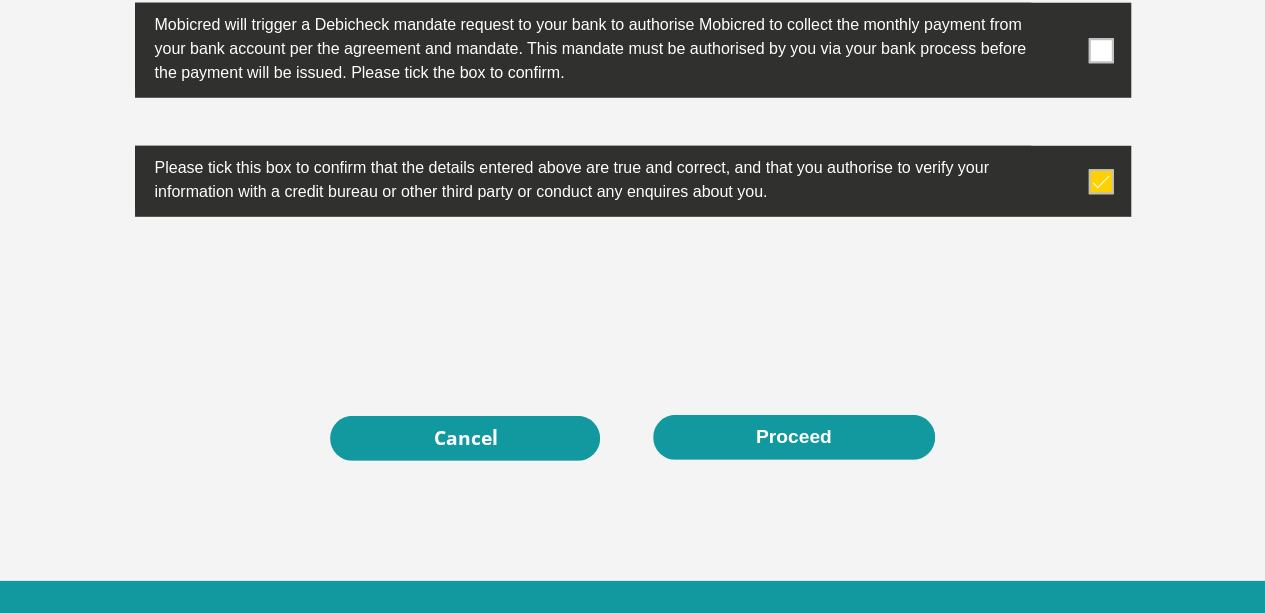 scroll, scrollTop: 6555, scrollLeft: 0, axis: vertical 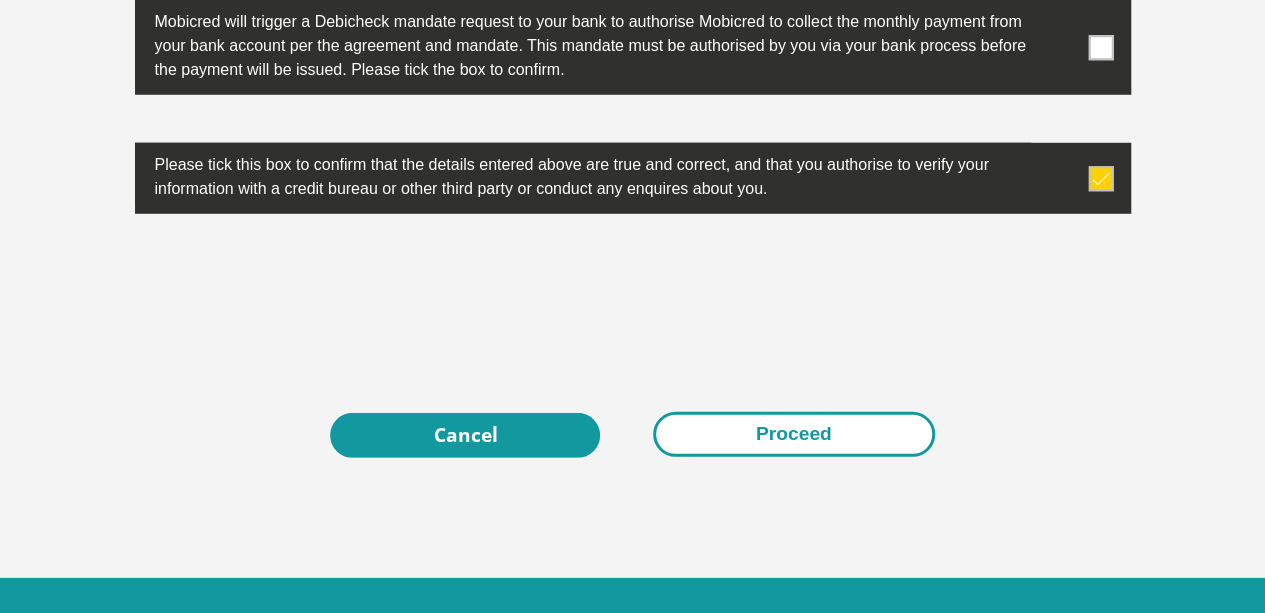 click on "Proceed" at bounding box center (794, 434) 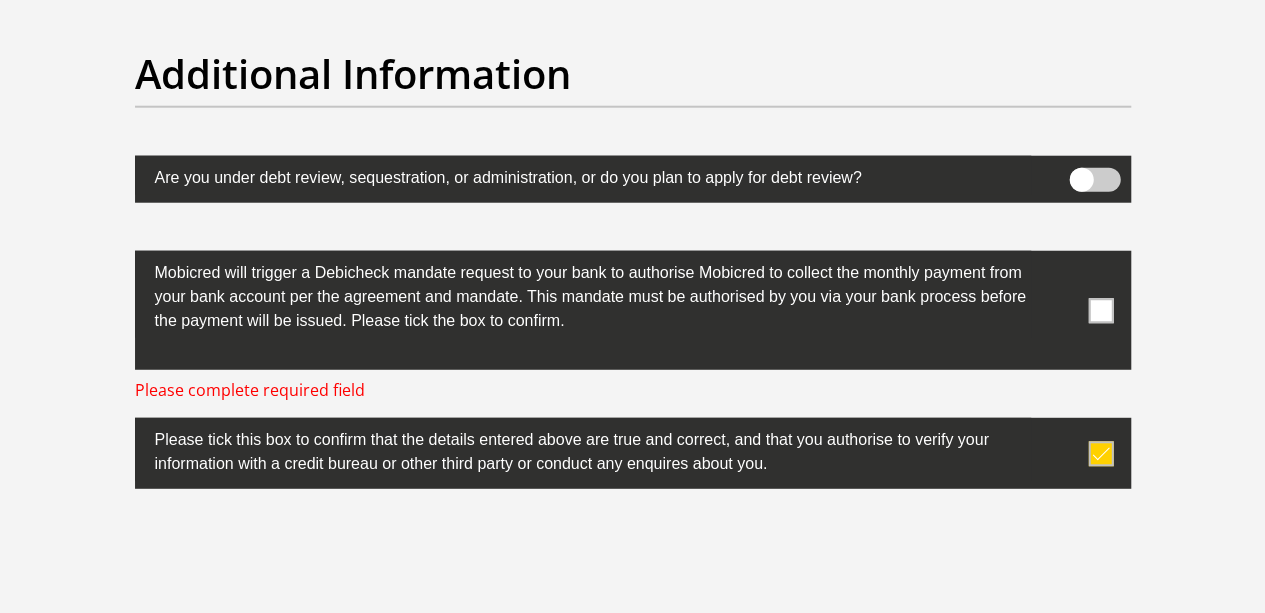 scroll, scrollTop: 6302, scrollLeft: 0, axis: vertical 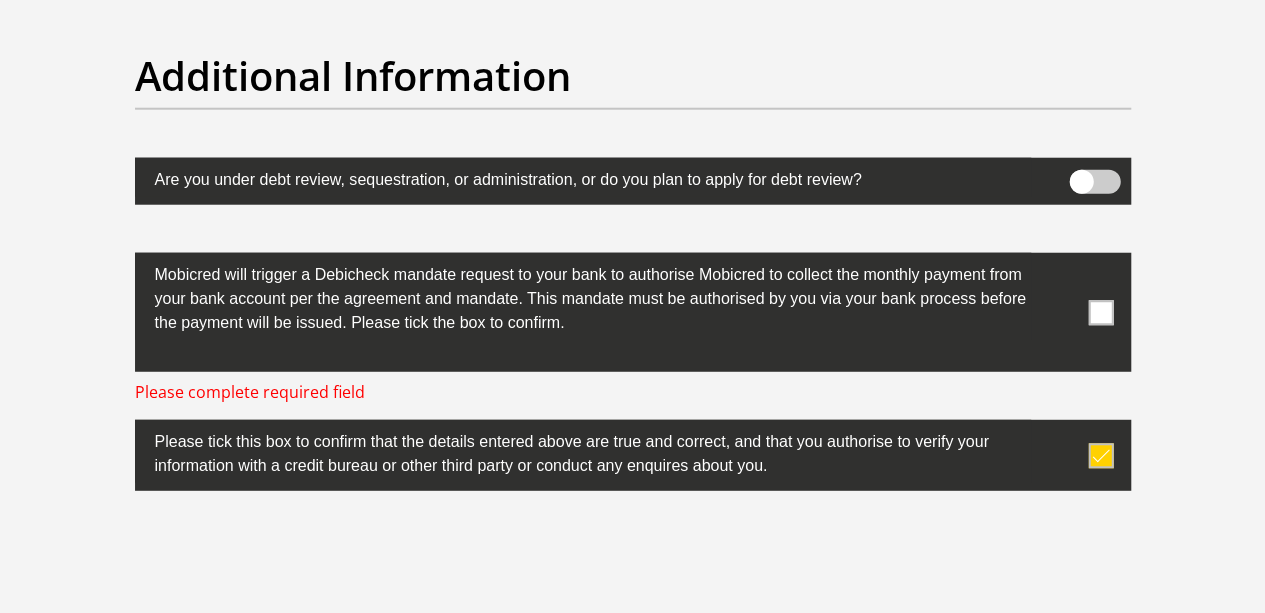 drag, startPoint x: 1104, startPoint y: 227, endPoint x: 1092, endPoint y: 233, distance: 13.416408 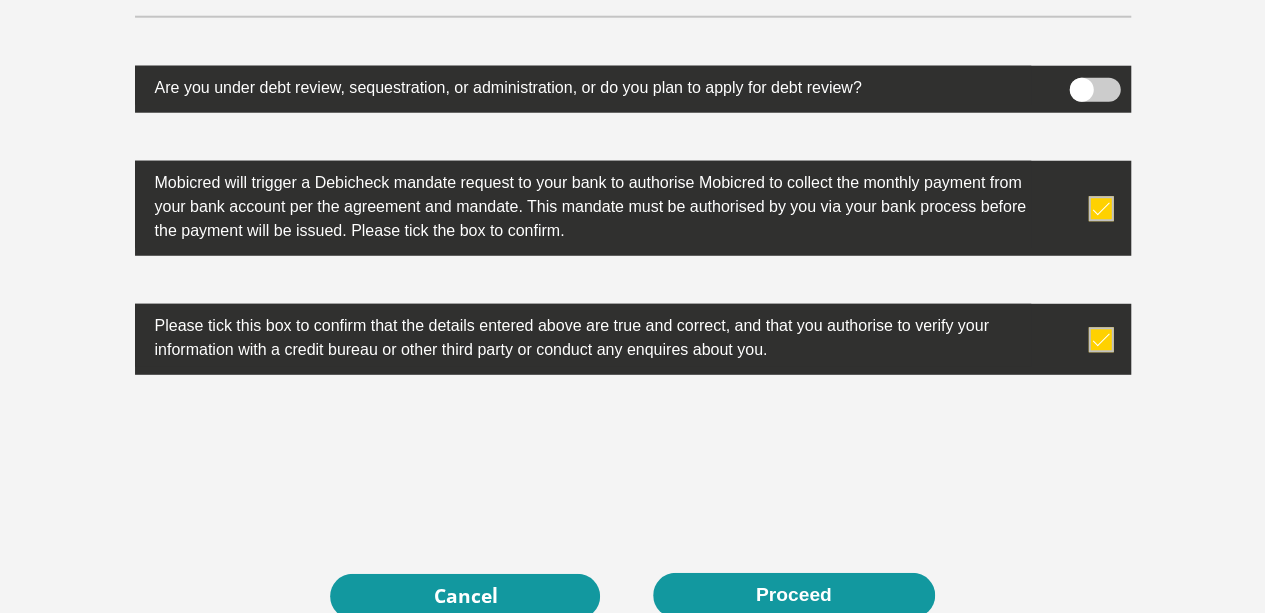 scroll, scrollTop: 6502, scrollLeft: 0, axis: vertical 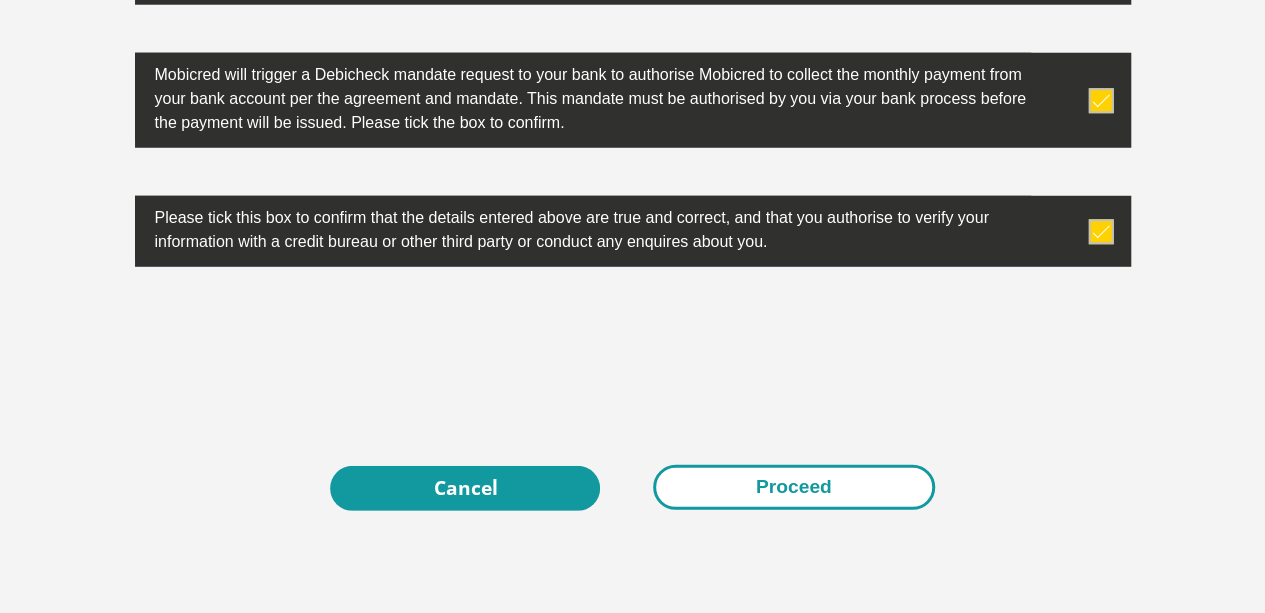 click on "Proceed" at bounding box center [794, 487] 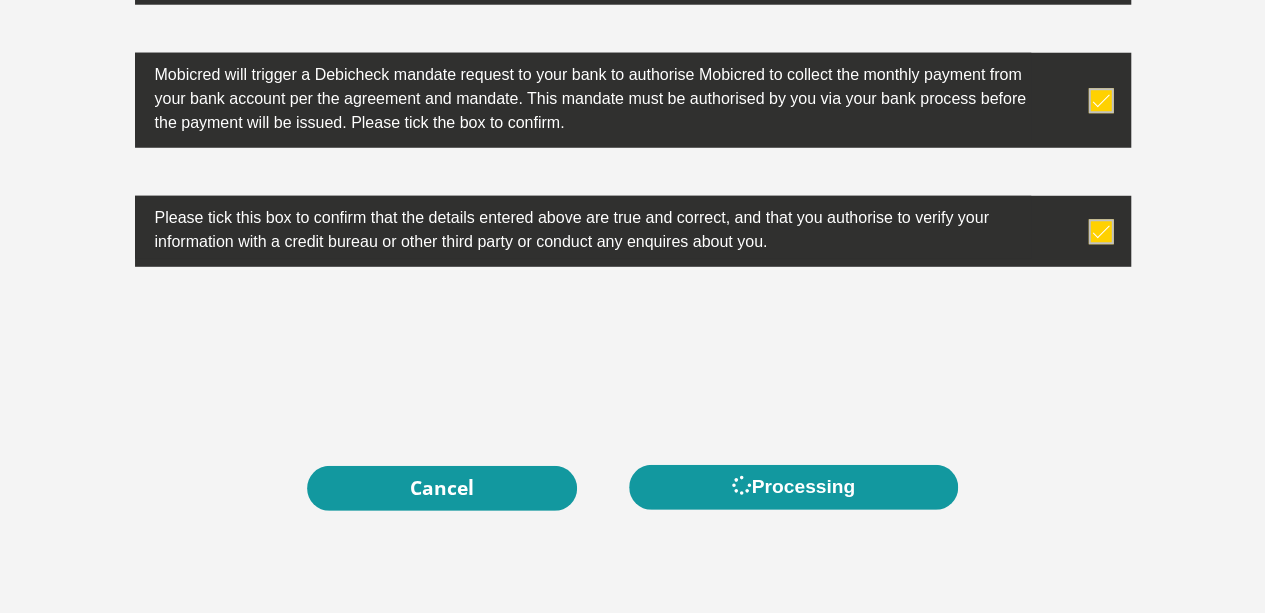 scroll, scrollTop: 0, scrollLeft: 0, axis: both 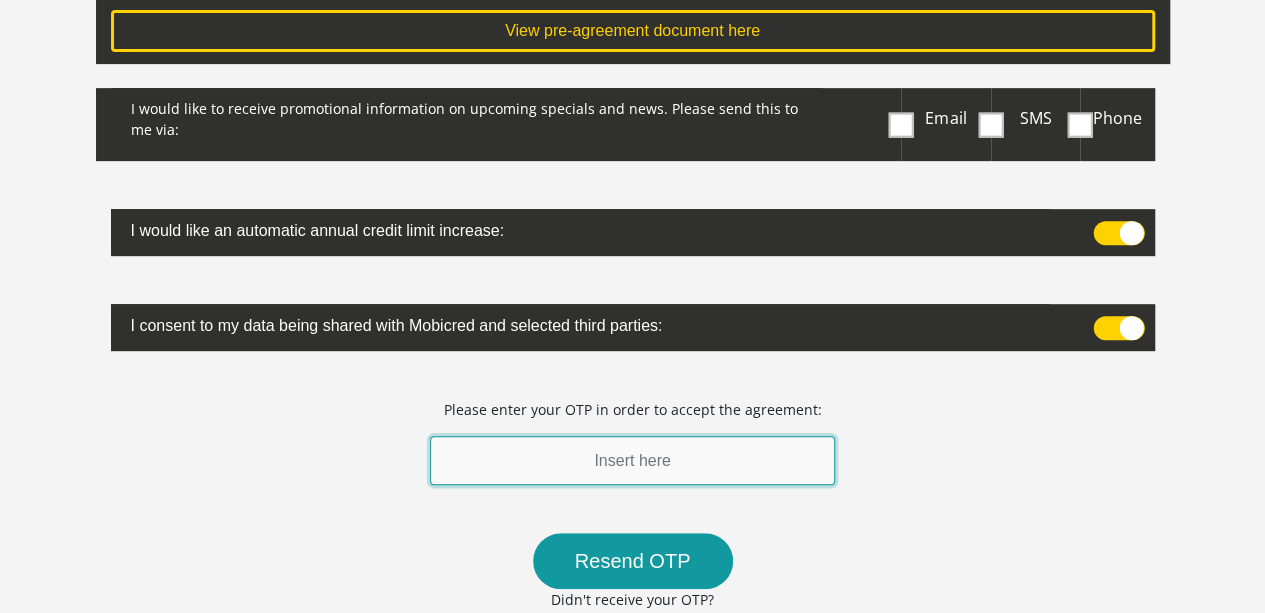 click at bounding box center [633, 460] 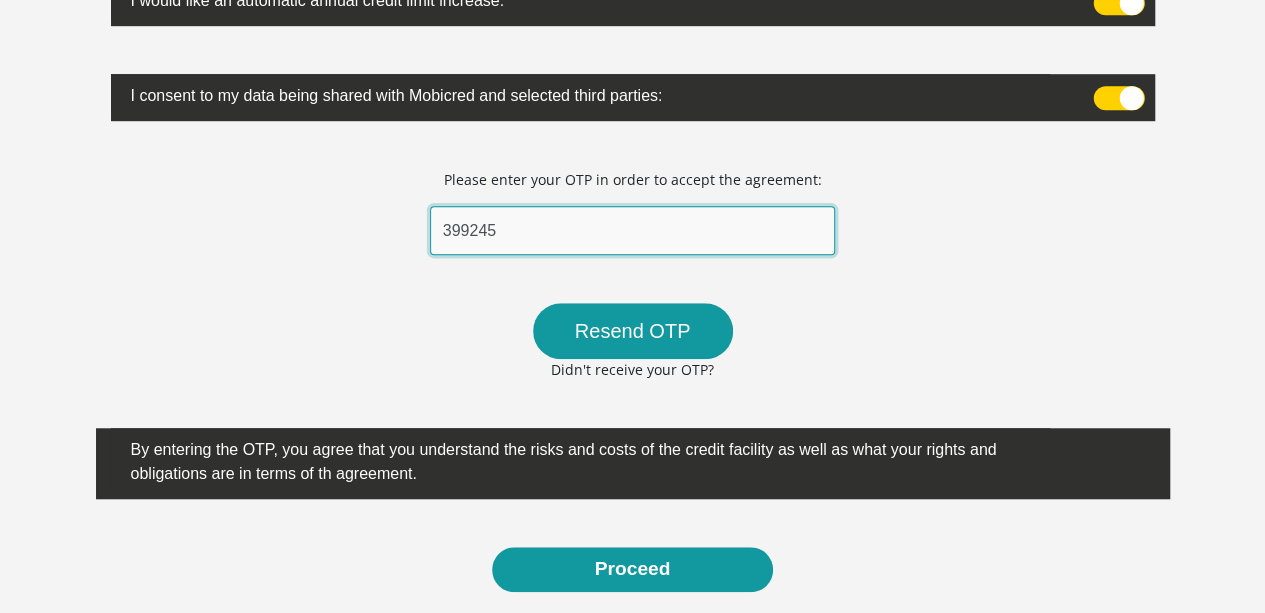 scroll, scrollTop: 700, scrollLeft: 0, axis: vertical 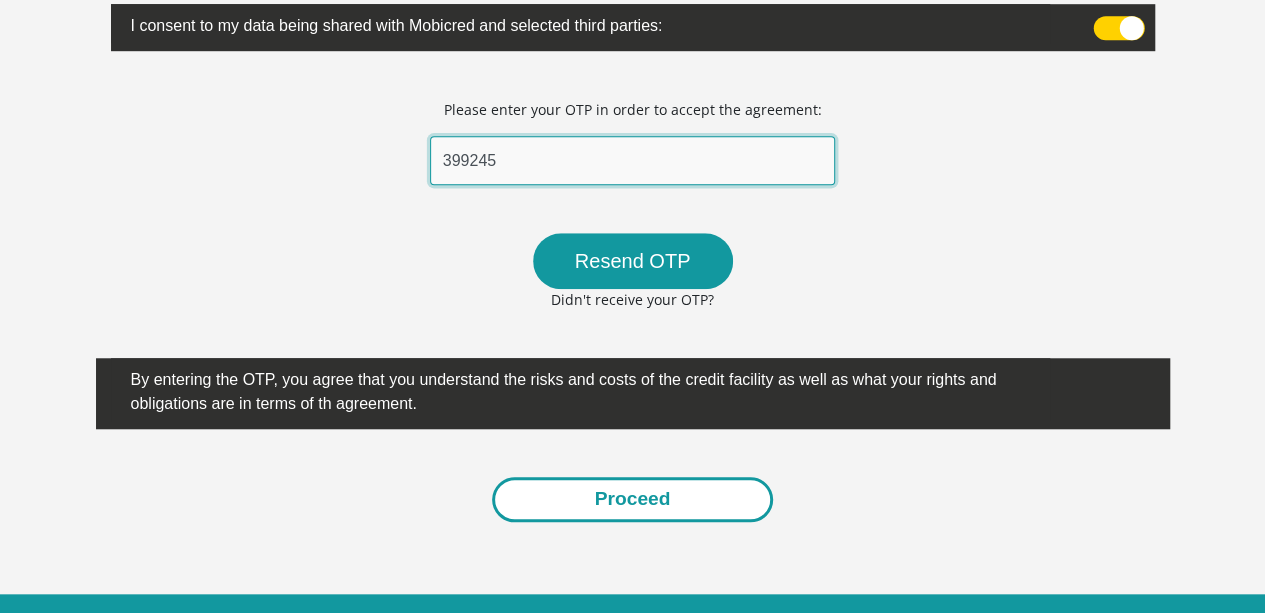type on "399245" 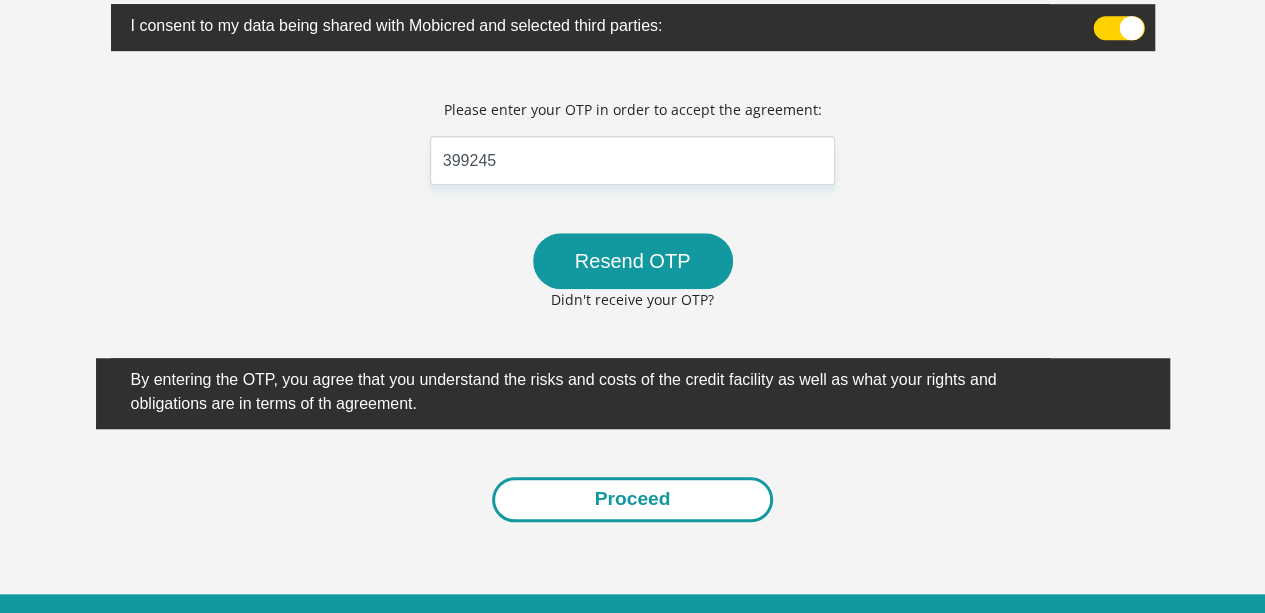 click on "Proceed" at bounding box center (633, 499) 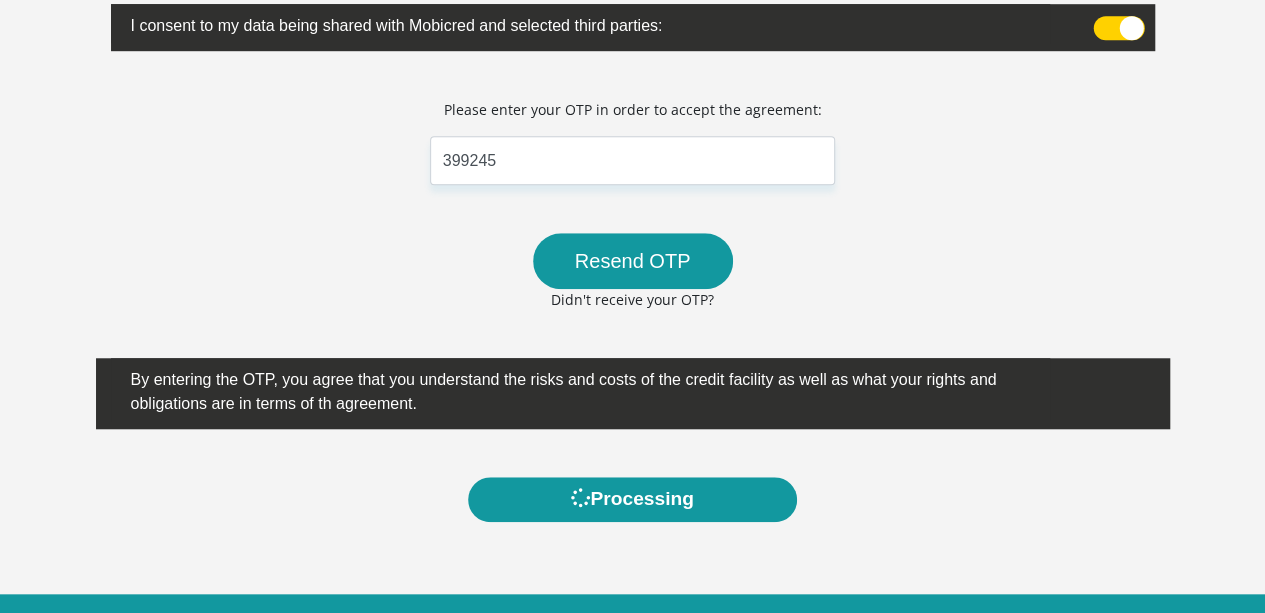scroll, scrollTop: 0, scrollLeft: 0, axis: both 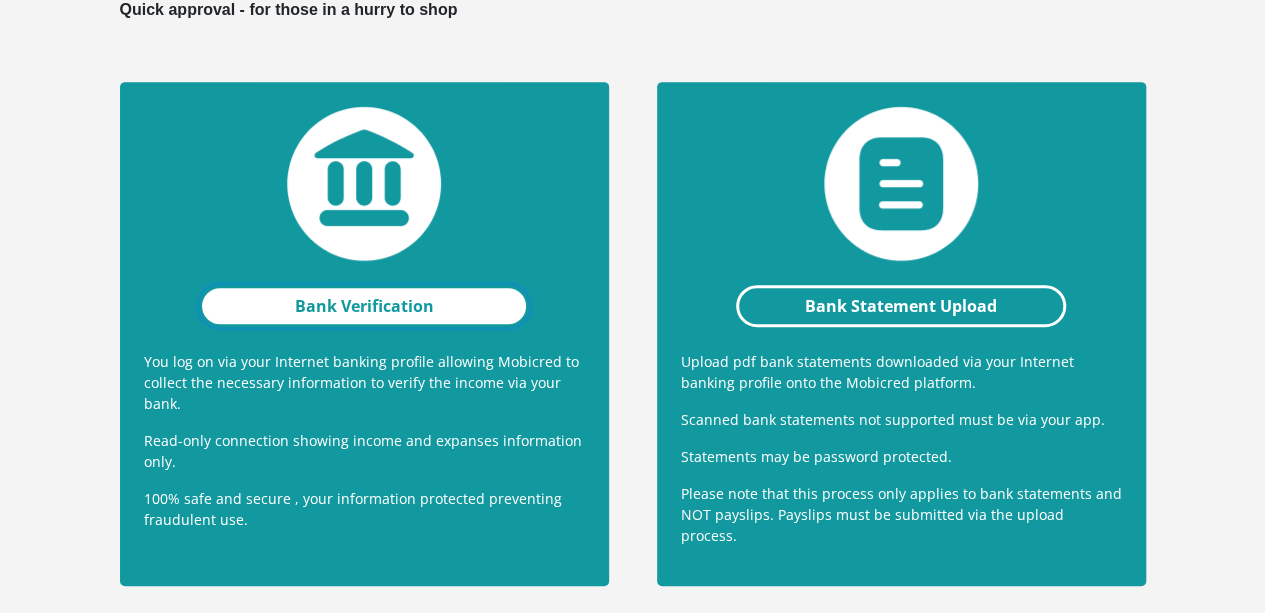 click on "Bank Verification" at bounding box center (364, 306) 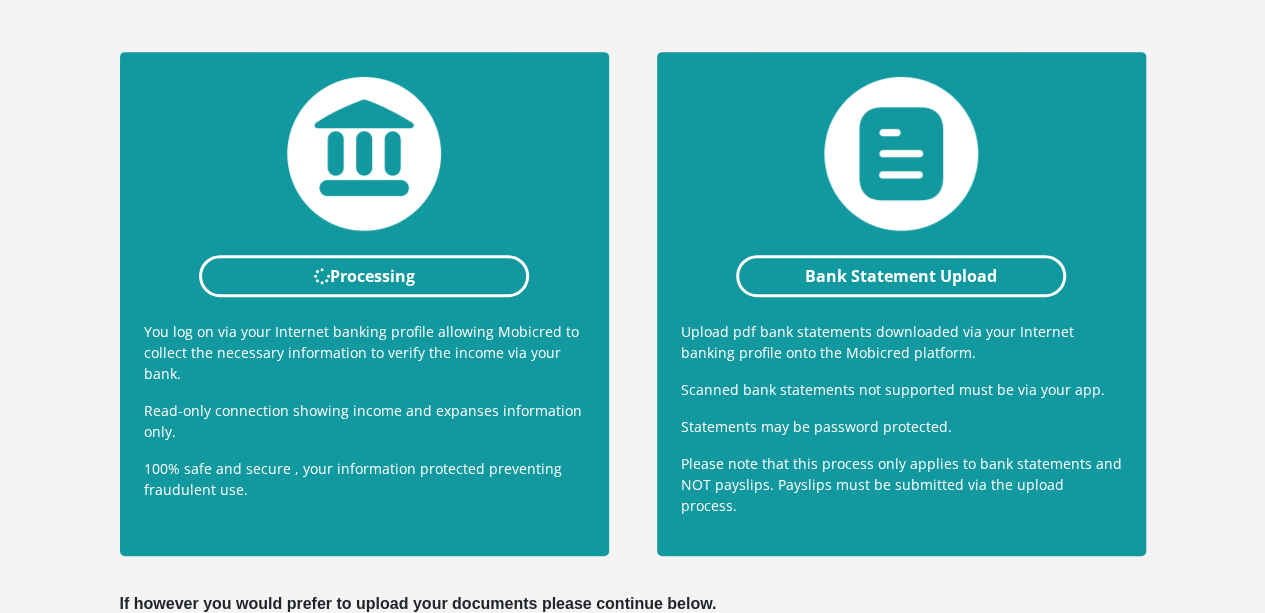 scroll, scrollTop: 460, scrollLeft: 0, axis: vertical 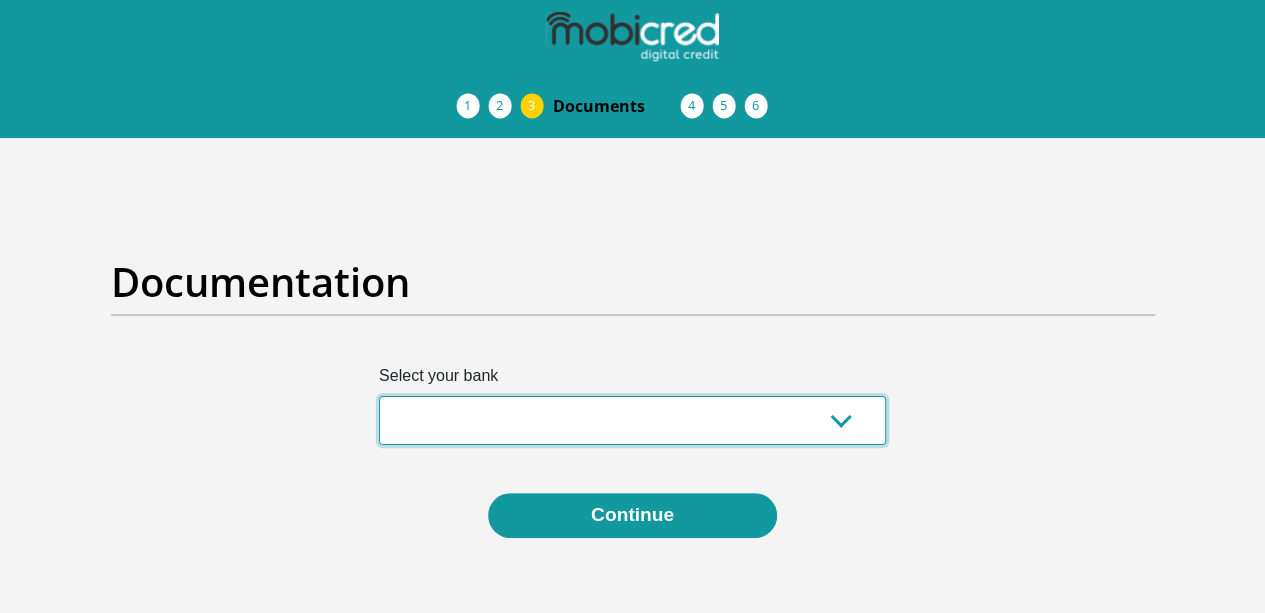 click on "Absa
Capitec Bank
Discovery Bank
First National Bank
Nedbank
Standard Bank
TymeBank" at bounding box center (632, 420) 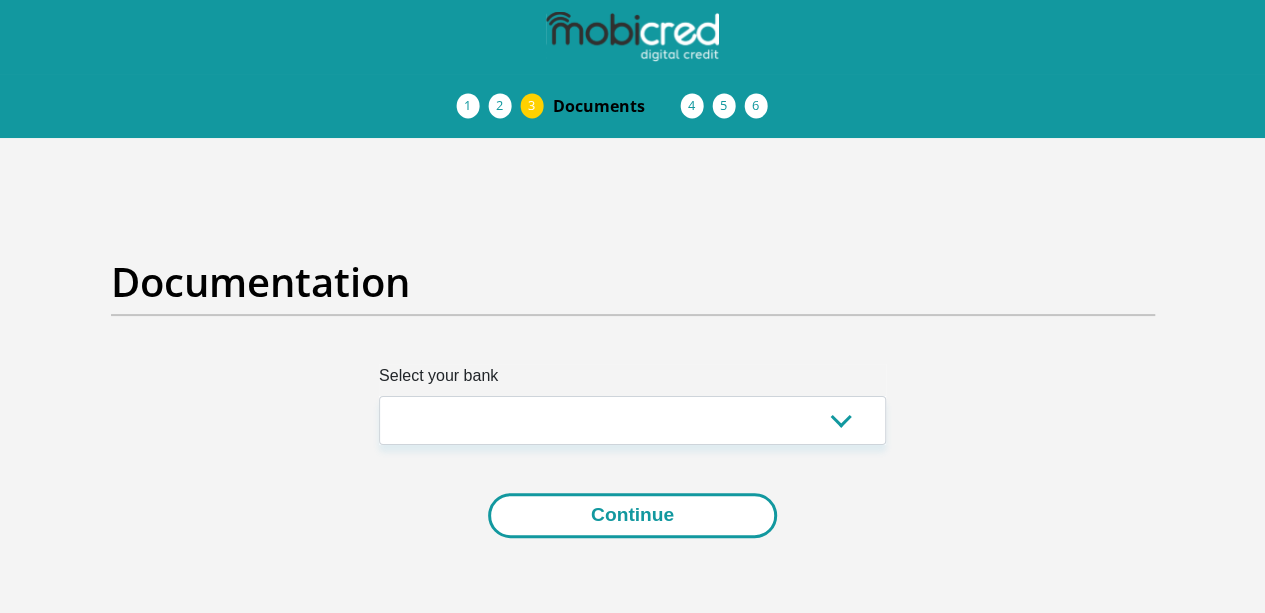 click on "Continue" at bounding box center [632, 515] 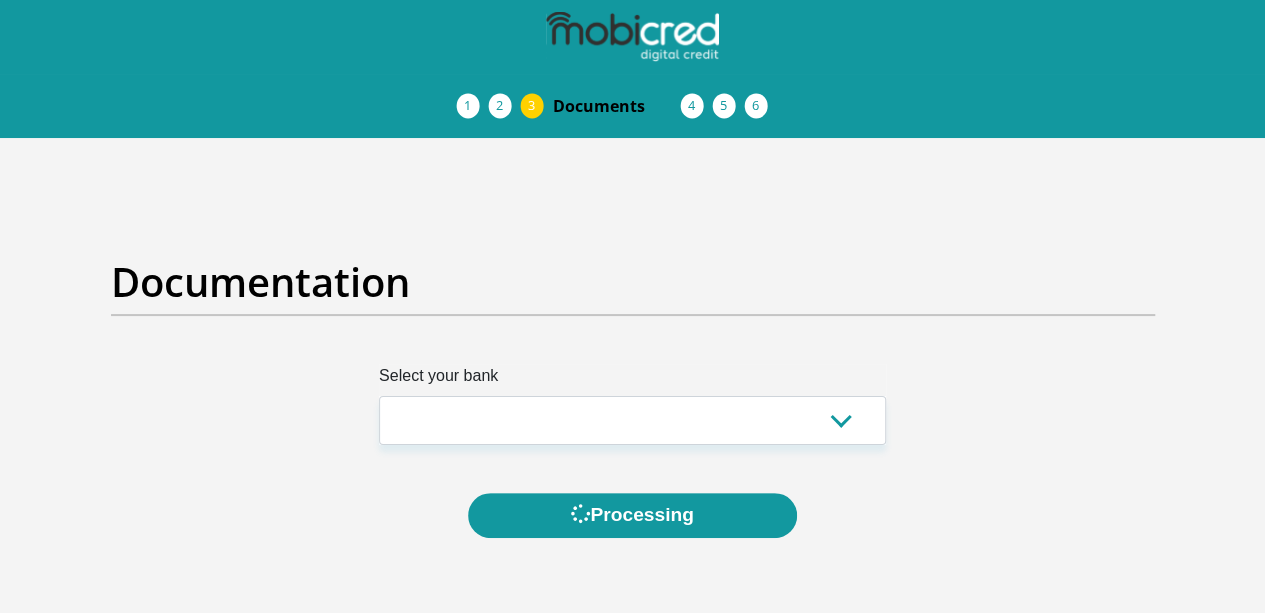 scroll, scrollTop: 0, scrollLeft: 0, axis: both 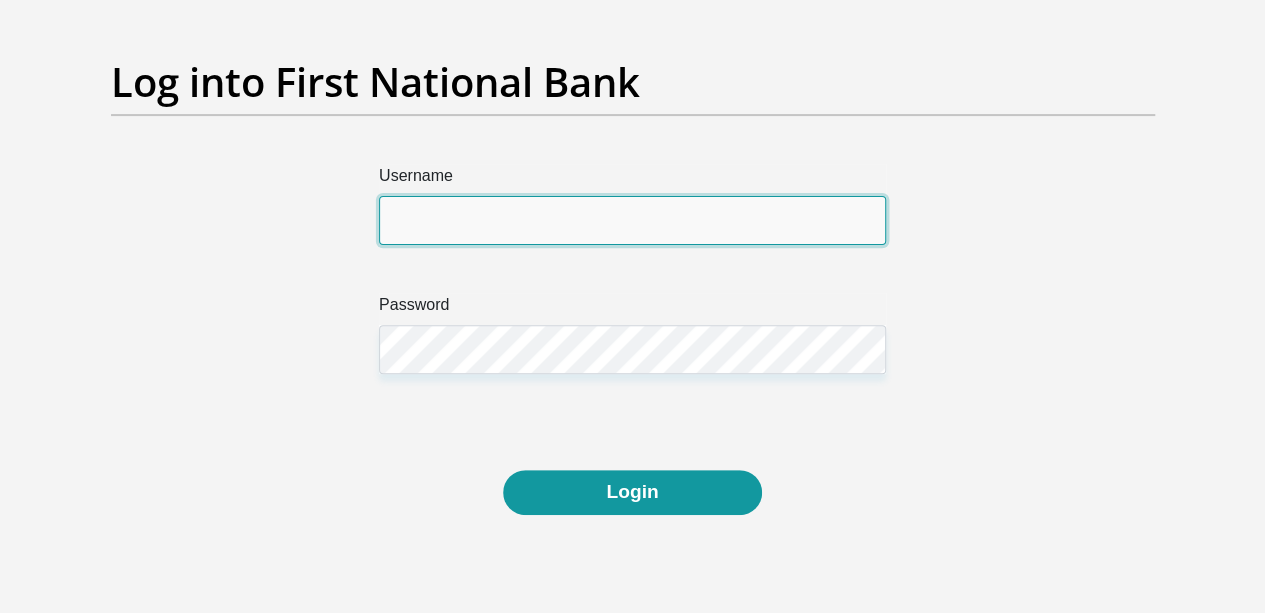 click on "Username" at bounding box center [632, 220] 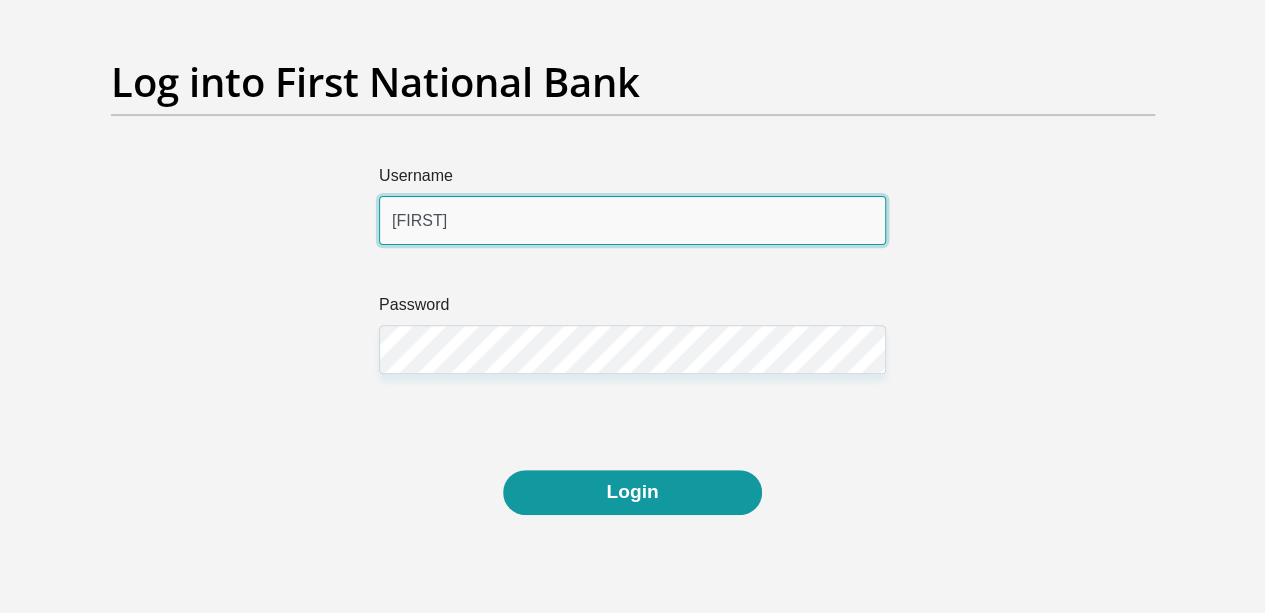 type on "KamogeloNkgodi" 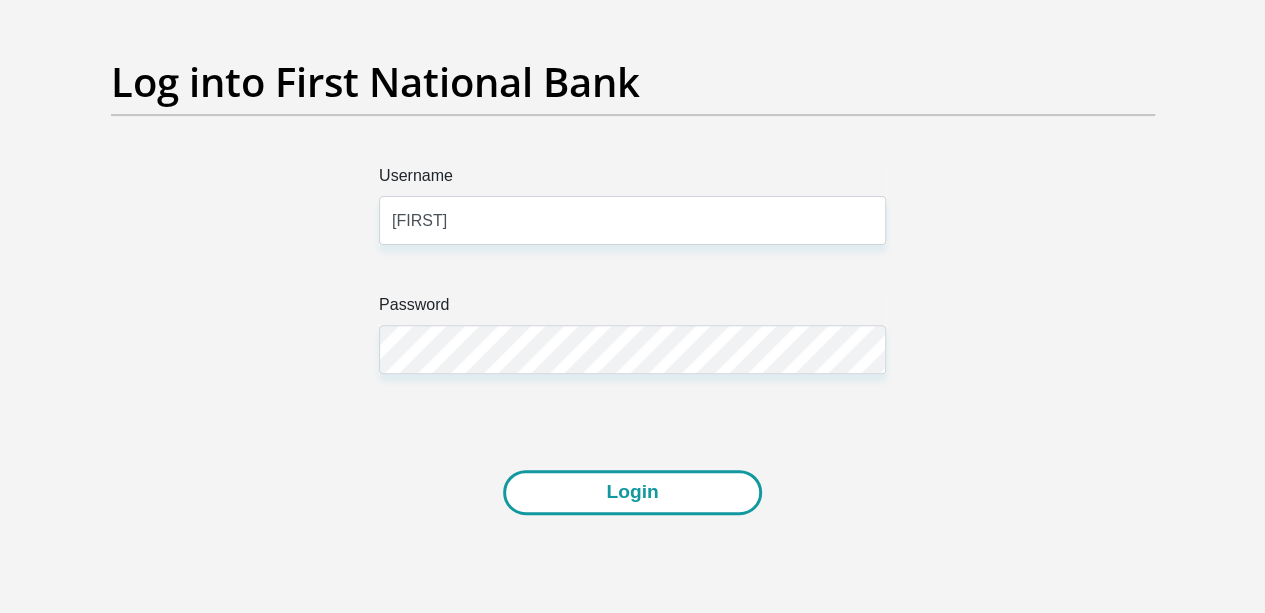 click on "Login" at bounding box center (632, 492) 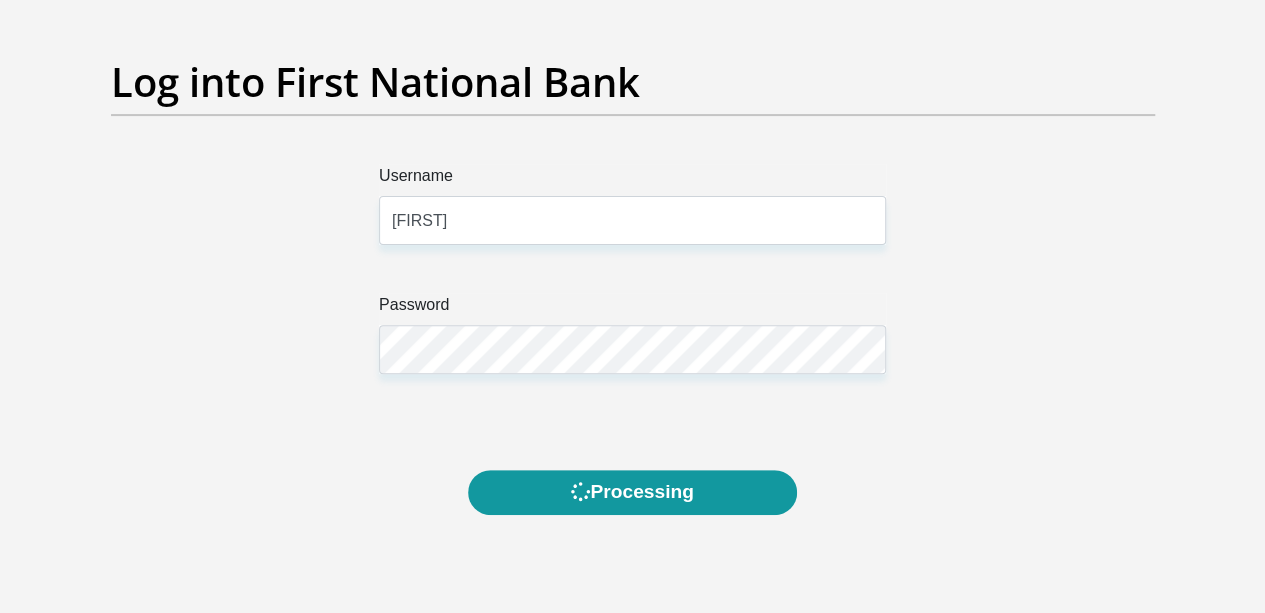 scroll, scrollTop: 0, scrollLeft: 0, axis: both 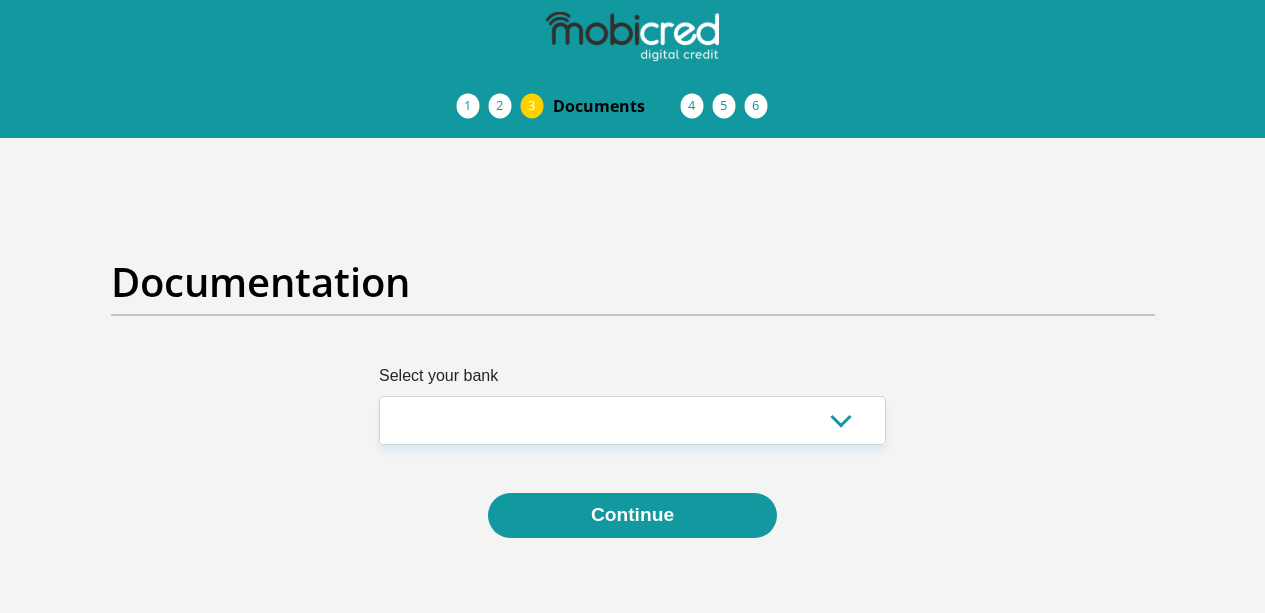 select on "{"id":"1","title":"First National Bank","institution":"Rand Merchant Bank","alias":"fnb","country":"[COUNTRY]","branch_code":250655,"login_fields":[{"title":"Username","name":"field1","placeholder":"[USERNAME]"},{"title":"Password","name":"field2","placeholder":"[PASSWORD]"}]}" 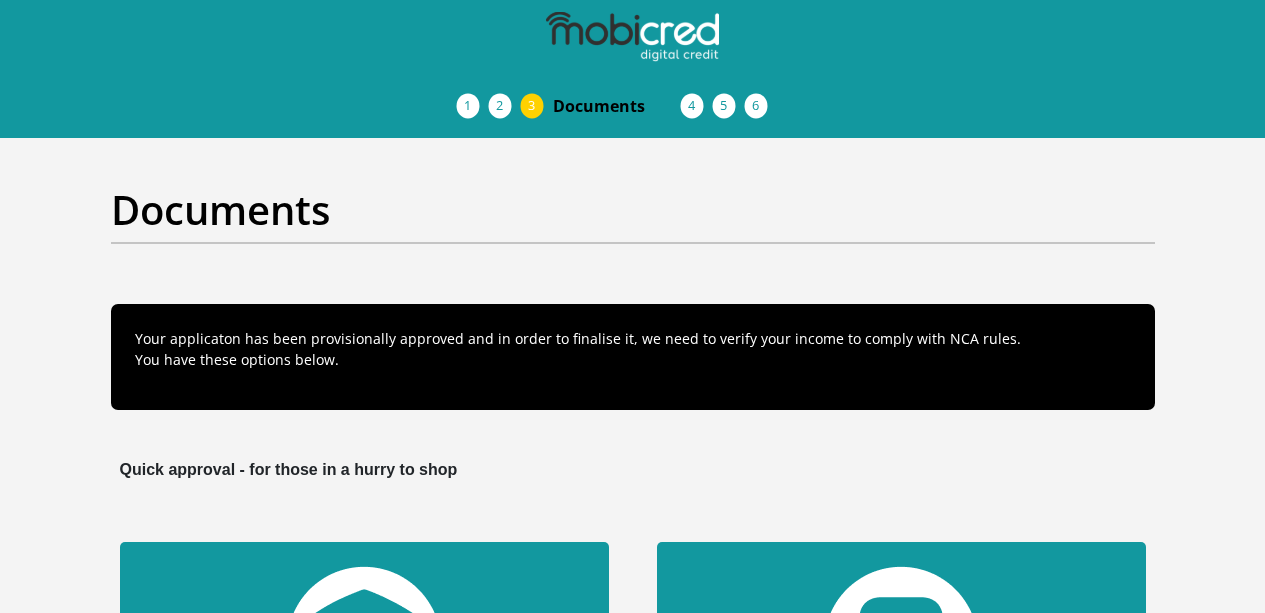 scroll, scrollTop: 460, scrollLeft: 0, axis: vertical 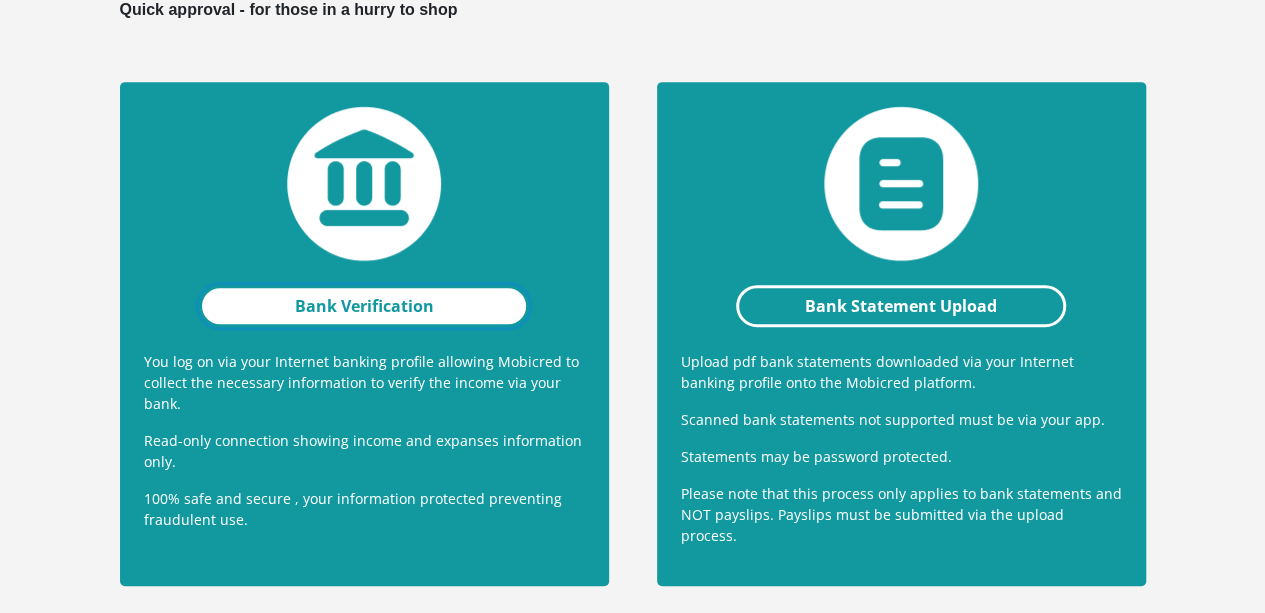 click on "Bank Verification" at bounding box center (364, 306) 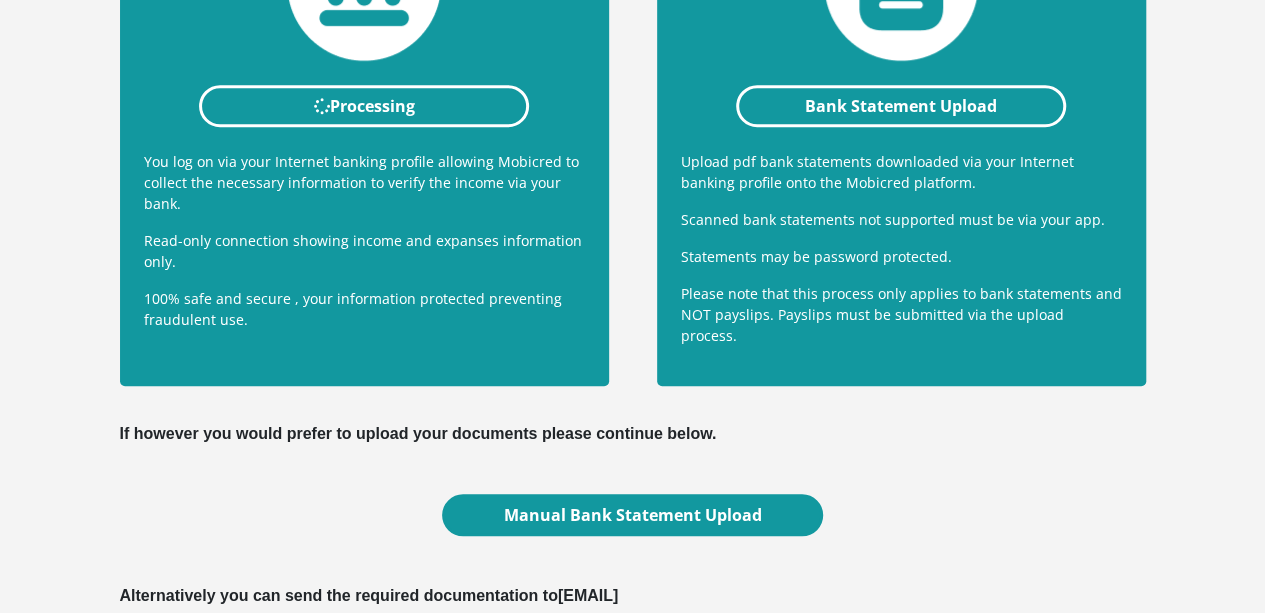 scroll, scrollTop: 760, scrollLeft: 0, axis: vertical 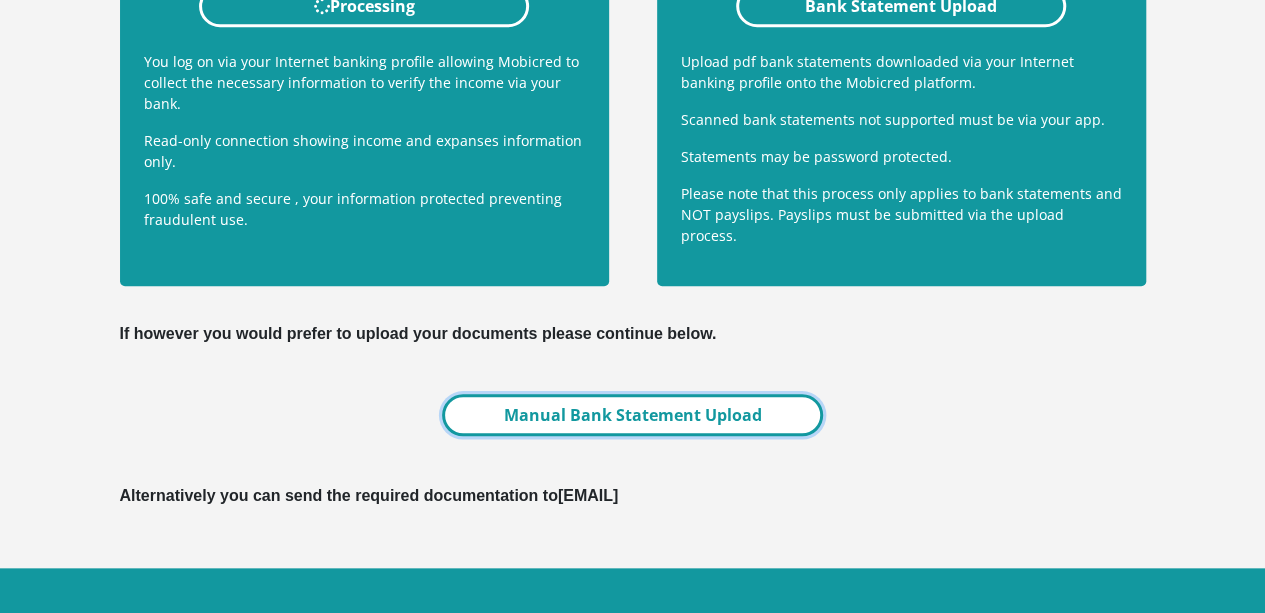 click on "Manual Bank Statement Upload" at bounding box center [632, 415] 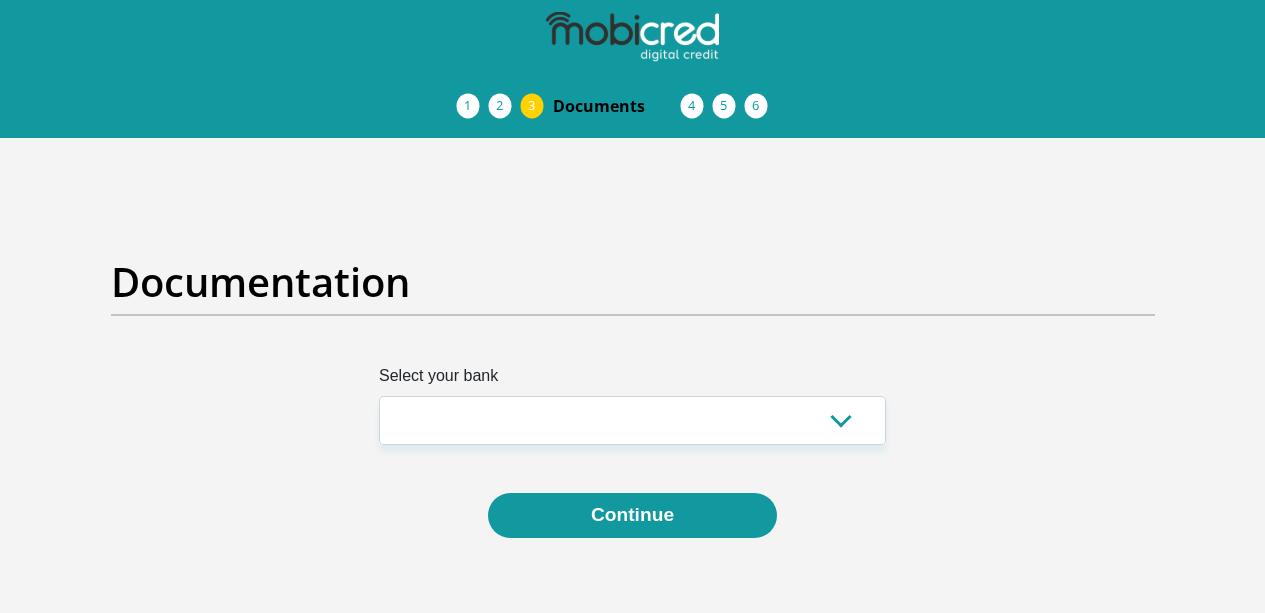 scroll, scrollTop: 0, scrollLeft: 0, axis: both 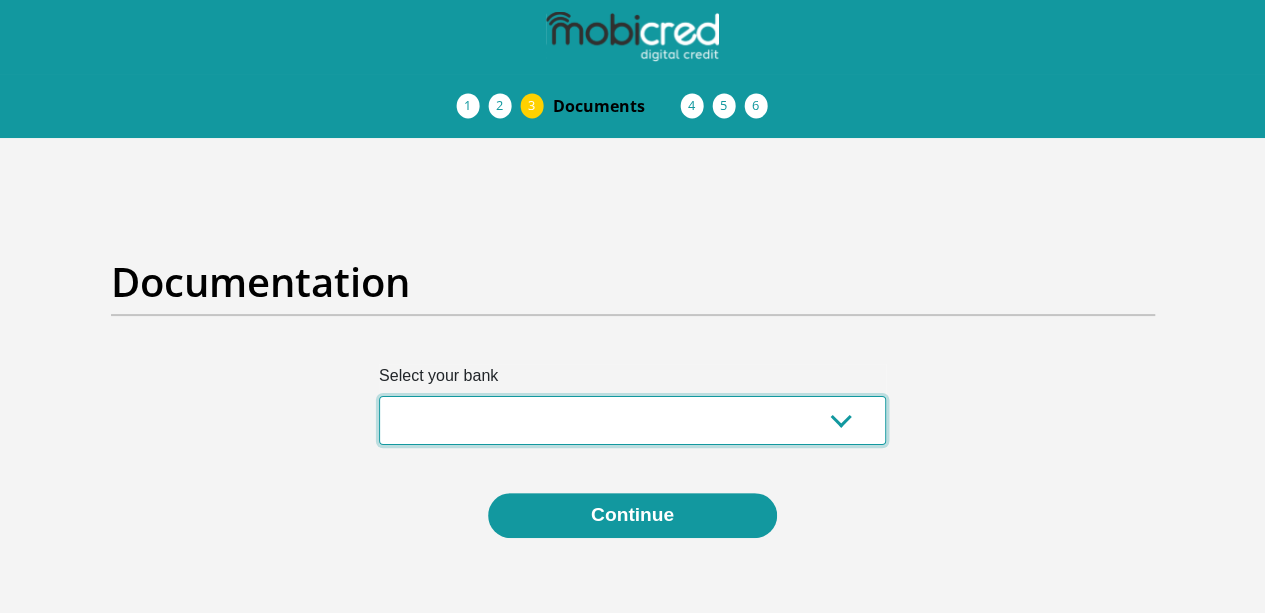 click on "Absa
Capitec Bank
Discovery Bank
First National Bank
Nedbank
Standard Bank
TymeBank" at bounding box center (632, 420) 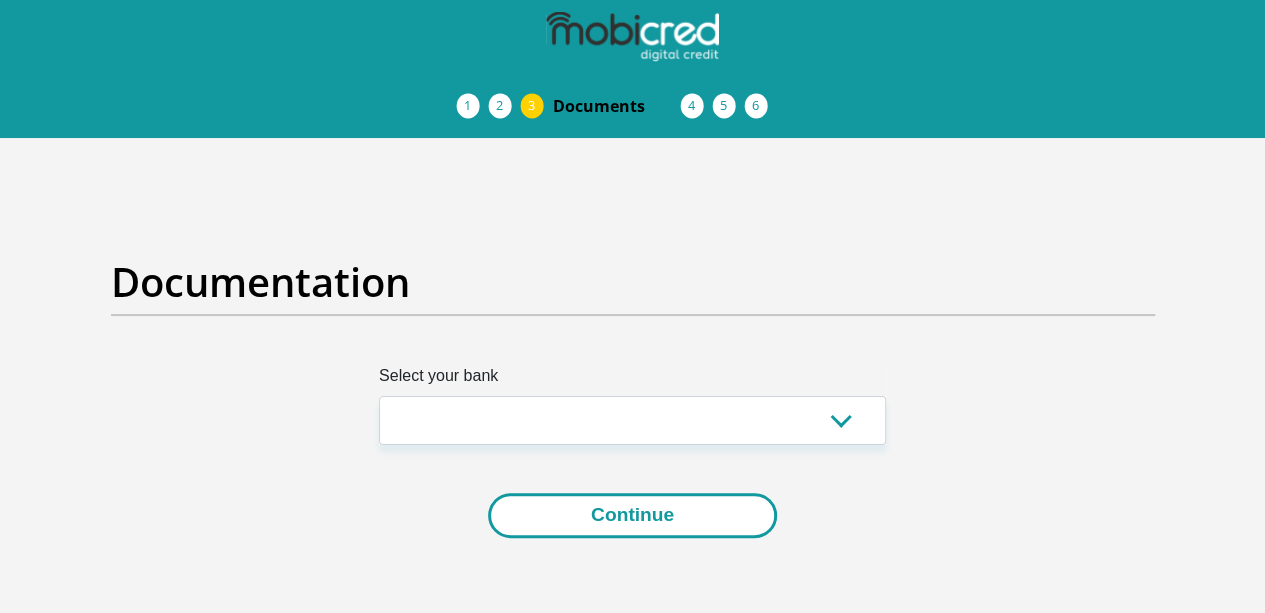 click on "Continue" at bounding box center (632, 515) 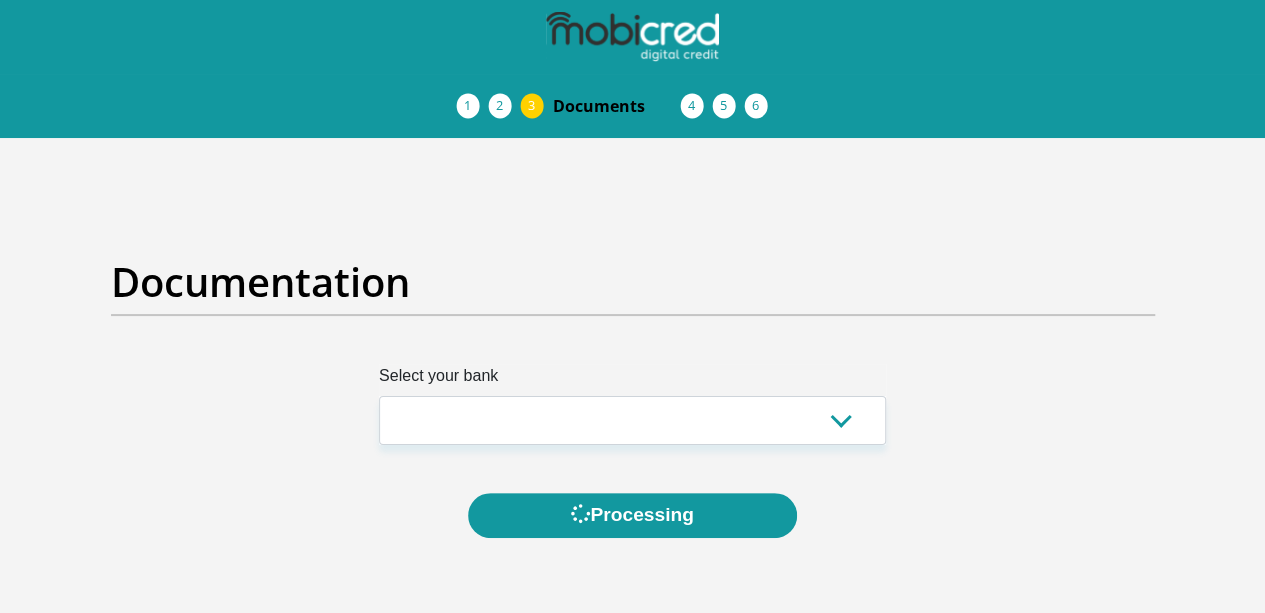 scroll, scrollTop: 0, scrollLeft: 0, axis: both 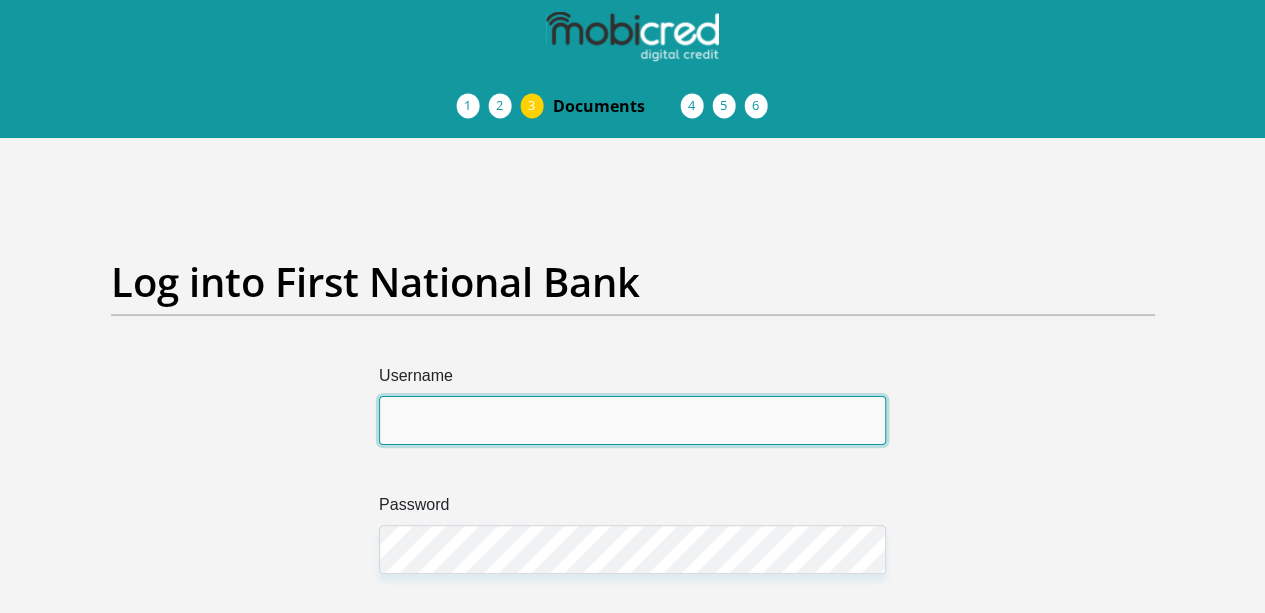 click on "Username" at bounding box center [632, 420] 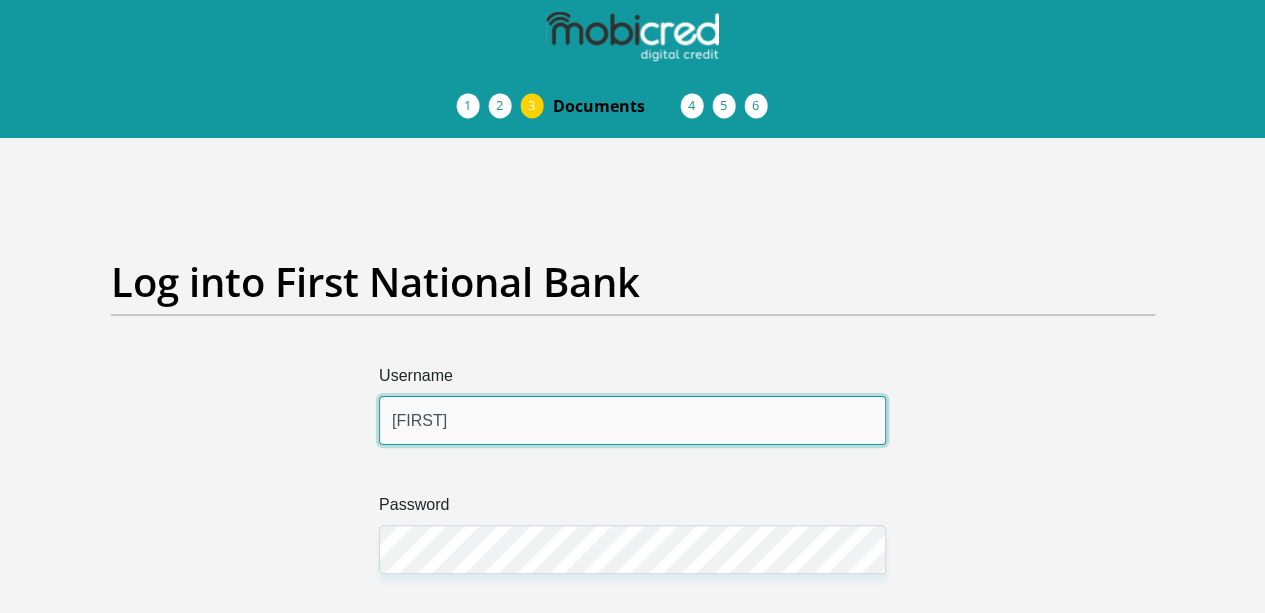 type on "[FIRST]" 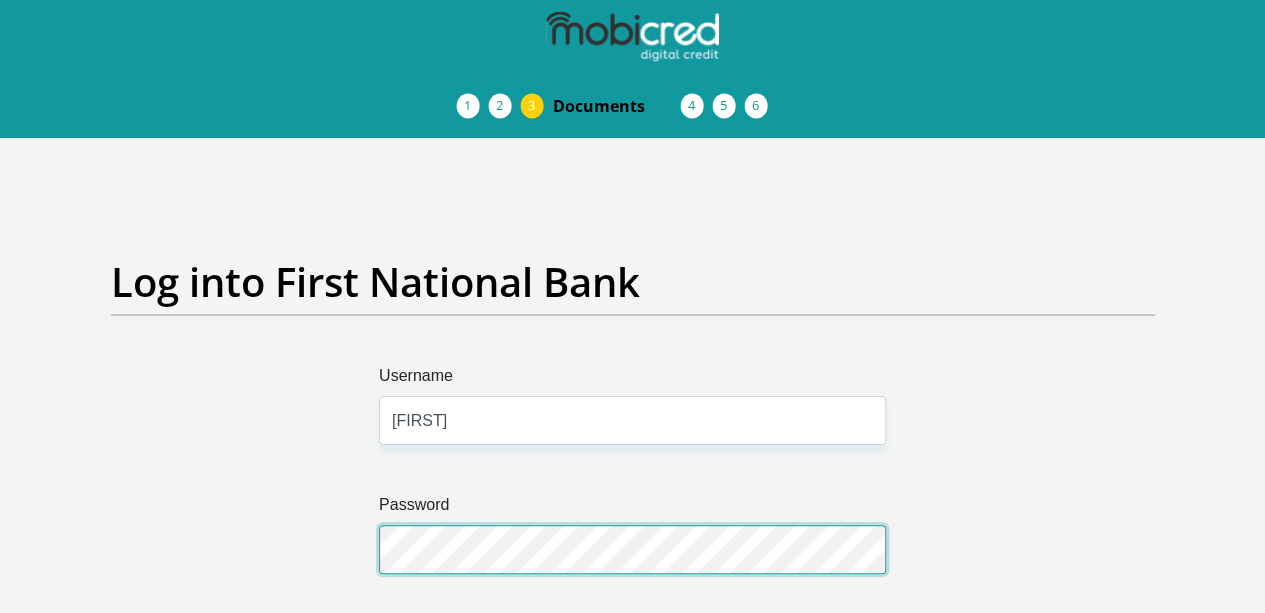 scroll, scrollTop: 100, scrollLeft: 0, axis: vertical 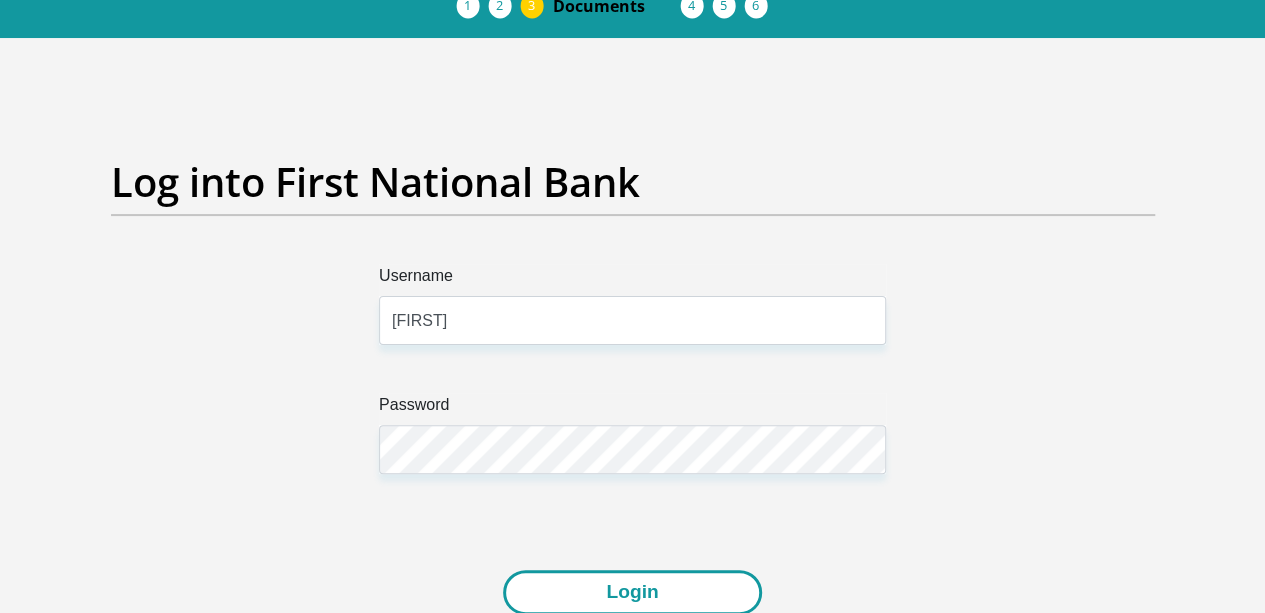 click on "Login" at bounding box center [632, 592] 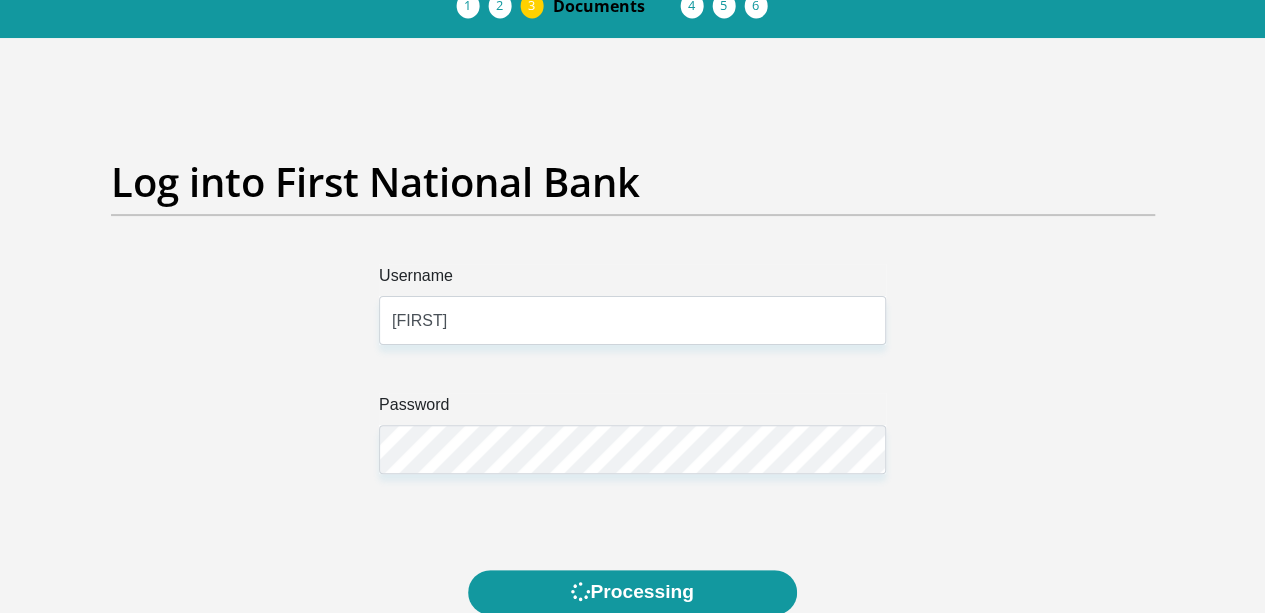 scroll, scrollTop: 0, scrollLeft: 0, axis: both 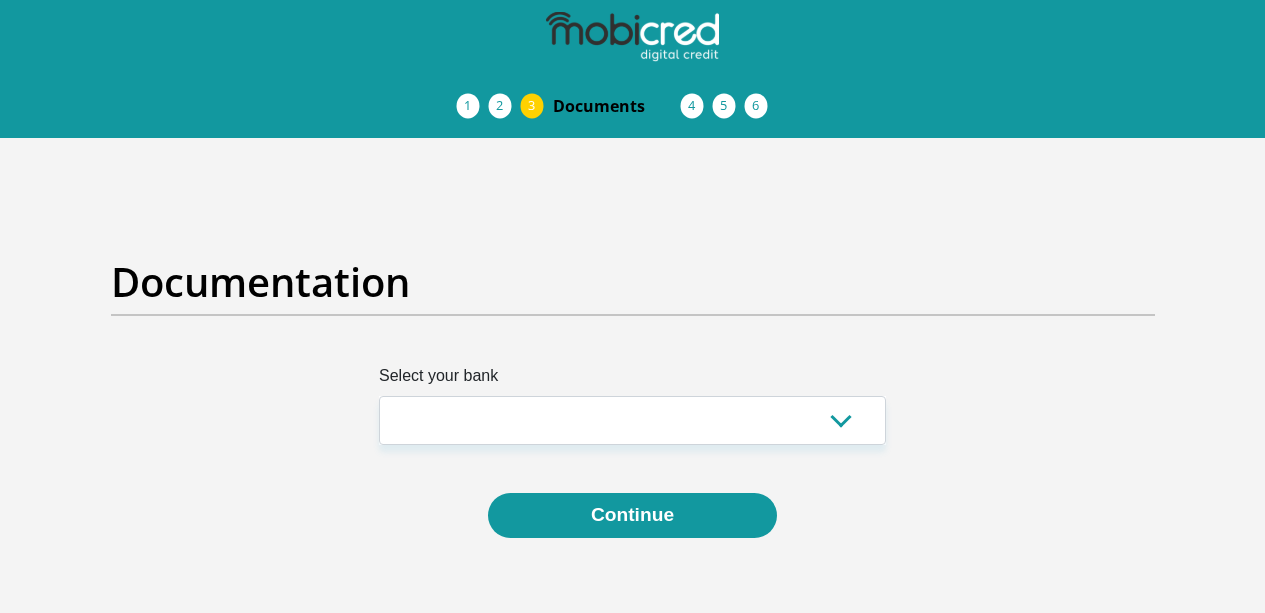 select on "{"id":"1","title":"First National Bank","institution":"Rand Merchant Bank","alias":"fnb","country":"[COUNTRY]","branch_code":250655,"login_fields":[{"title":"Username","name":"field1","placeholder":"[USERNAME]"},{"title":"Password","name":"field2","placeholder":"[PASSWORD]"}]}" 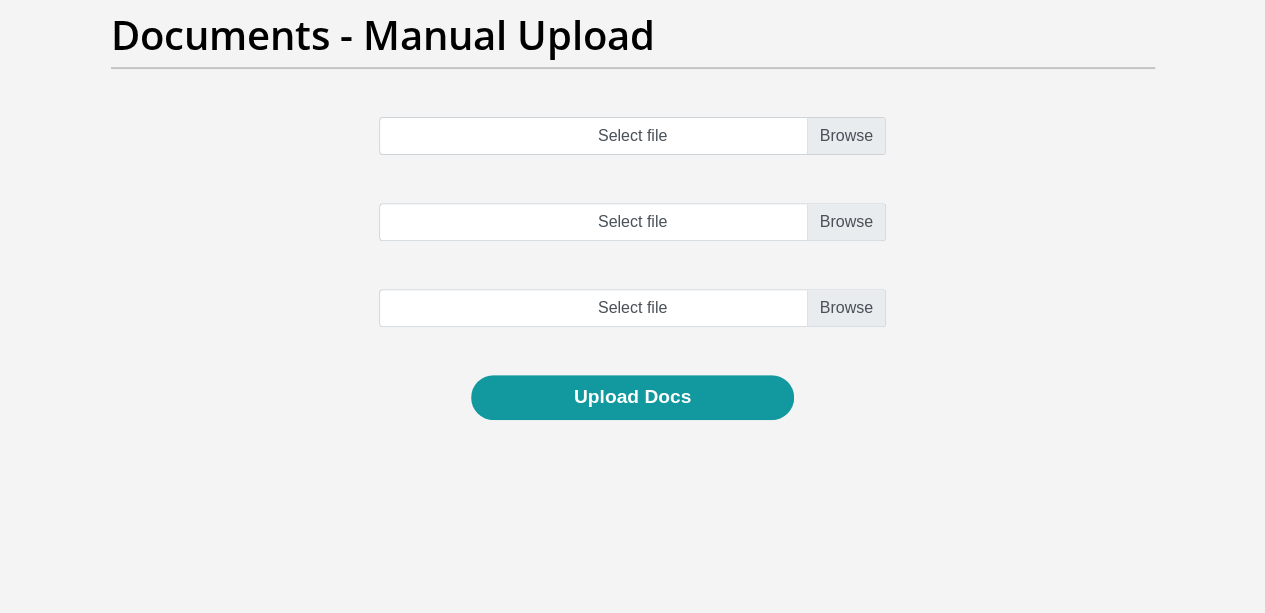 scroll, scrollTop: 300, scrollLeft: 0, axis: vertical 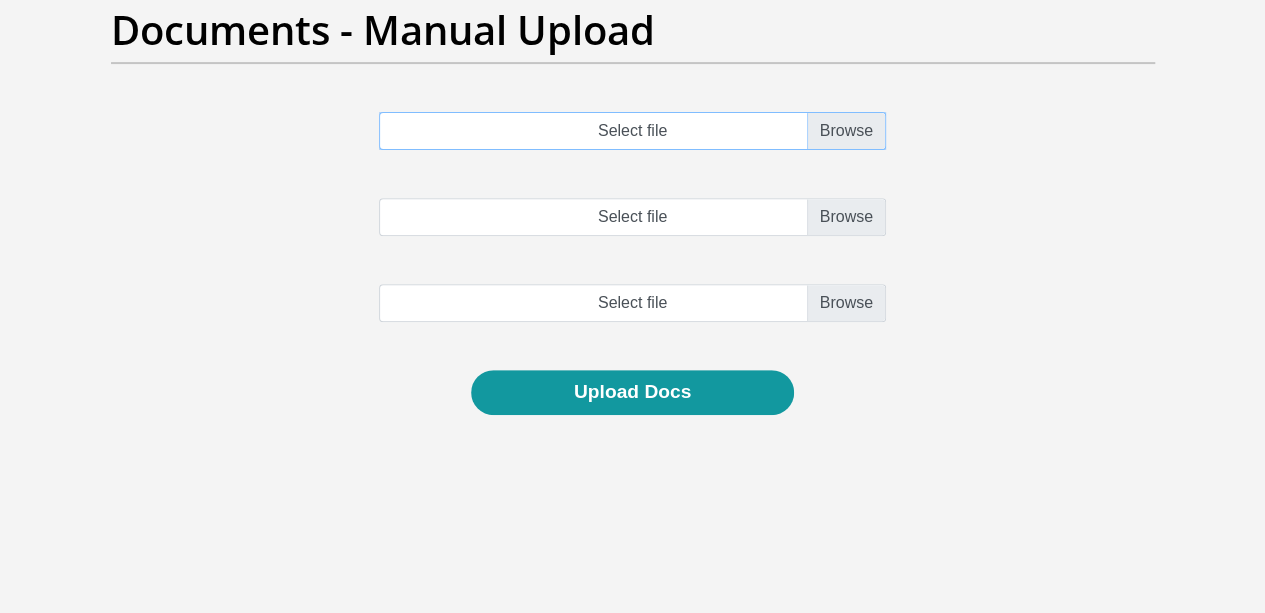 click on "Select file" at bounding box center (632, 131) 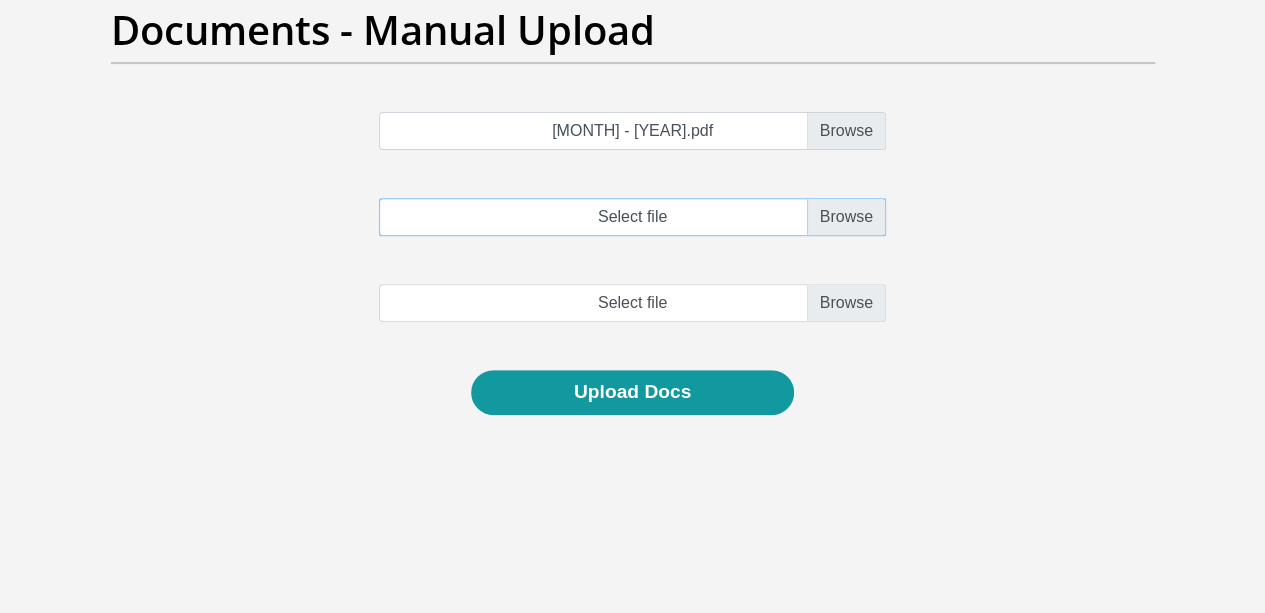 click on "Select file" at bounding box center (632, 217) 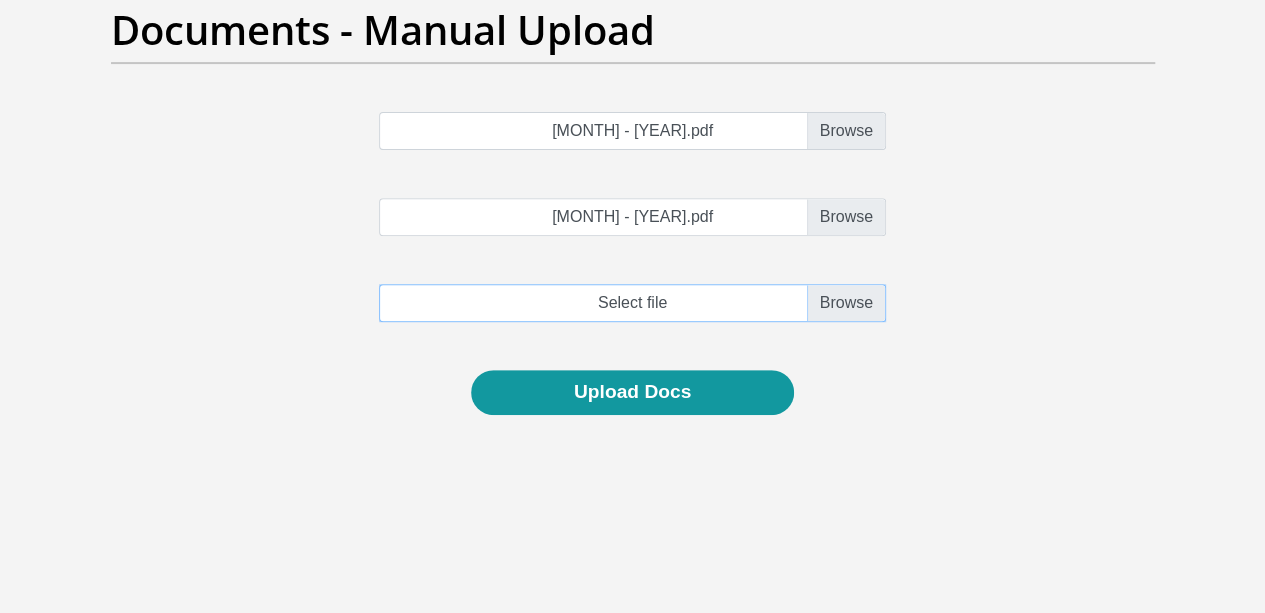 click at bounding box center (632, 303) 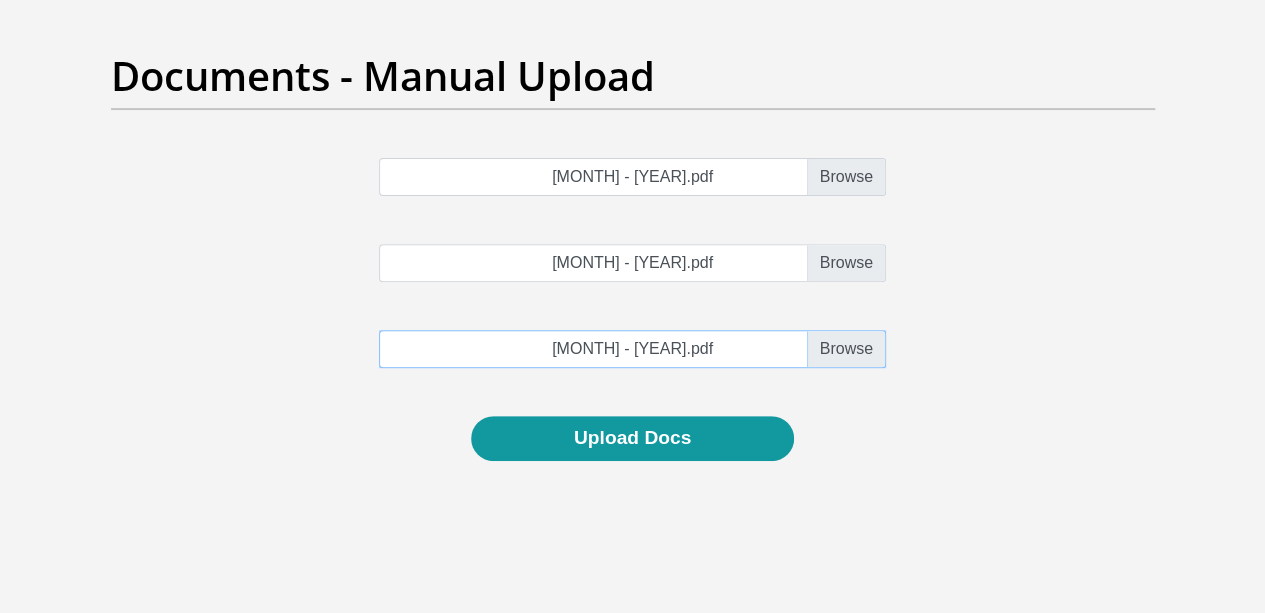 scroll, scrollTop: 300, scrollLeft: 0, axis: vertical 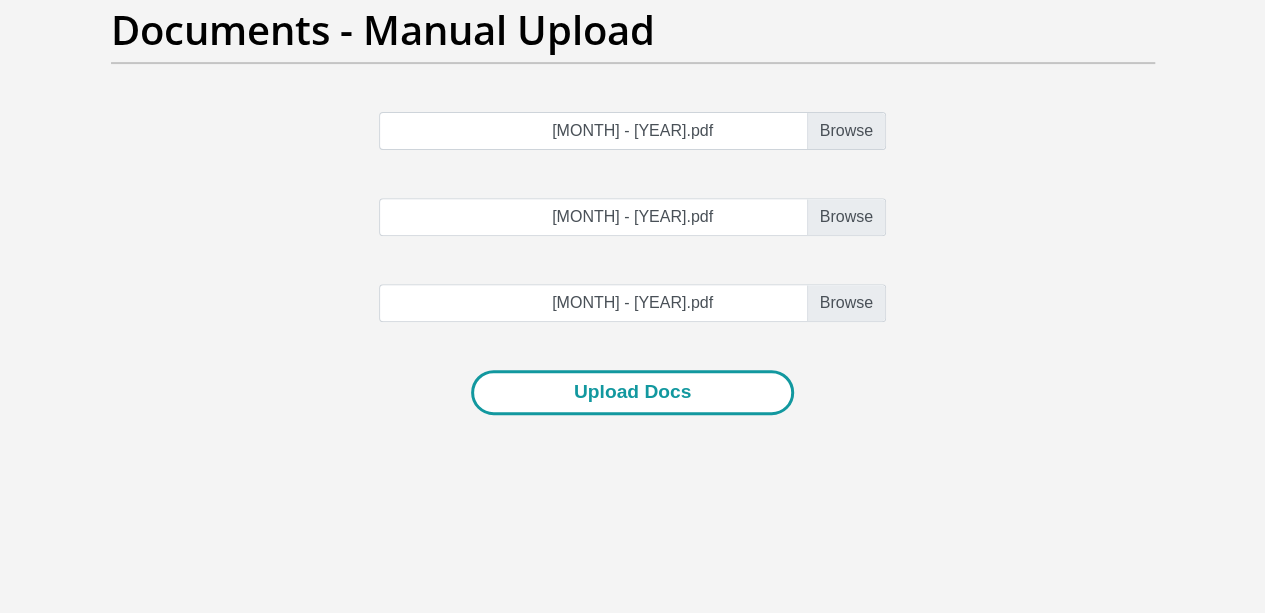click on "Upload Docs" at bounding box center (632, 392) 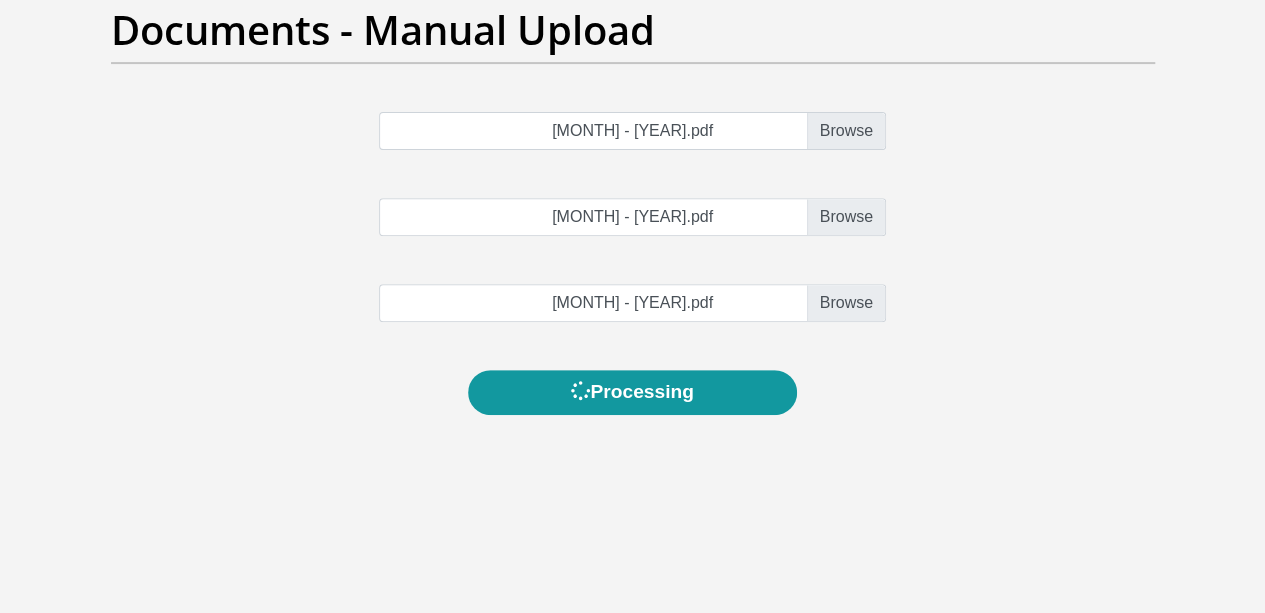 scroll, scrollTop: 0, scrollLeft: 0, axis: both 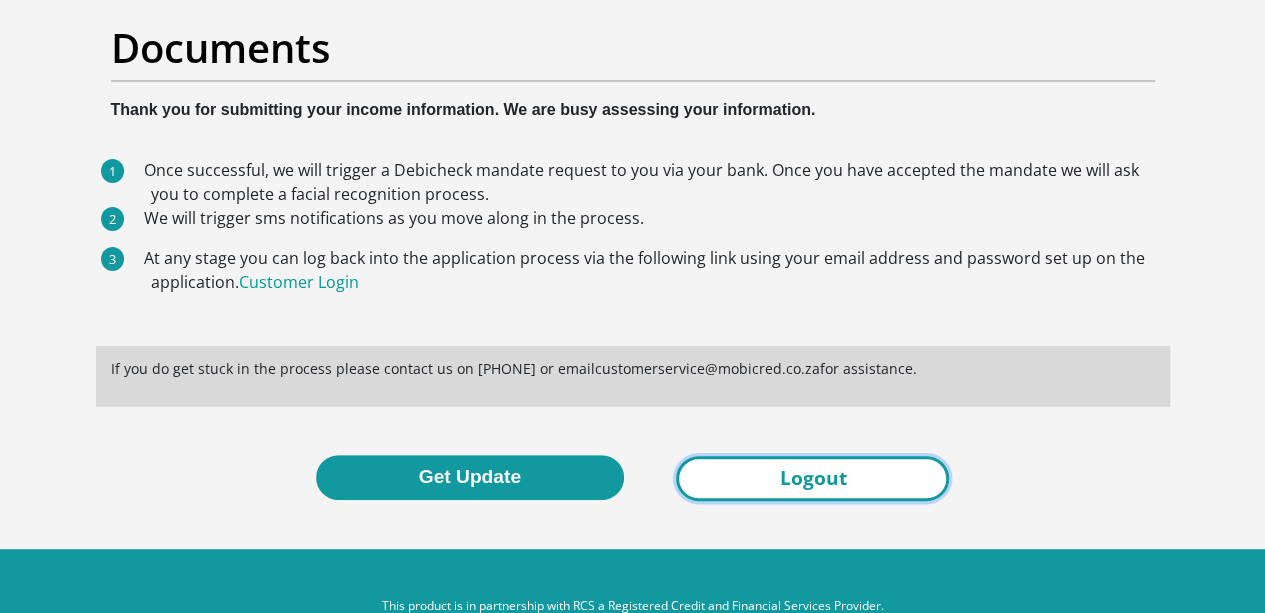 click on "Logout" at bounding box center [812, 478] 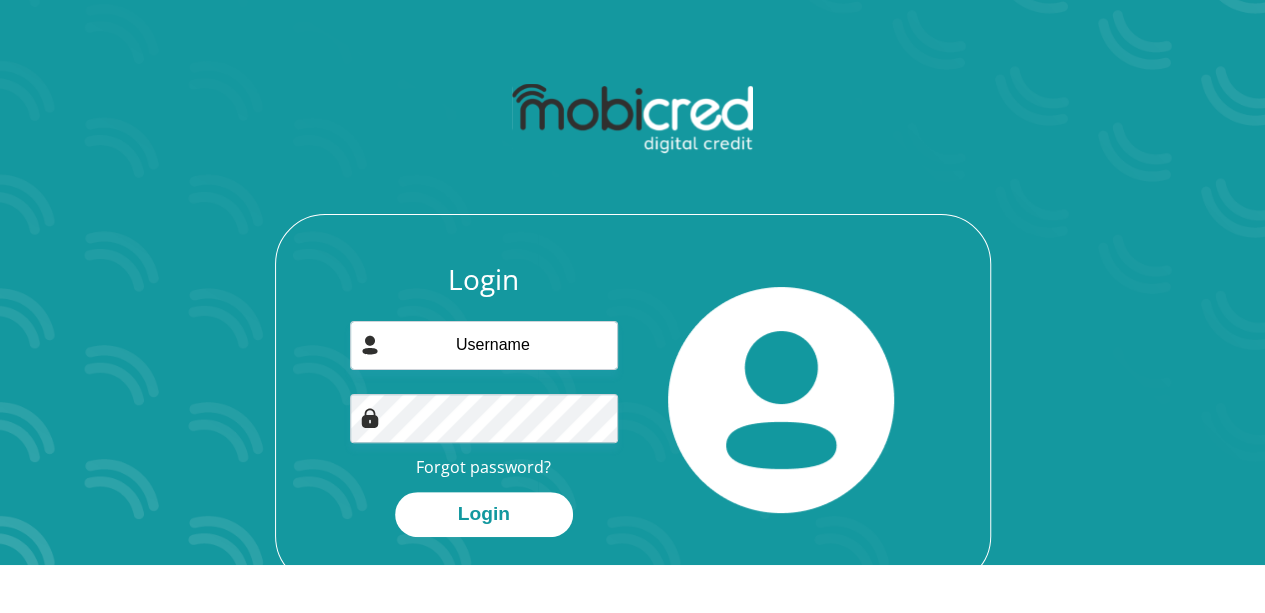 scroll, scrollTop: 114, scrollLeft: 0, axis: vertical 